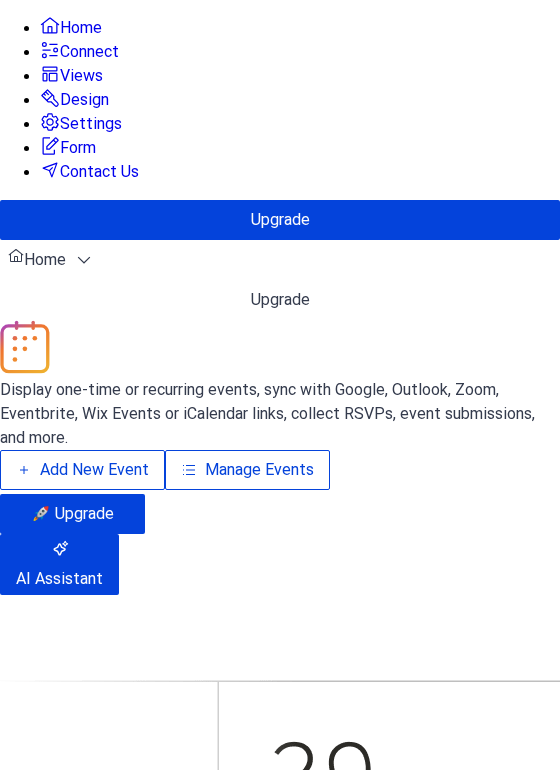 scroll, scrollTop: 0, scrollLeft: 0, axis: both 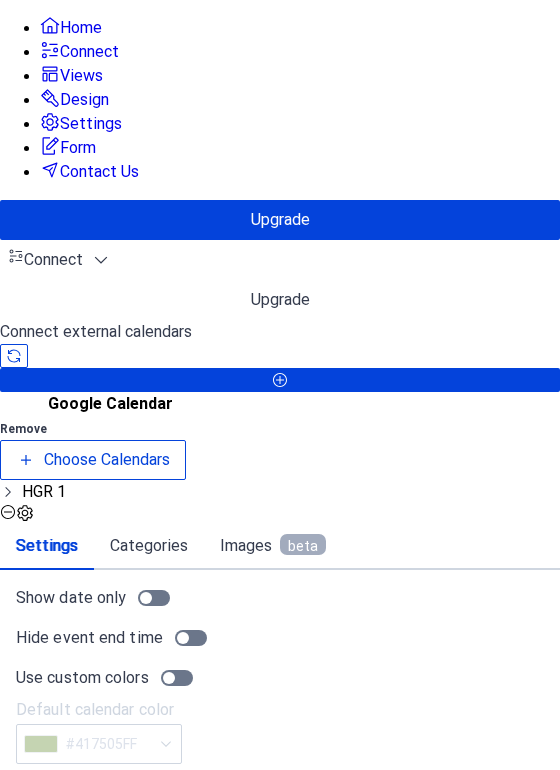 click on "HGR 1" at bounding box center (44, 492) 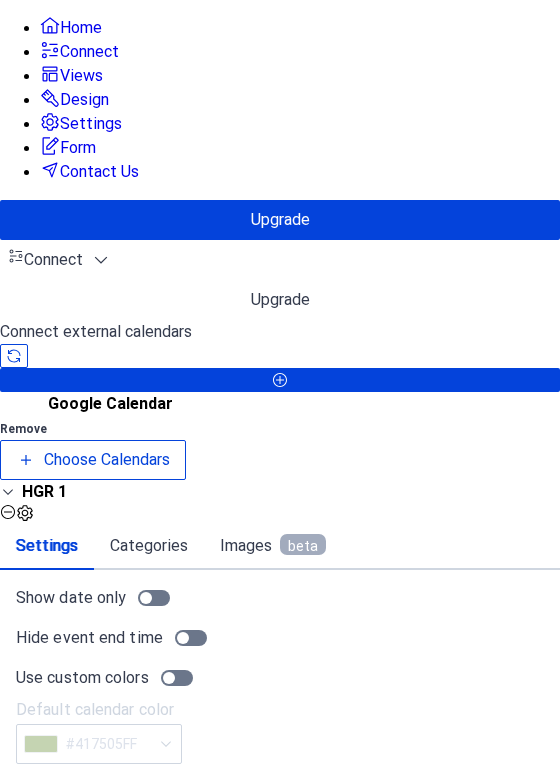 click on "Choose Calendars" at bounding box center [93, 460] 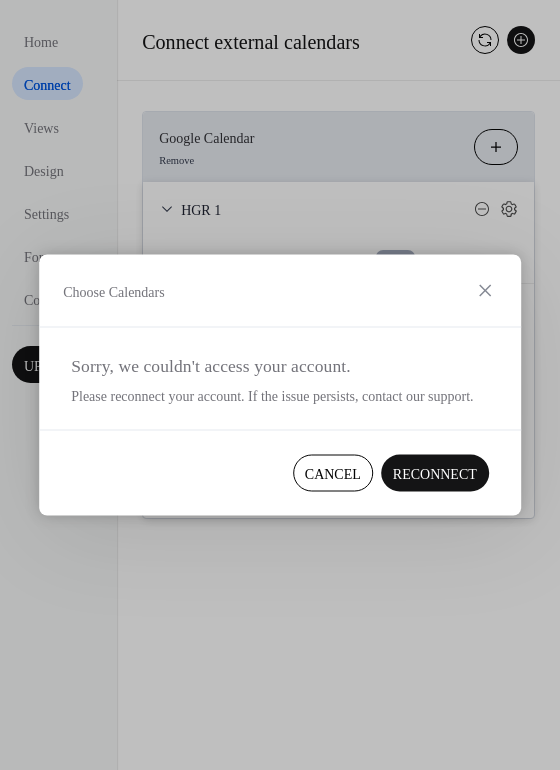 click on "Reconnect" at bounding box center (435, 474) 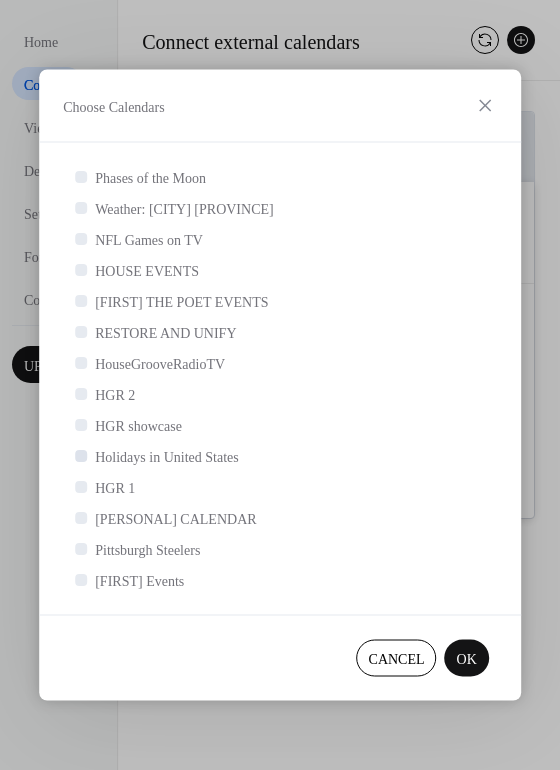 scroll, scrollTop: 5, scrollLeft: 0, axis: vertical 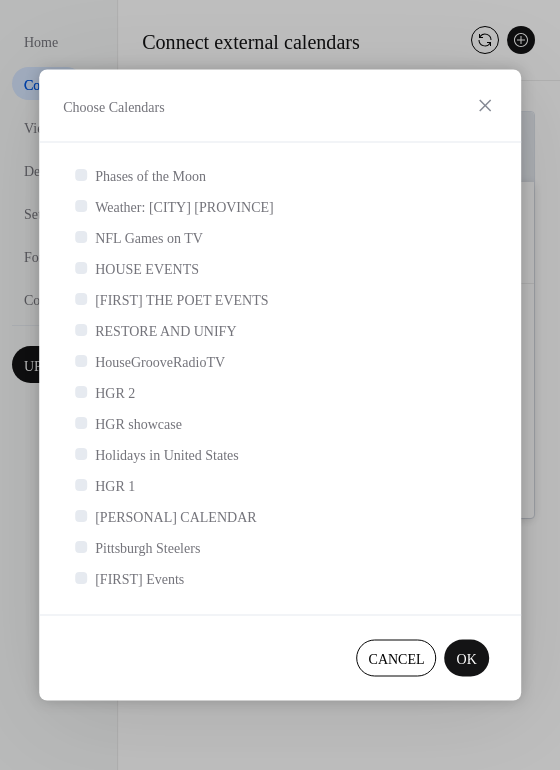 click on "OK" at bounding box center (467, 659) 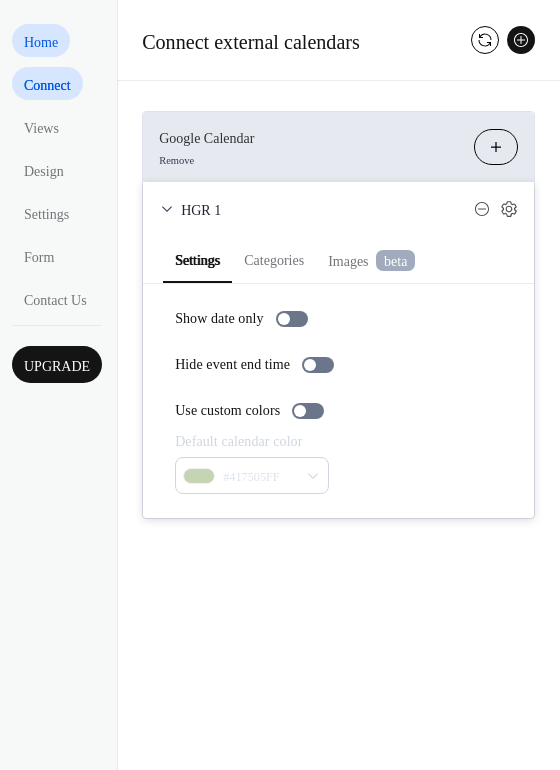 click on "Home" at bounding box center [41, 42] 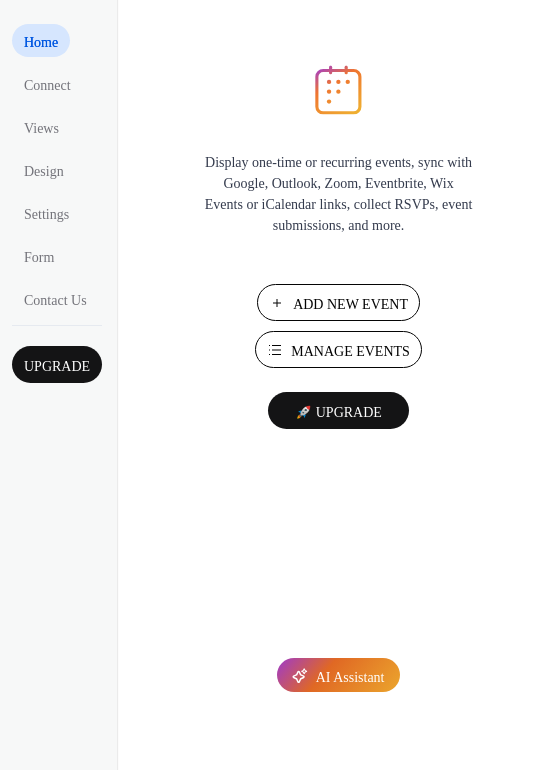 click on "Manage Events" at bounding box center [350, 351] 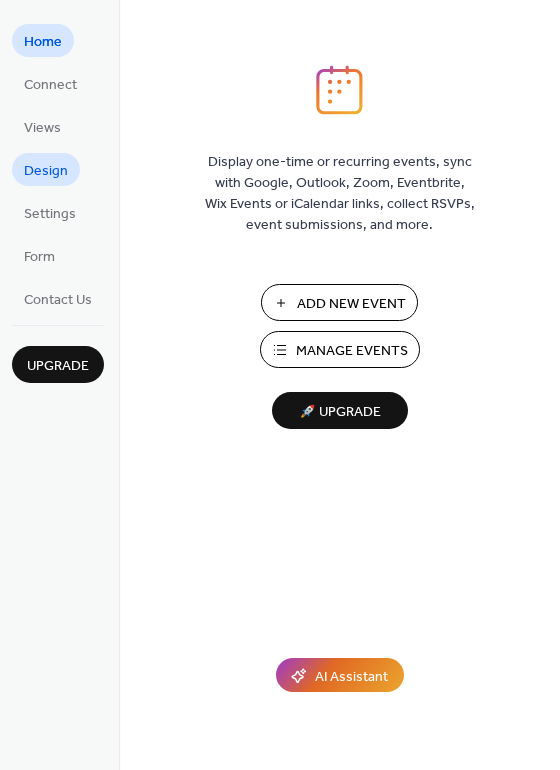 click on "Design" at bounding box center [46, 171] 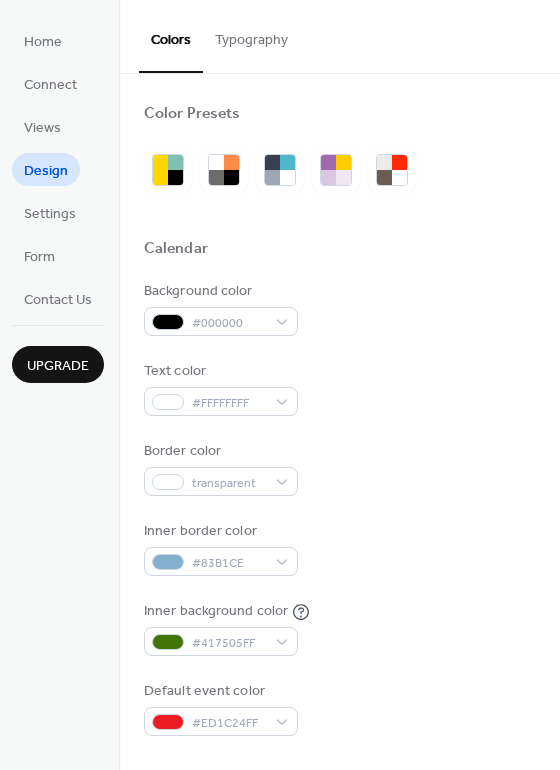 click on "Typography" at bounding box center [251, 35] 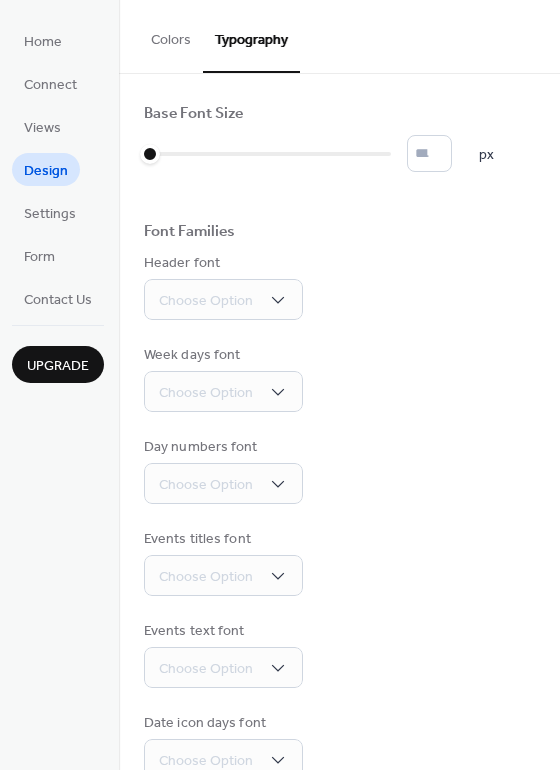 click on "Colors" at bounding box center (171, 35) 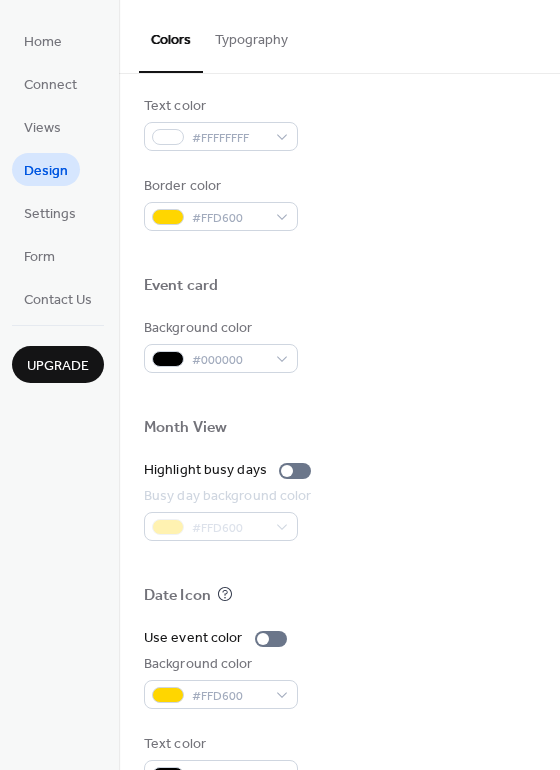 scroll, scrollTop: 856, scrollLeft: 0, axis: vertical 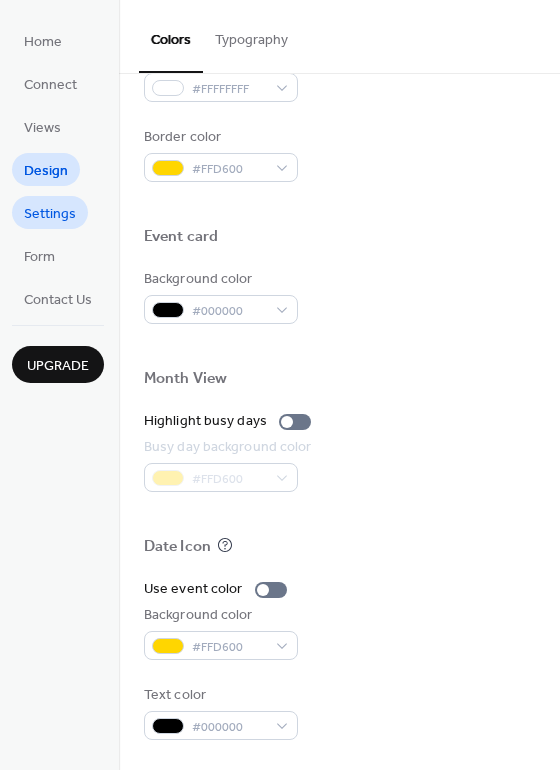 click on "Settings" at bounding box center [50, 214] 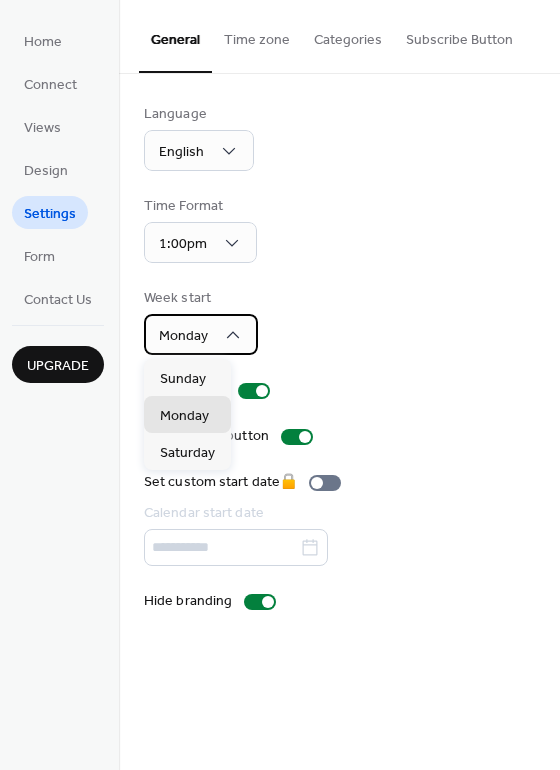 click on "Monday" at bounding box center [201, 334] 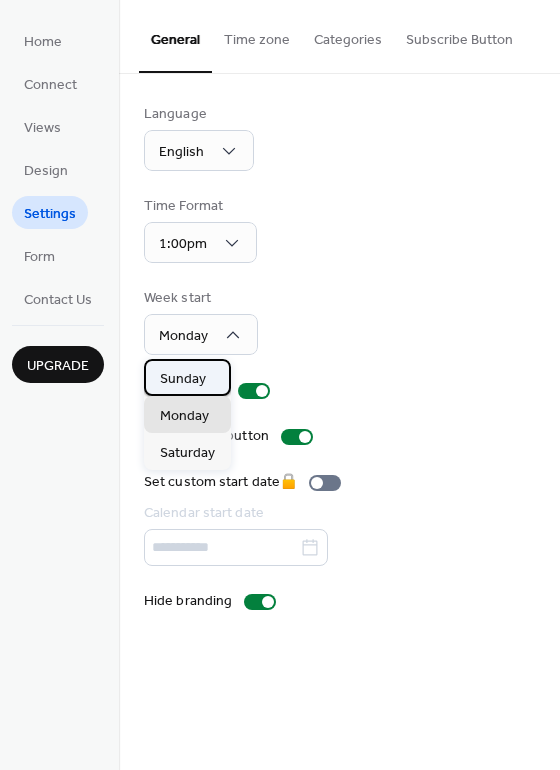 click on "Sunday" at bounding box center [183, 379] 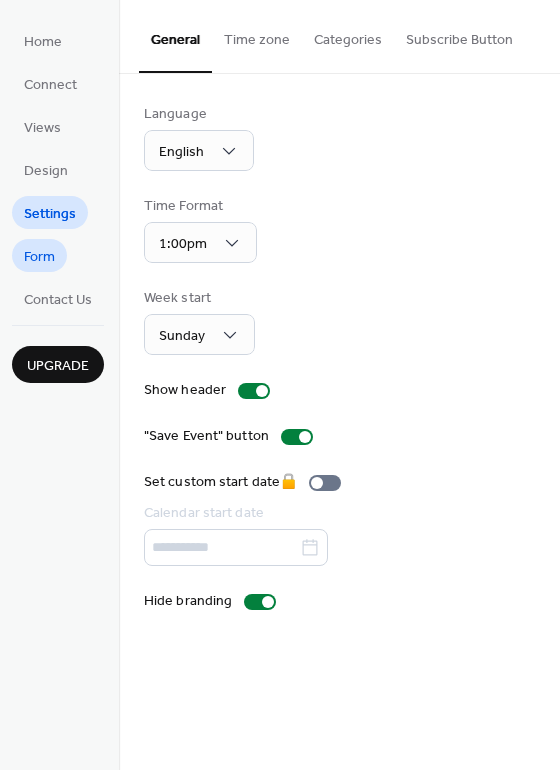 click on "Form" at bounding box center (39, 257) 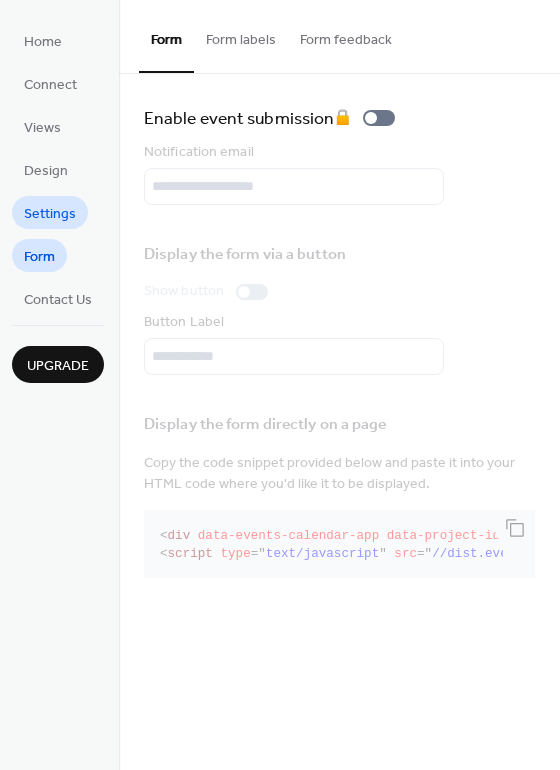 click on "Settings" at bounding box center [50, 214] 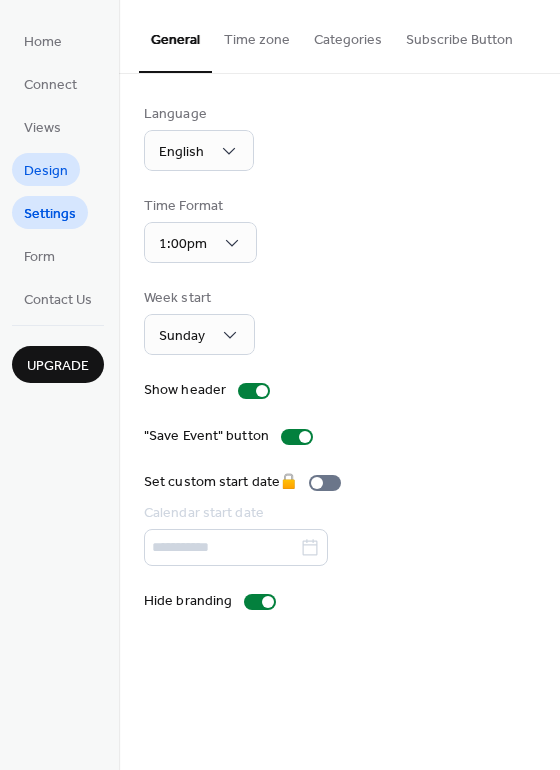 click on "Design" at bounding box center [46, 171] 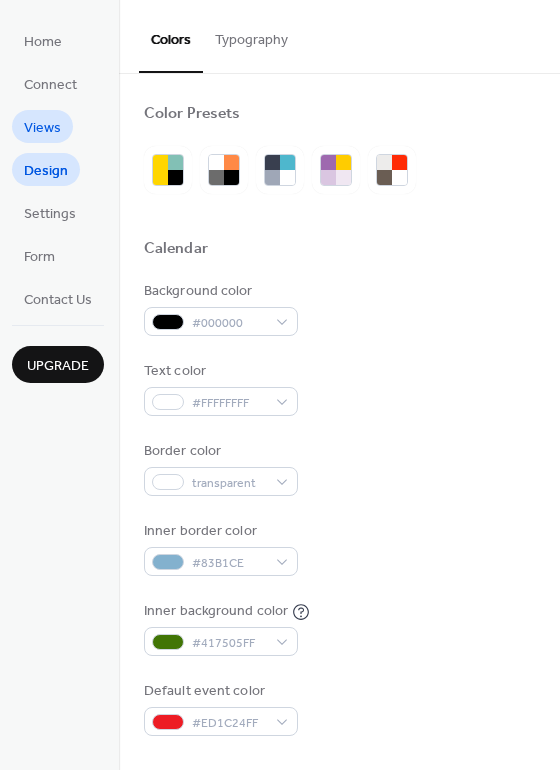 click on "Views" at bounding box center (42, 128) 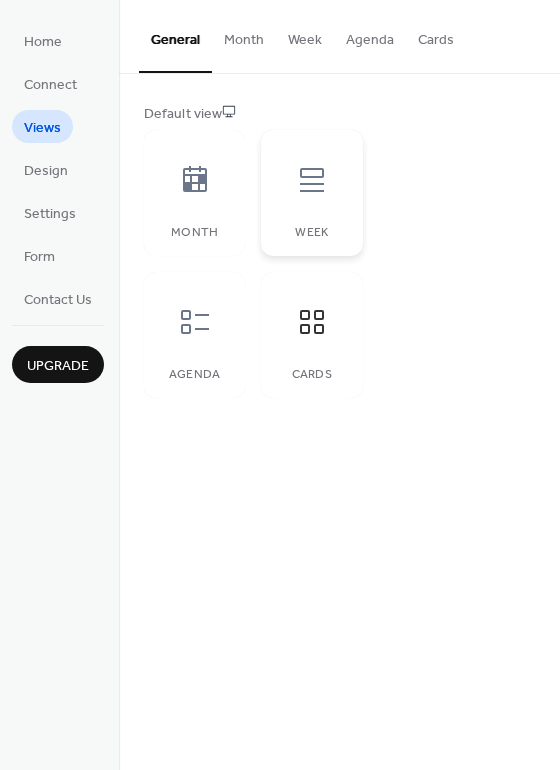 click 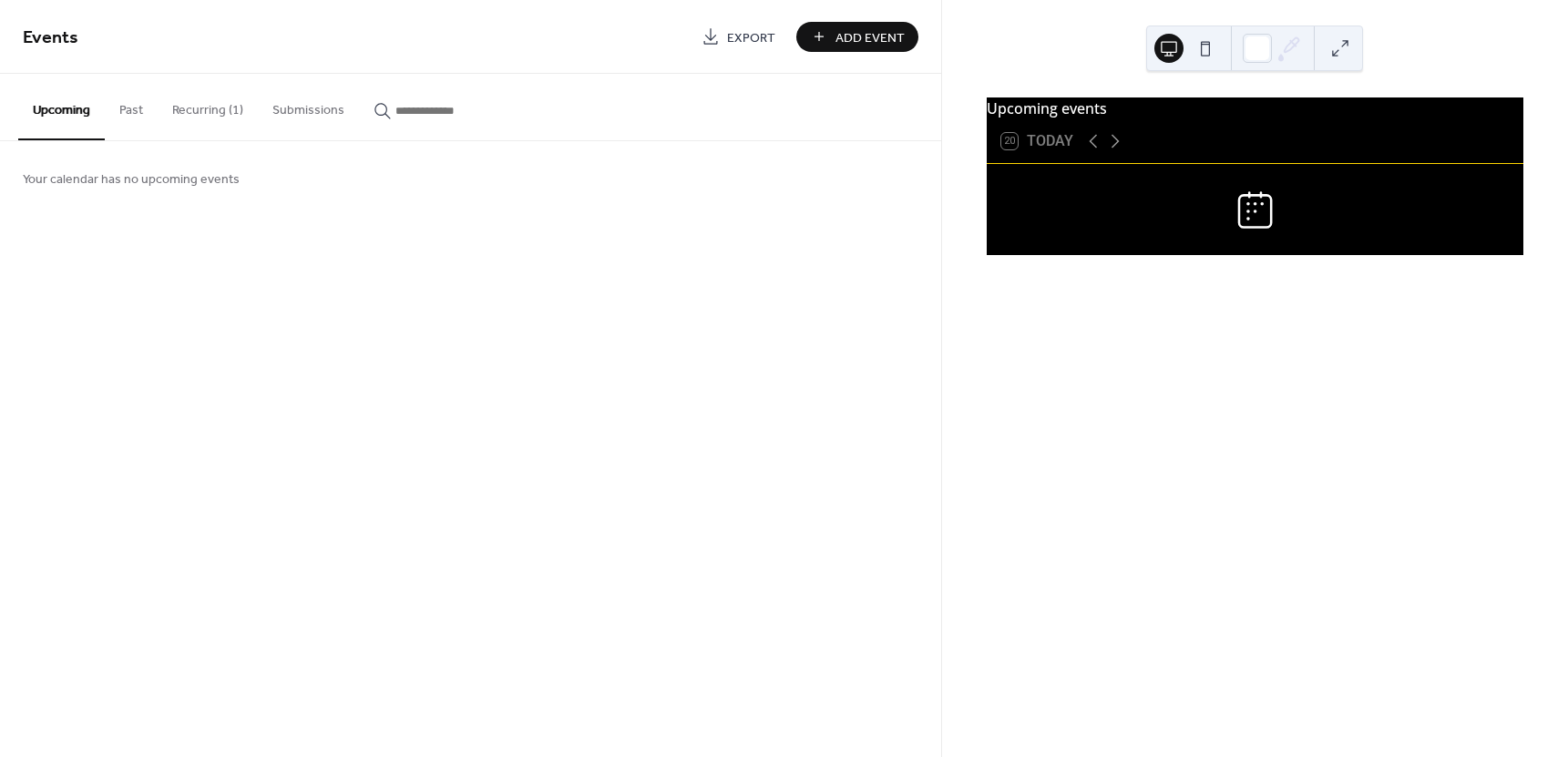 scroll, scrollTop: 0, scrollLeft: 0, axis: both 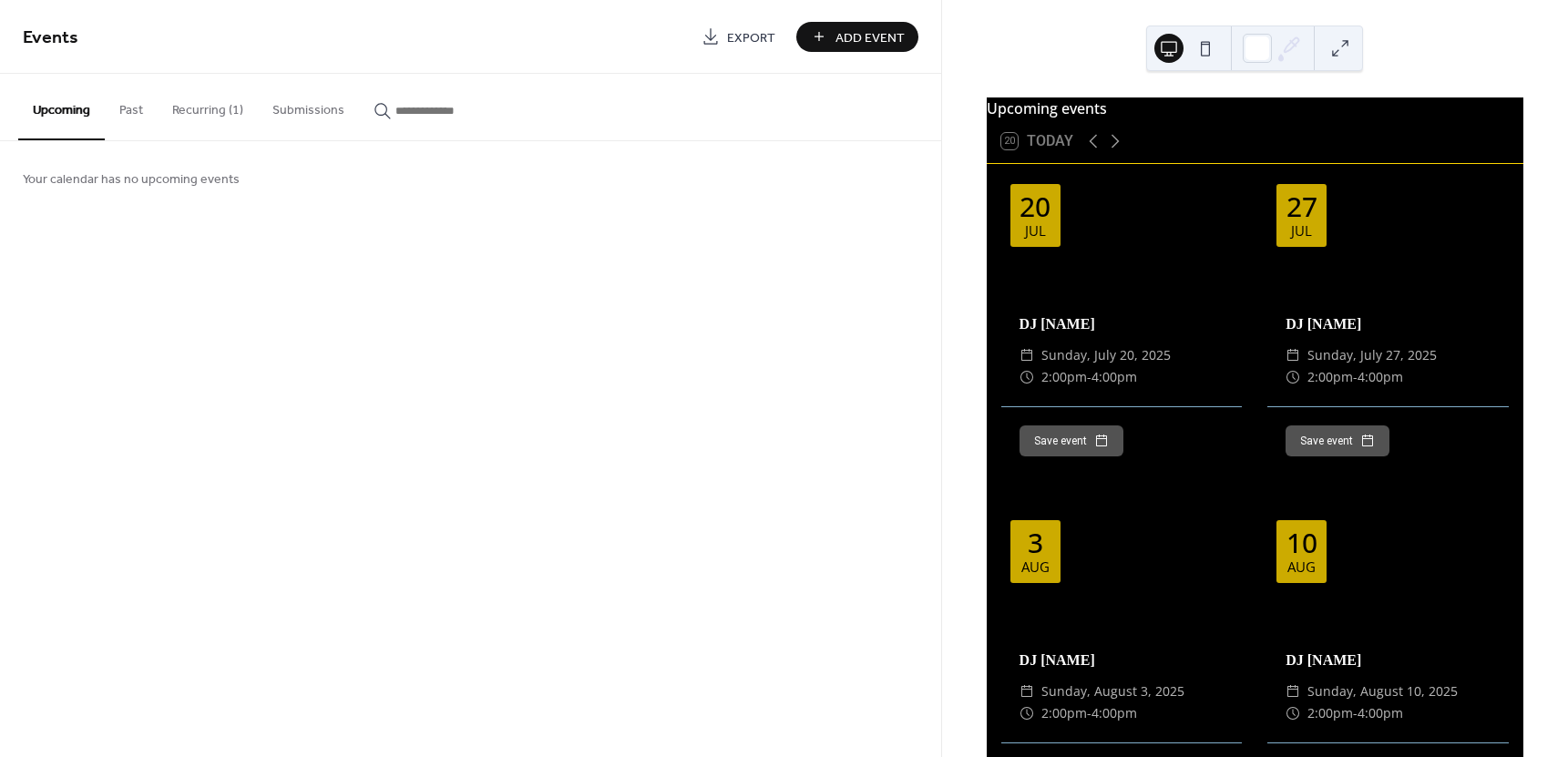 click on "Recurring (1)" at bounding box center (208, 106) 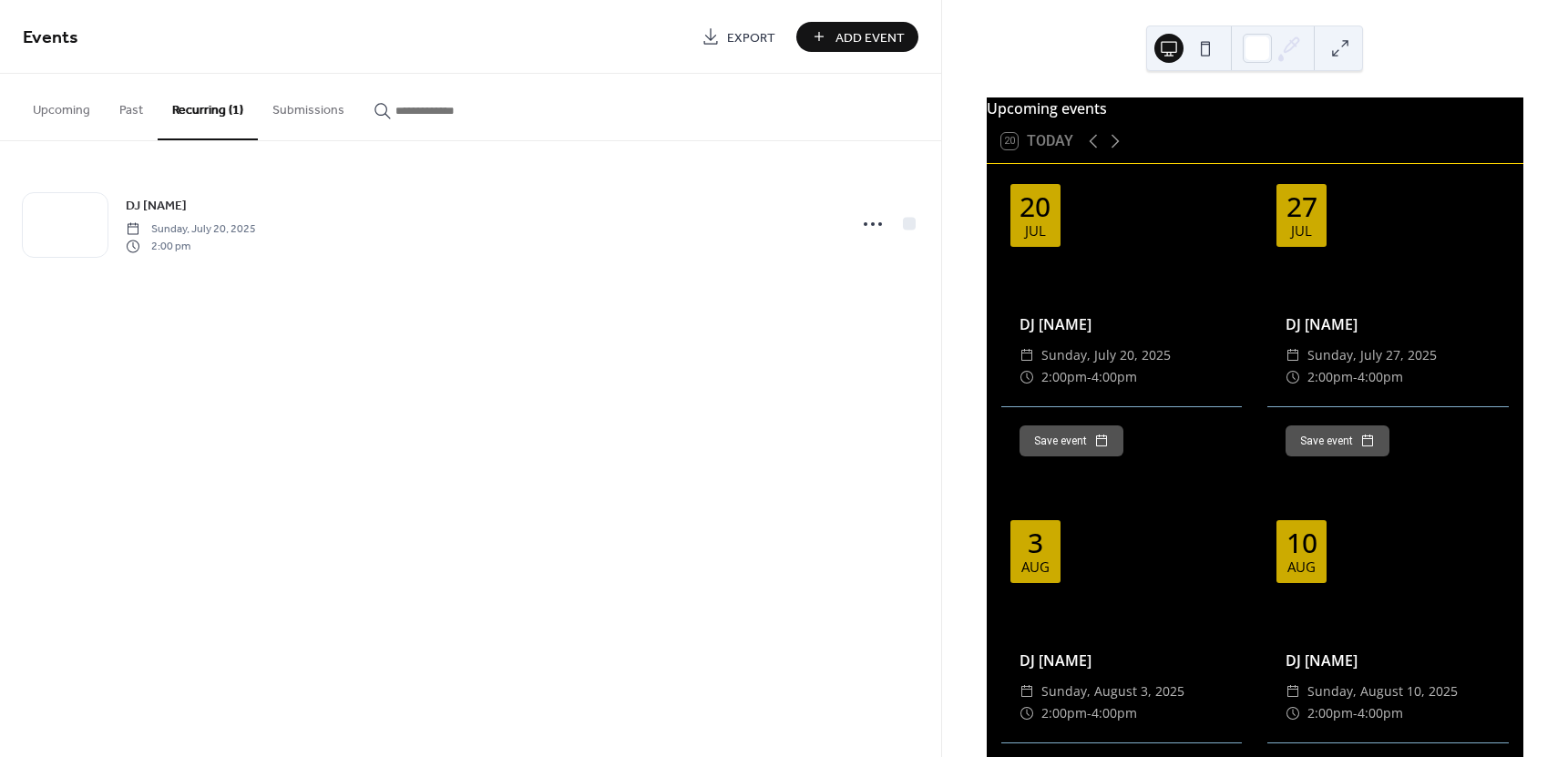 click on "Add Event" at bounding box center [870, 37] 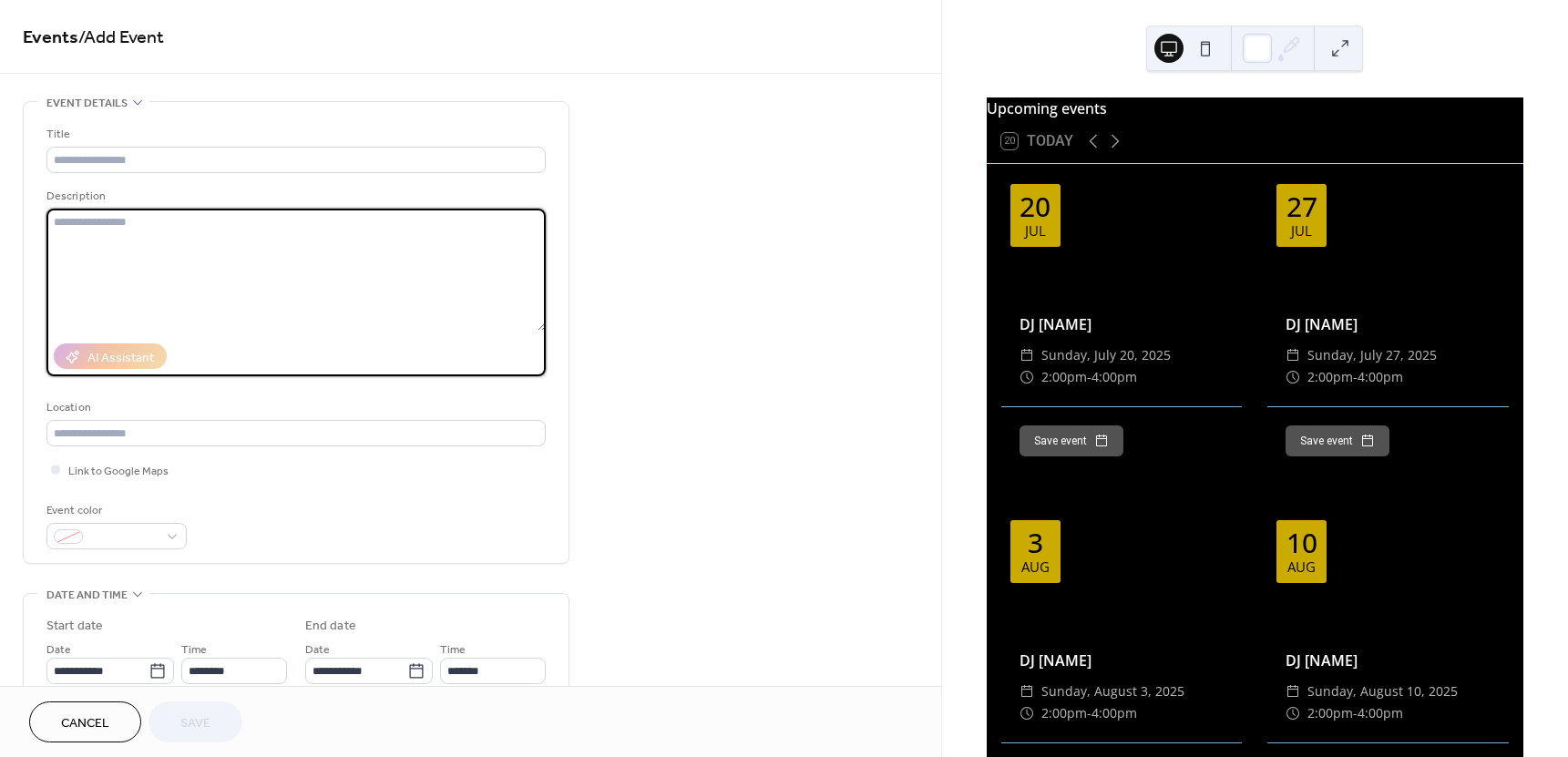 click at bounding box center (296, 270) 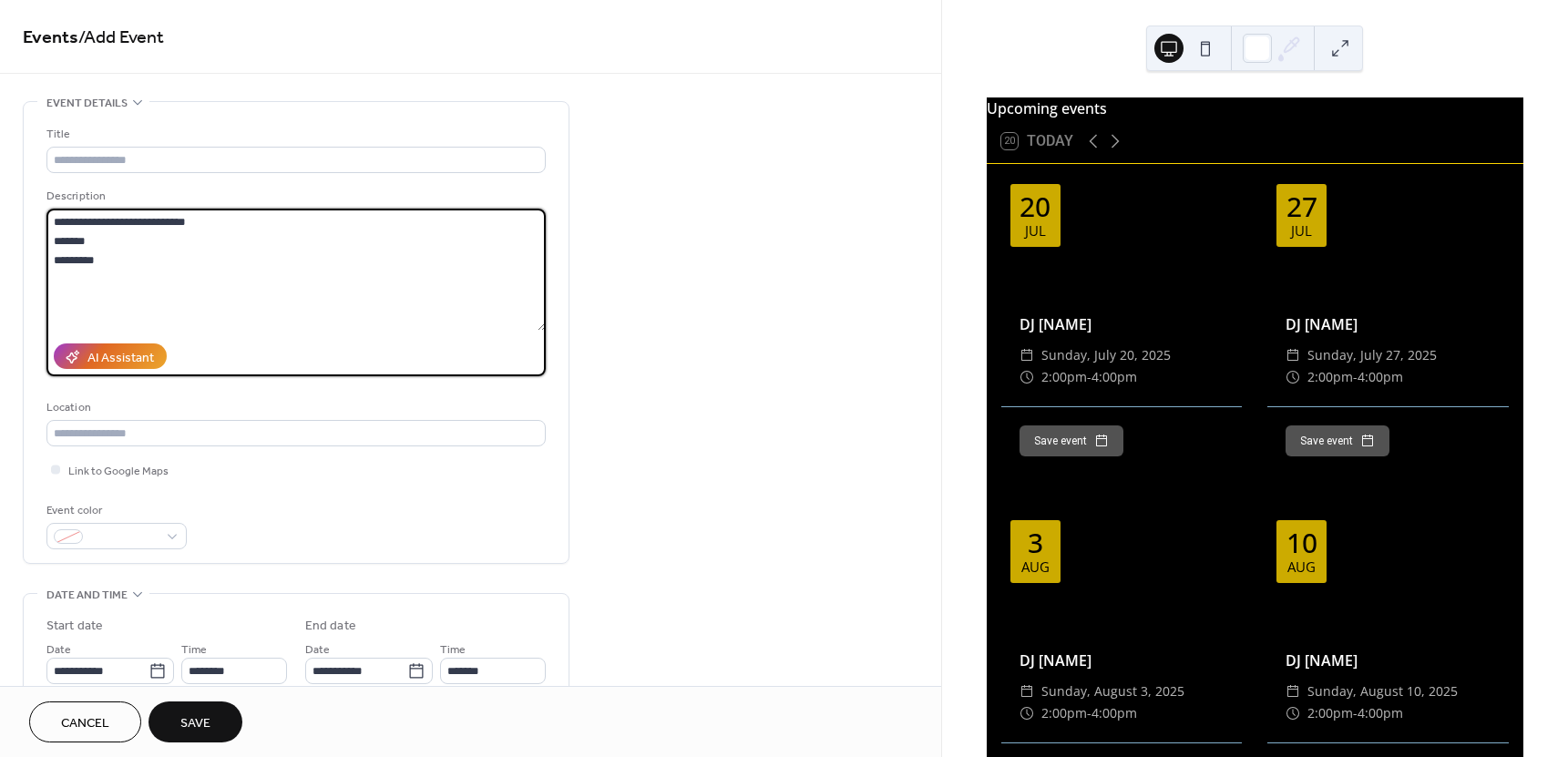 drag, startPoint x: 235, startPoint y: 219, endPoint x: 254, endPoint y: 222, distance: 19.235384 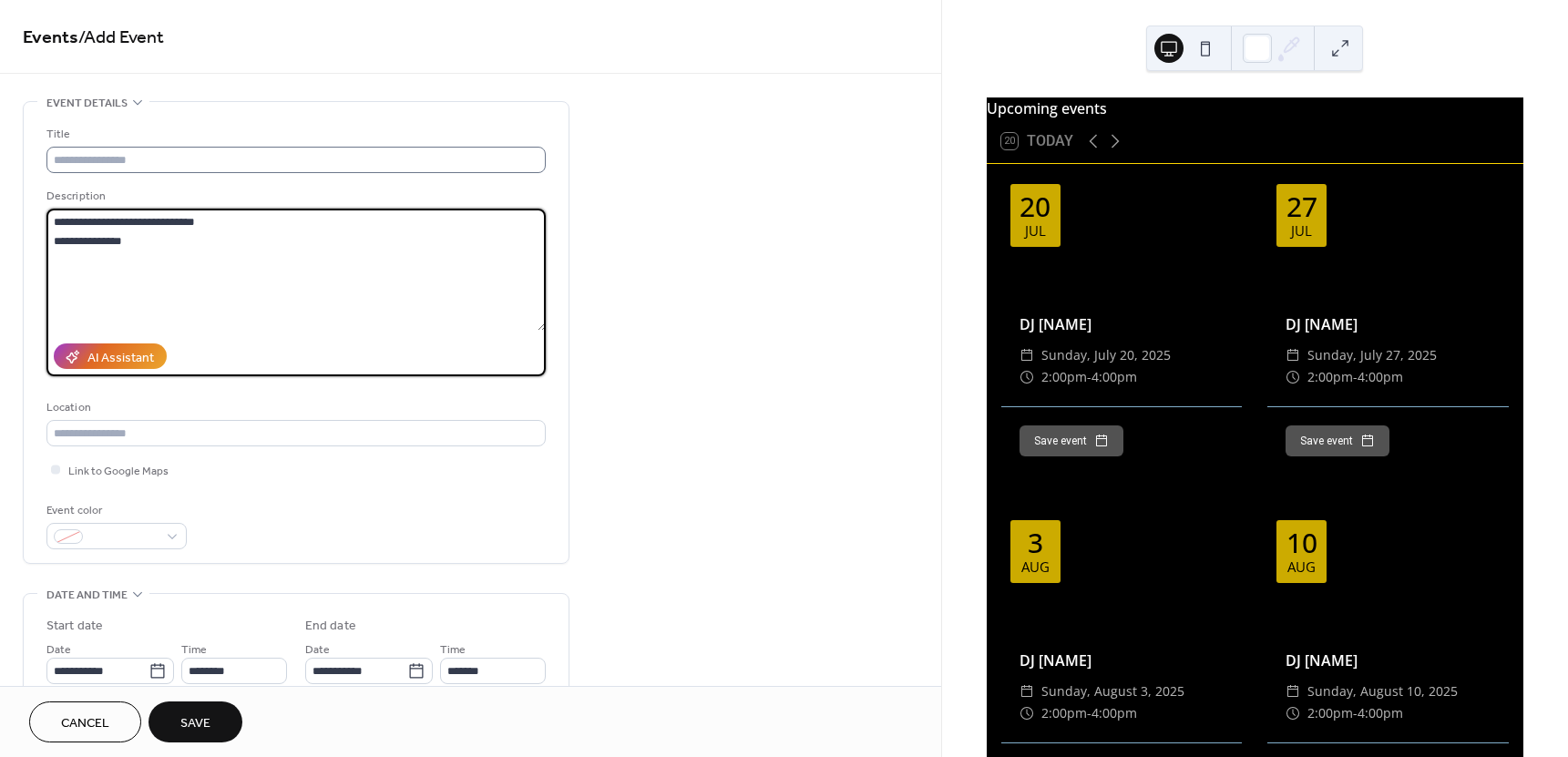 type on "**********" 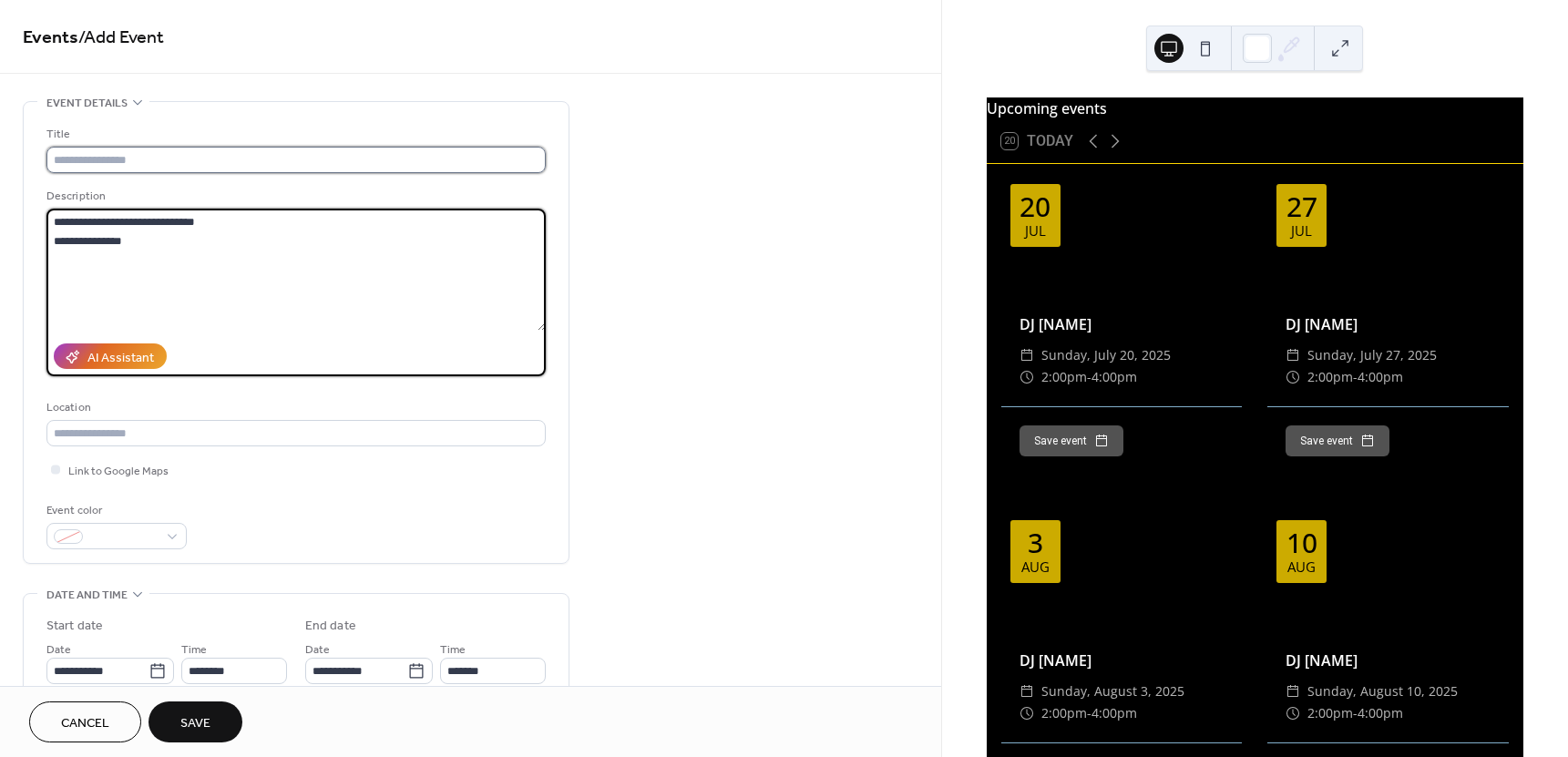 click at bounding box center [296, 159] 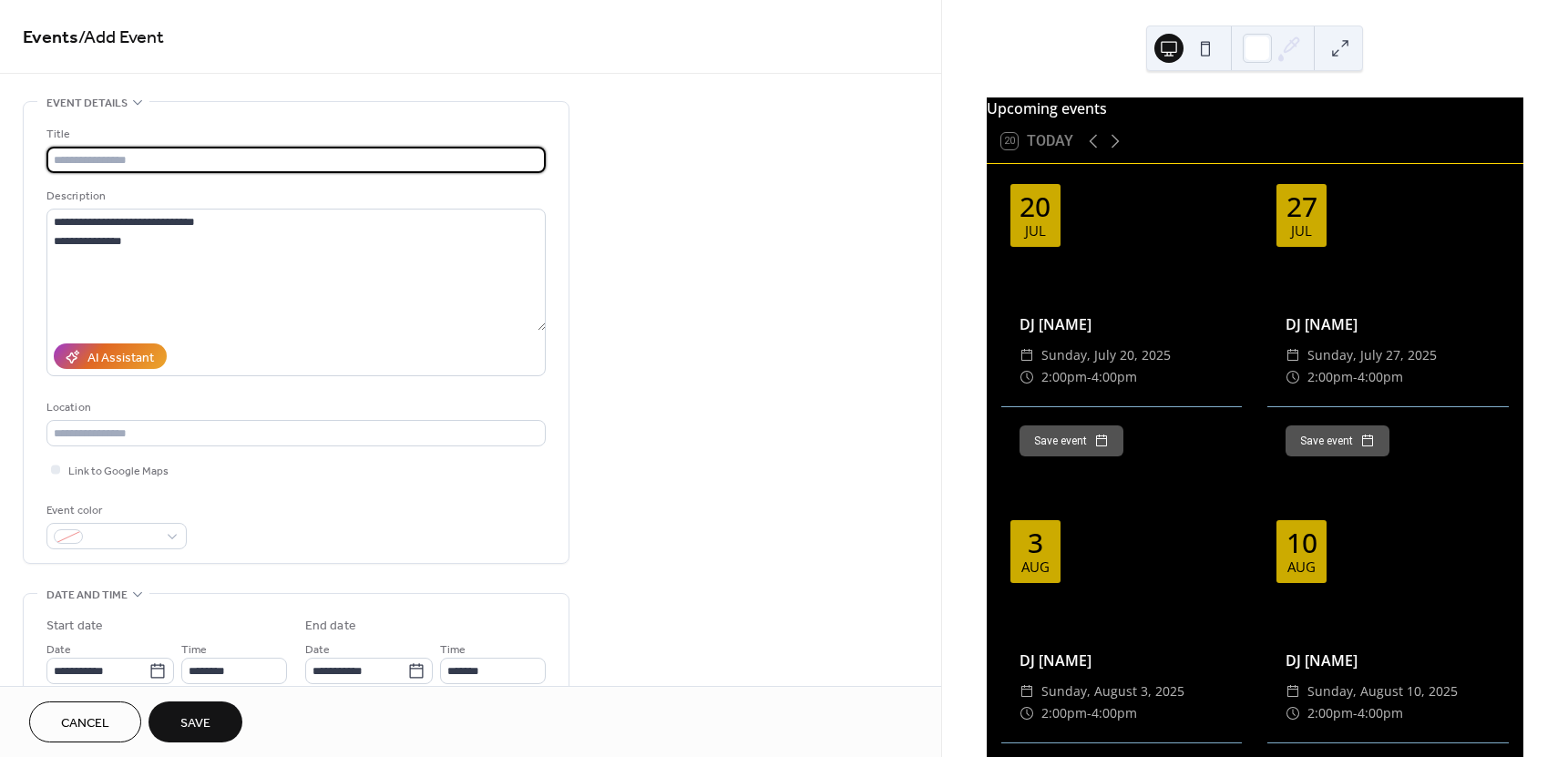 paste on "**********" 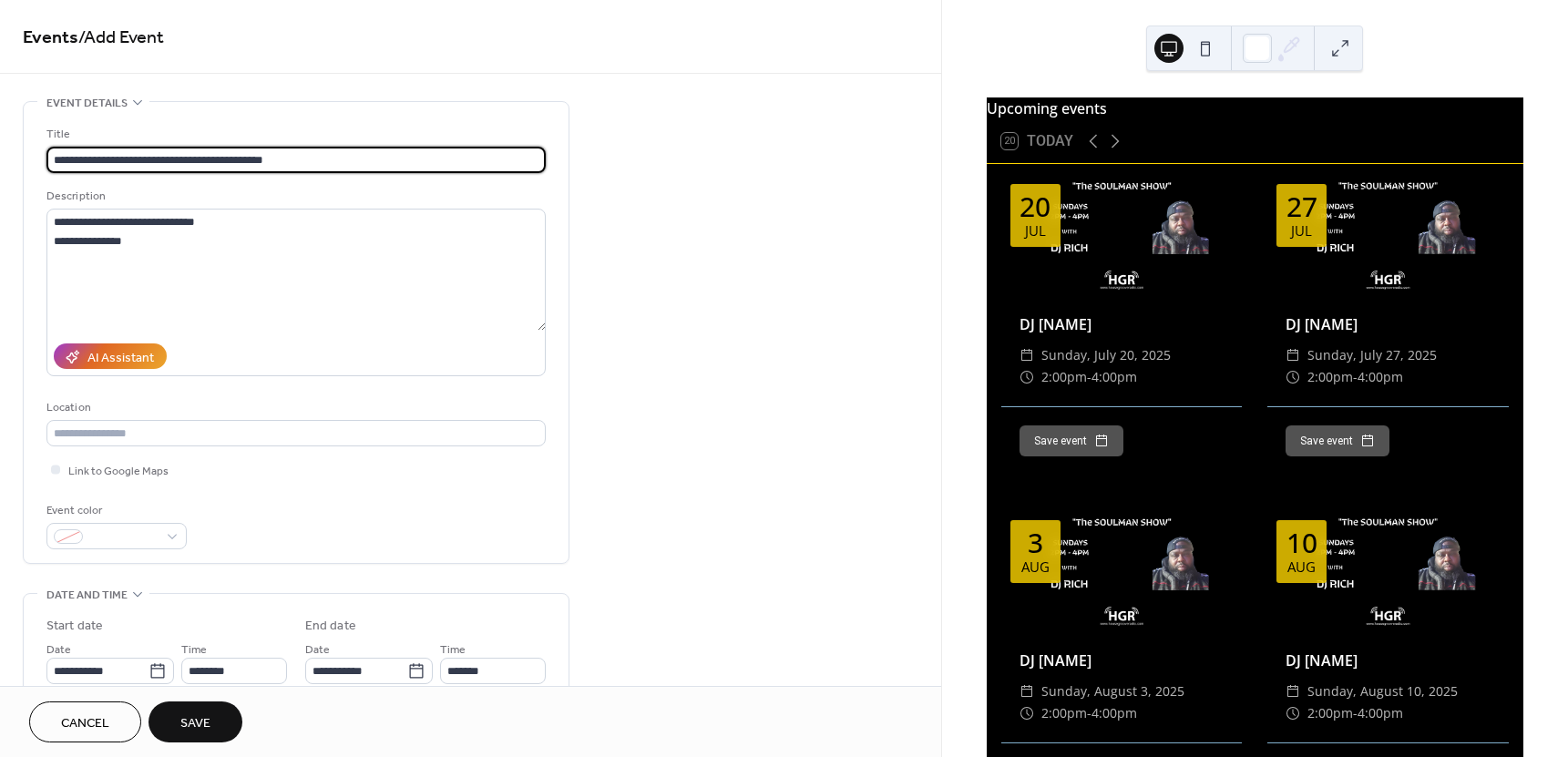 click on "**********" at bounding box center (296, 159) 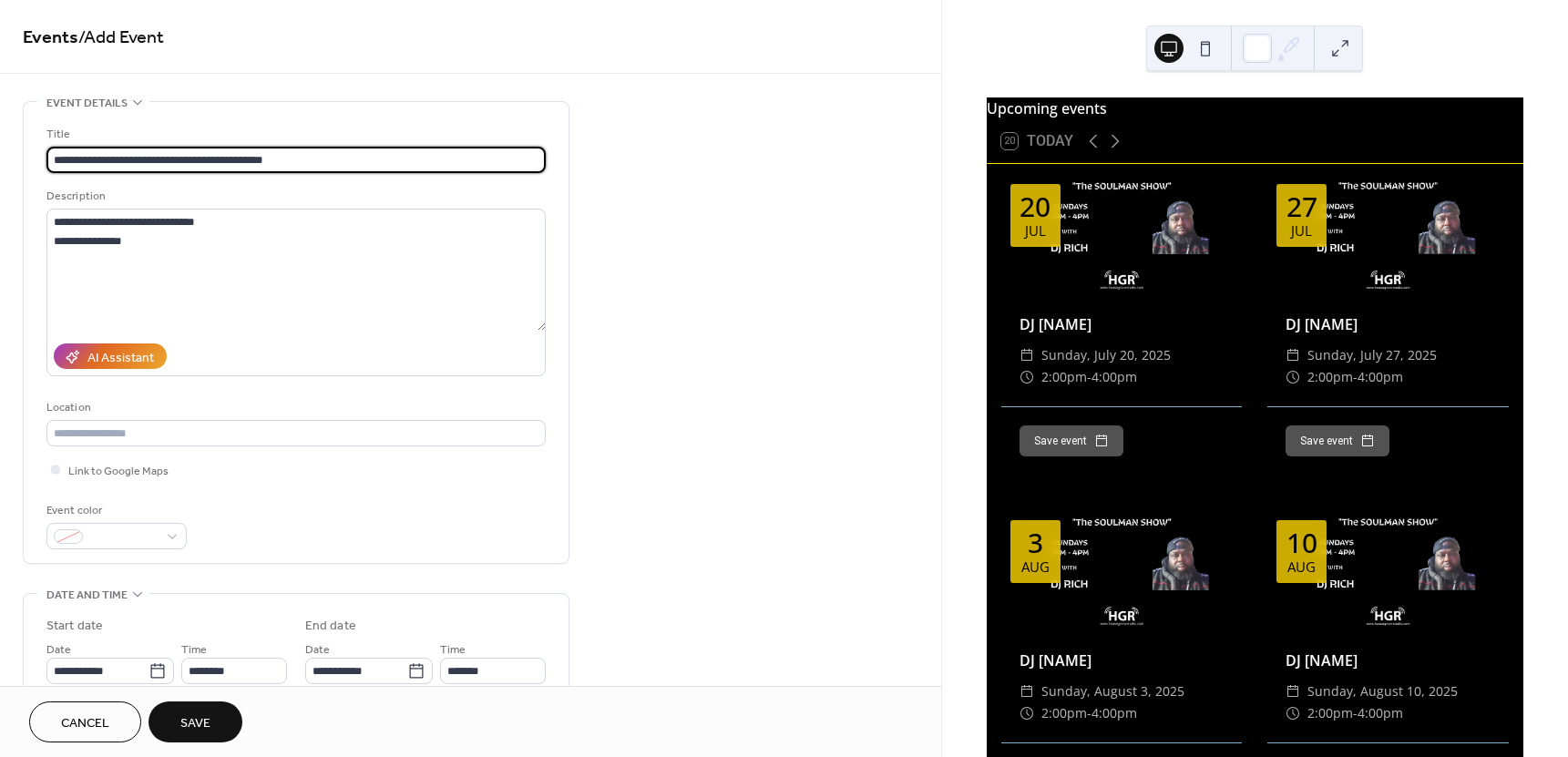 paste on "**********" 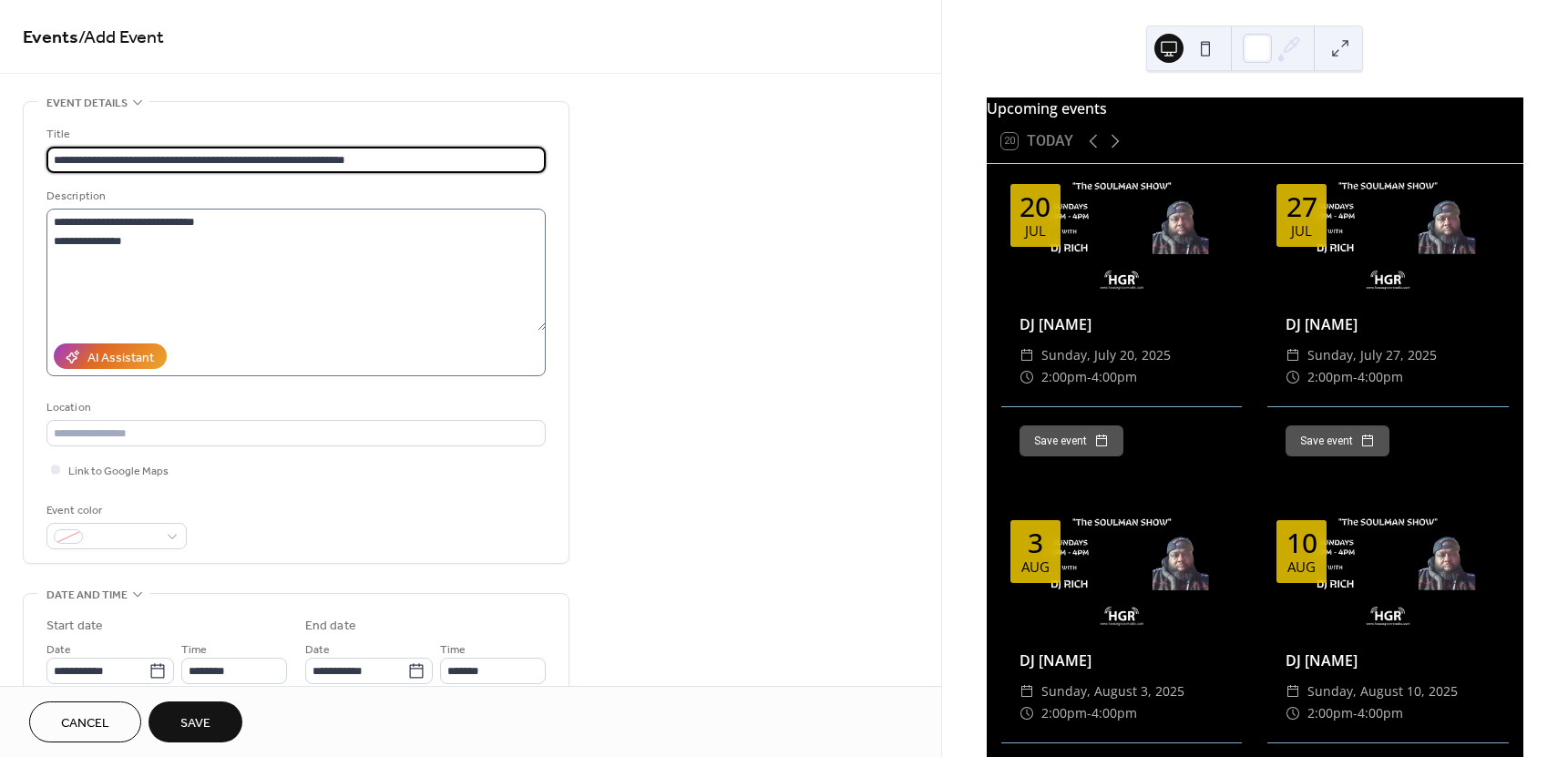 type on "**********" 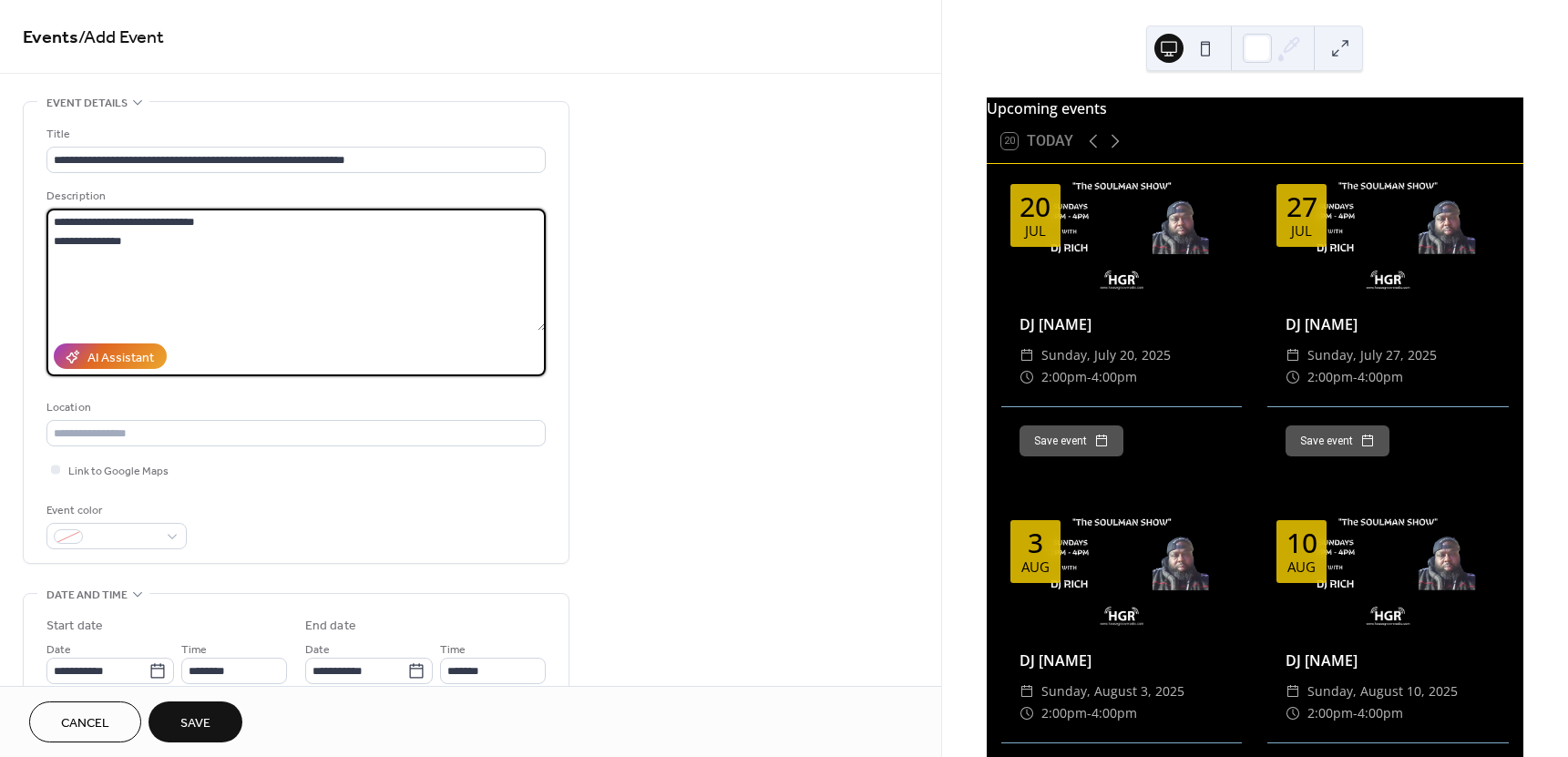drag, startPoint x: 159, startPoint y: 240, endPoint x: 61, endPoint y: 225, distance: 99.14131 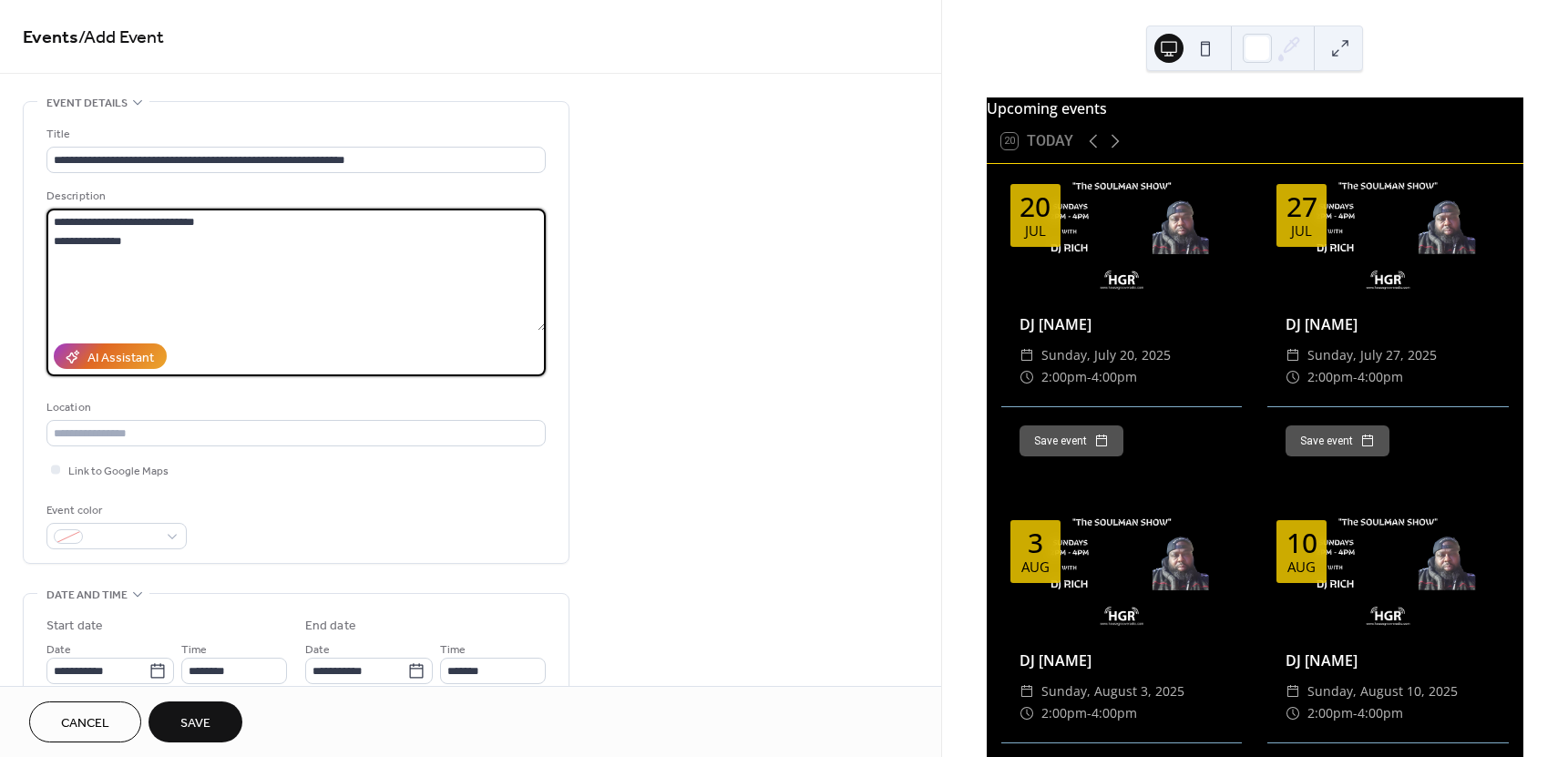 click on "**********" at bounding box center (296, 332) 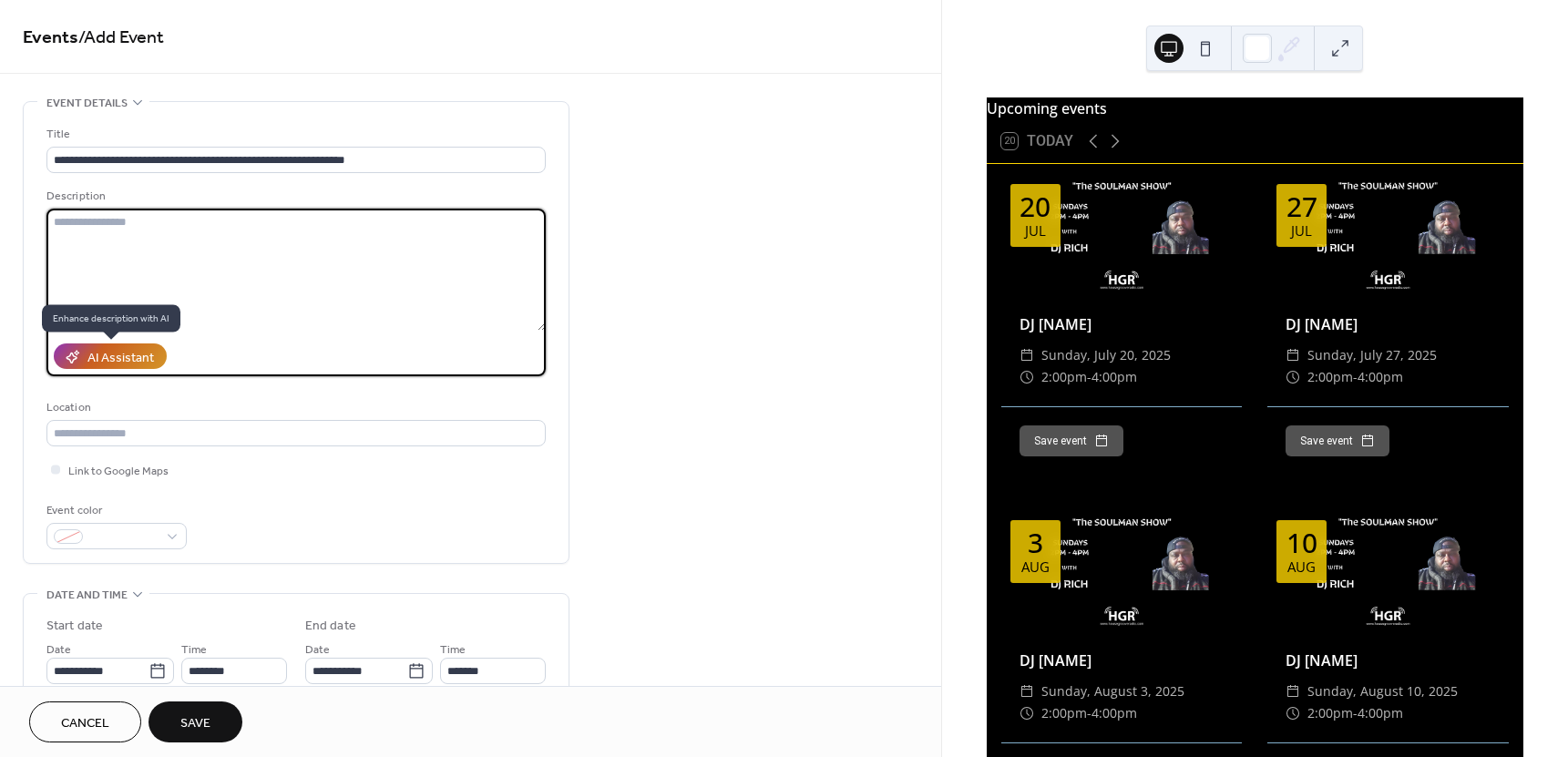 type 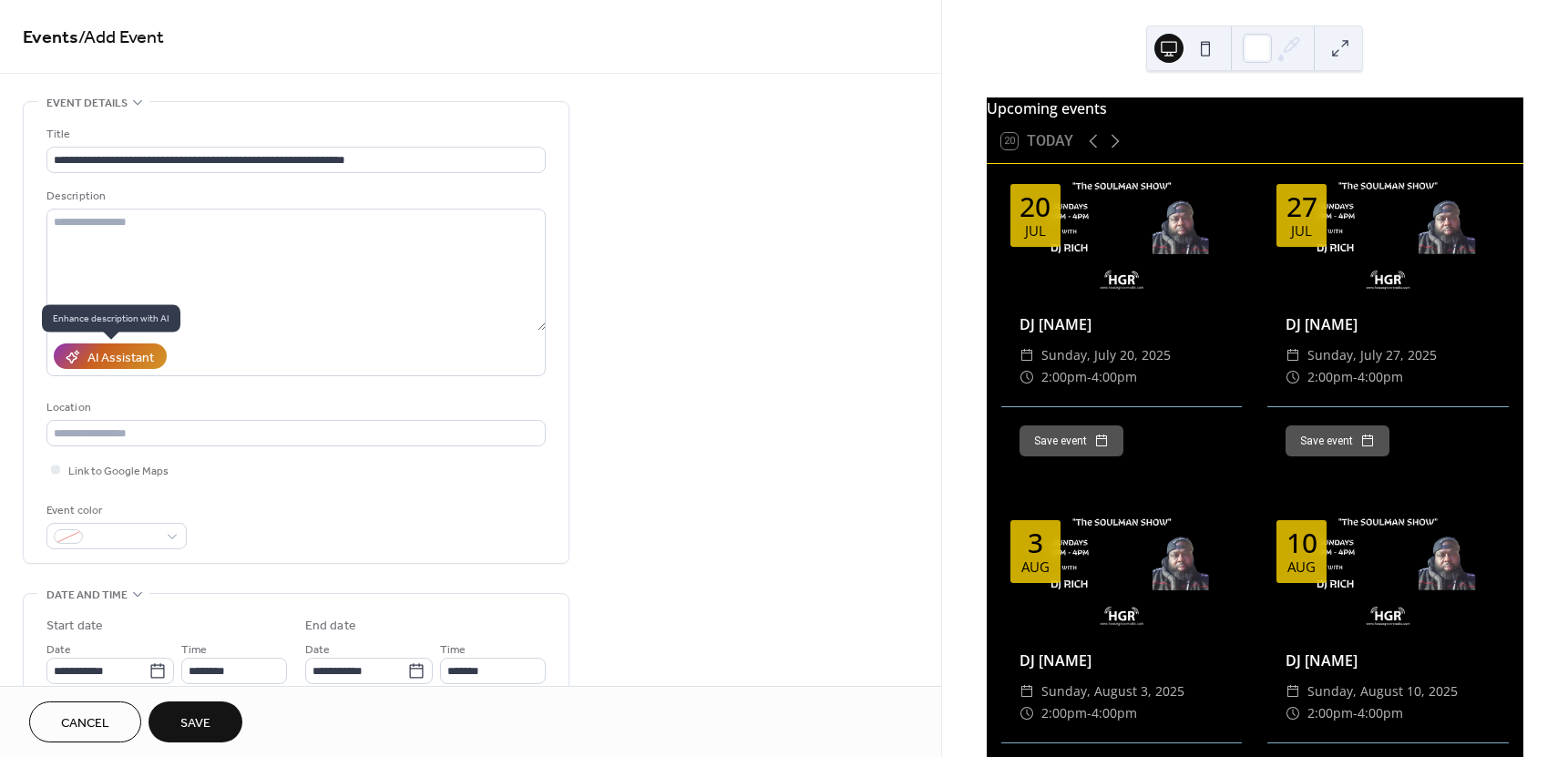 click on "AI Assistant" at bounding box center [120, 357] 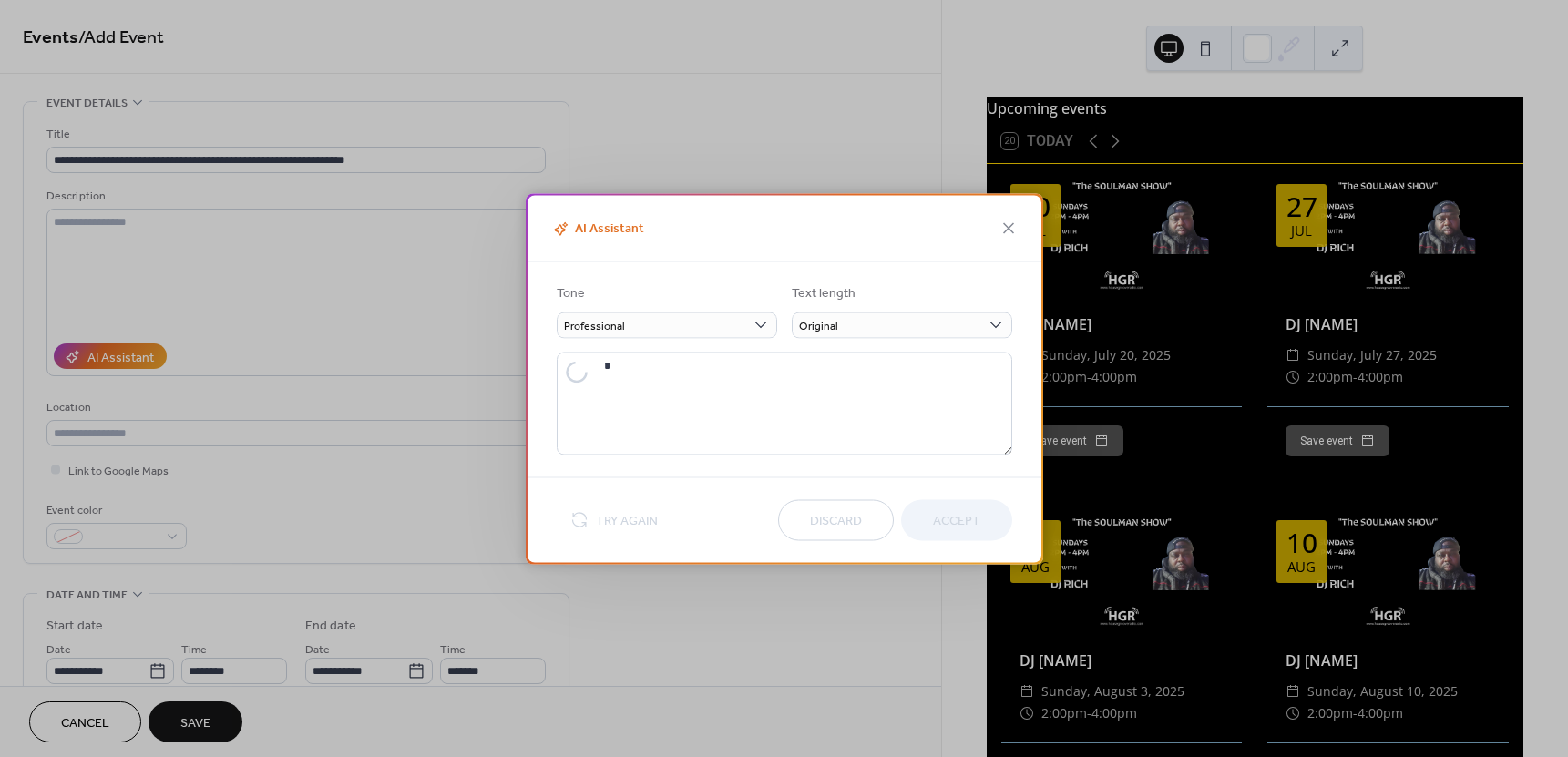 type on "**********" 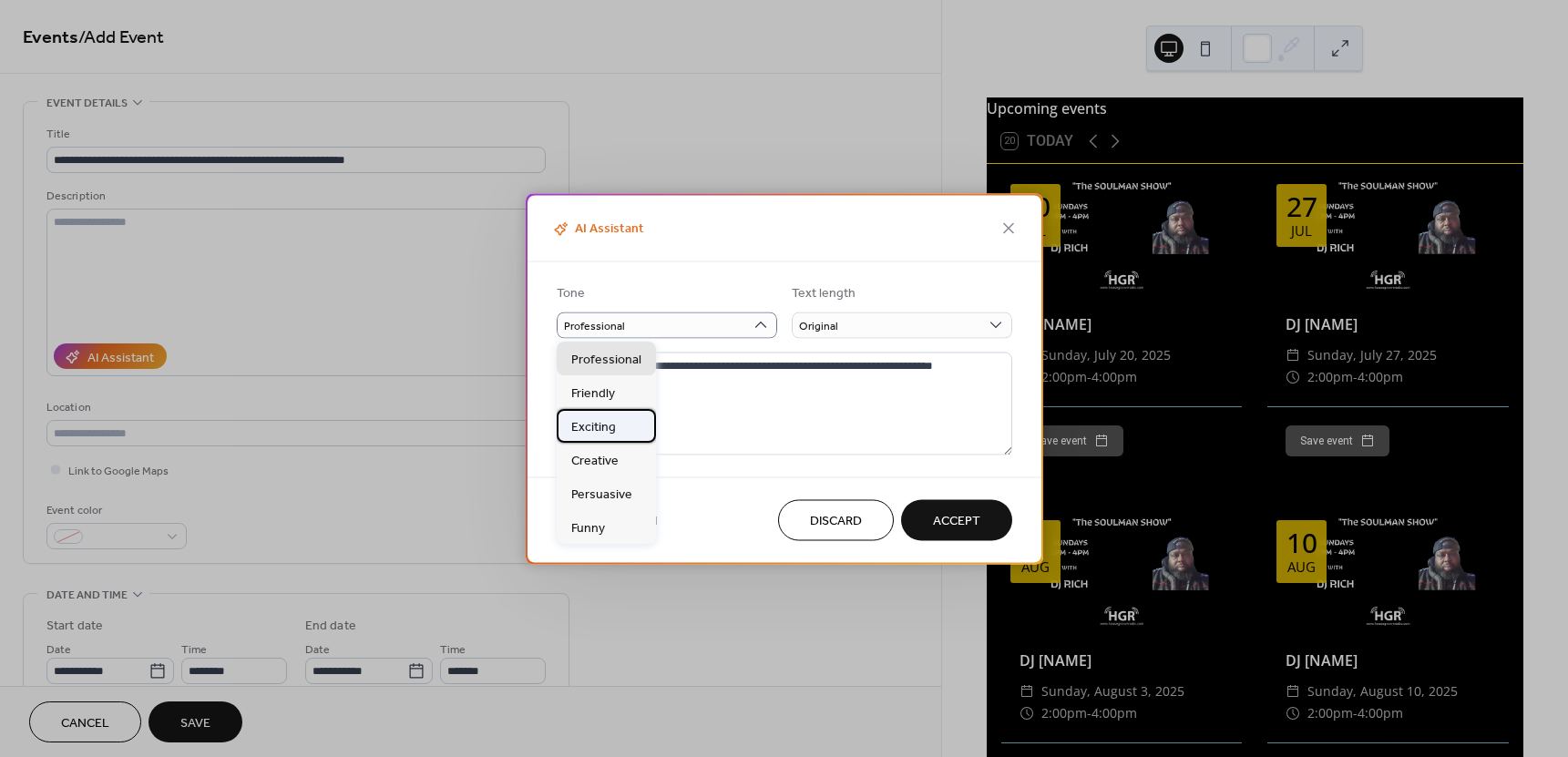 click on "Exciting" at bounding box center (593, 427) 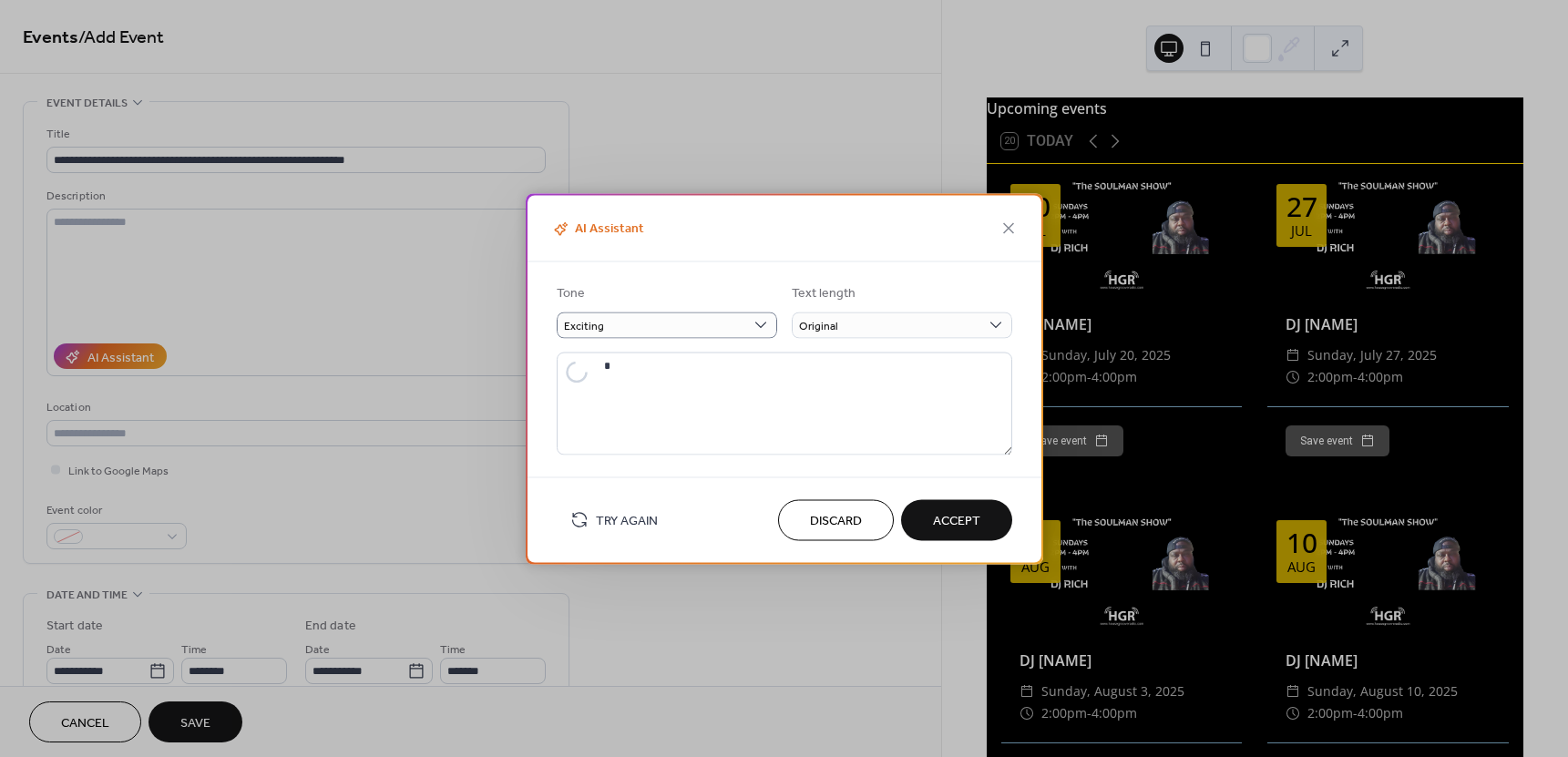type on "**********" 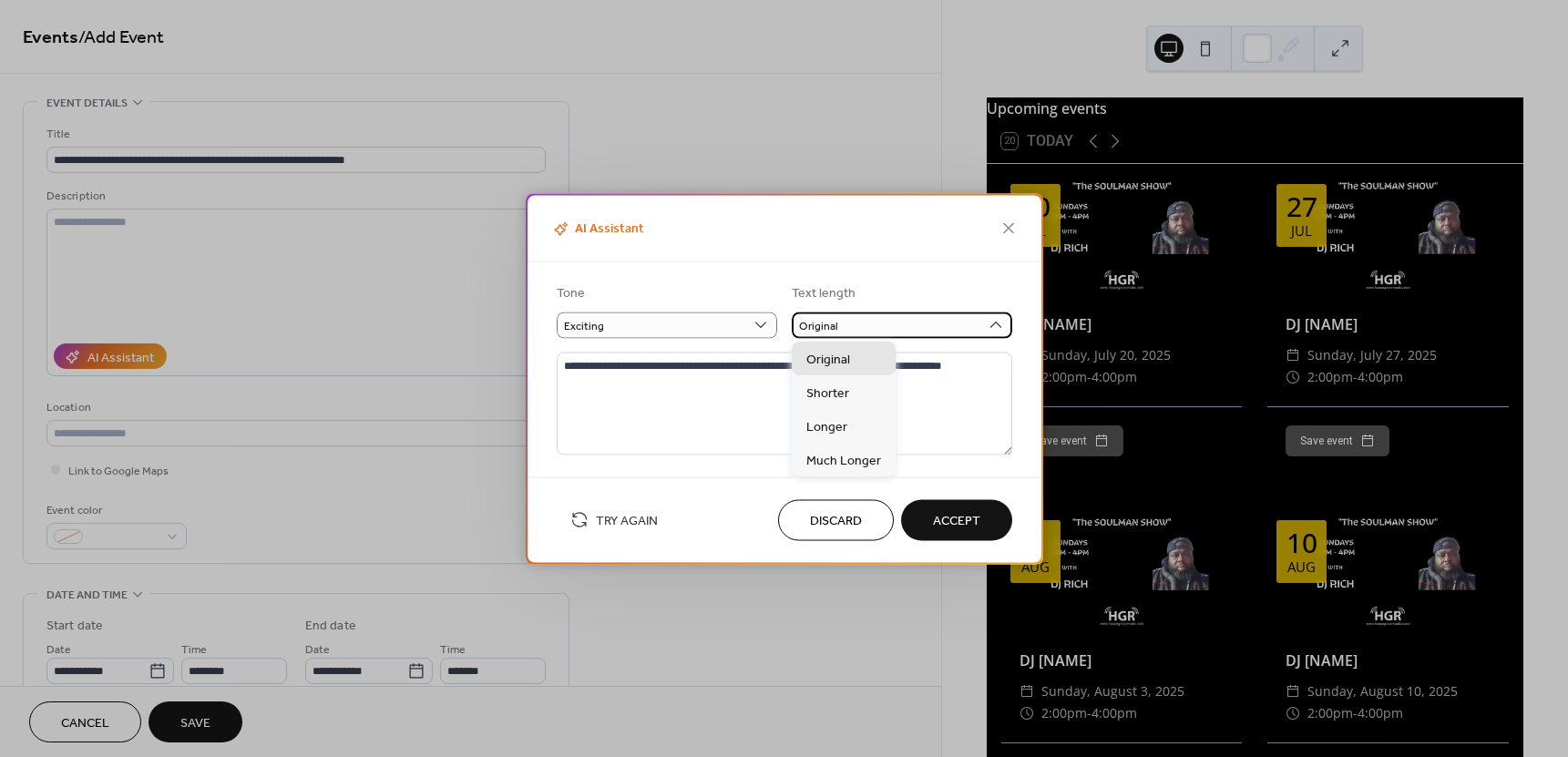click on "Original" at bounding box center (902, 324) 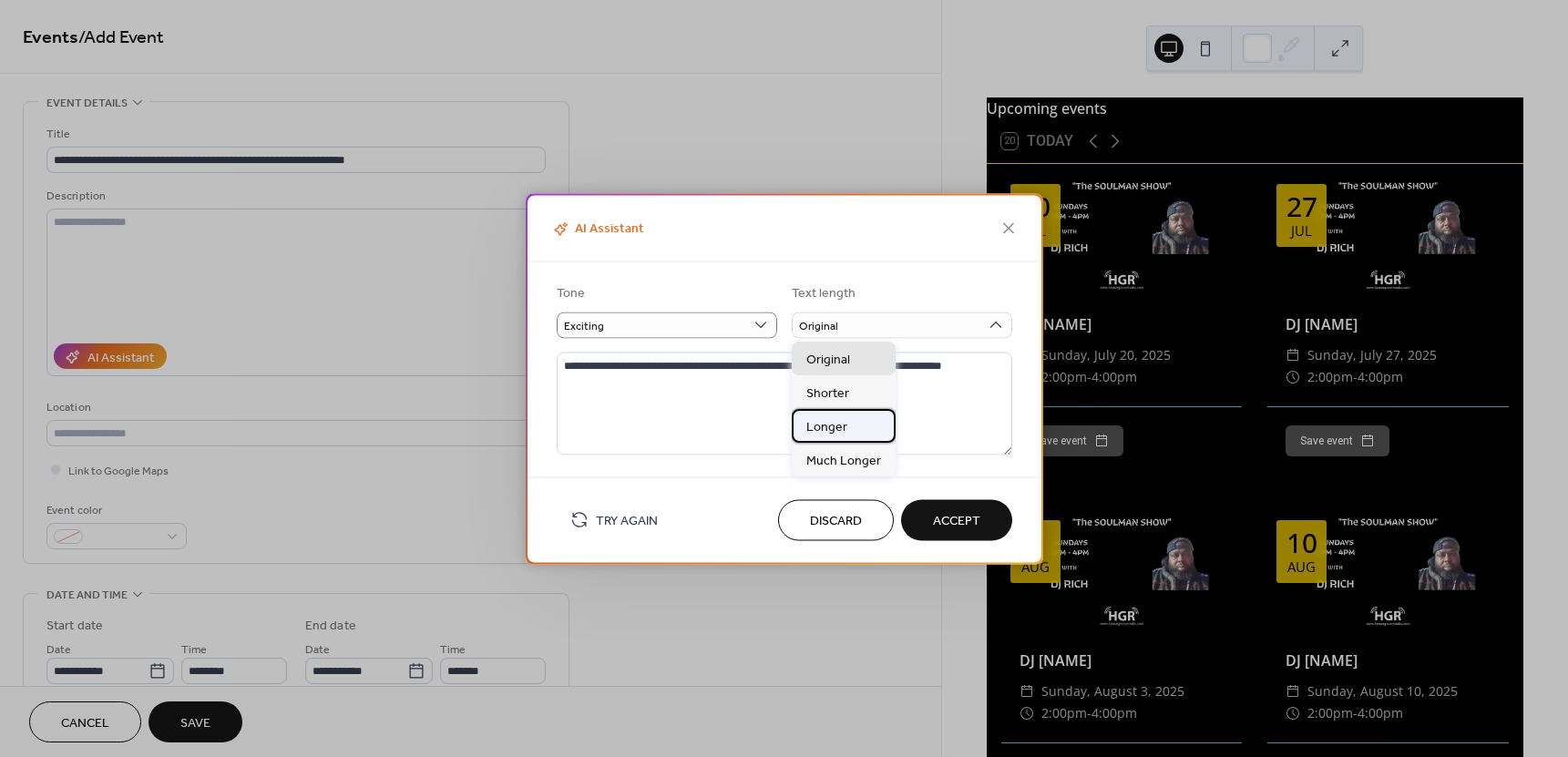 click on "Longer" at bounding box center [826, 427] 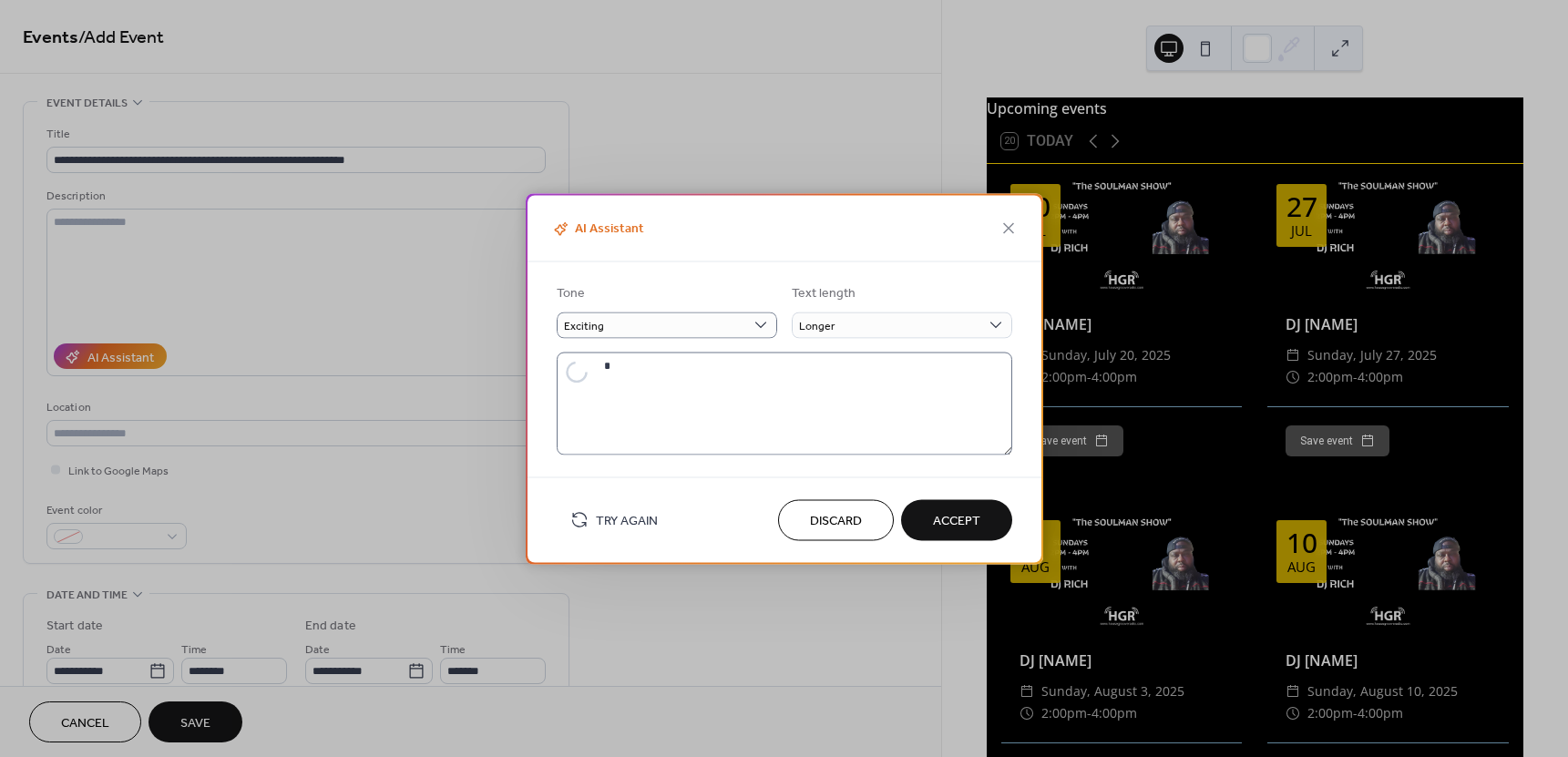 type on "**********" 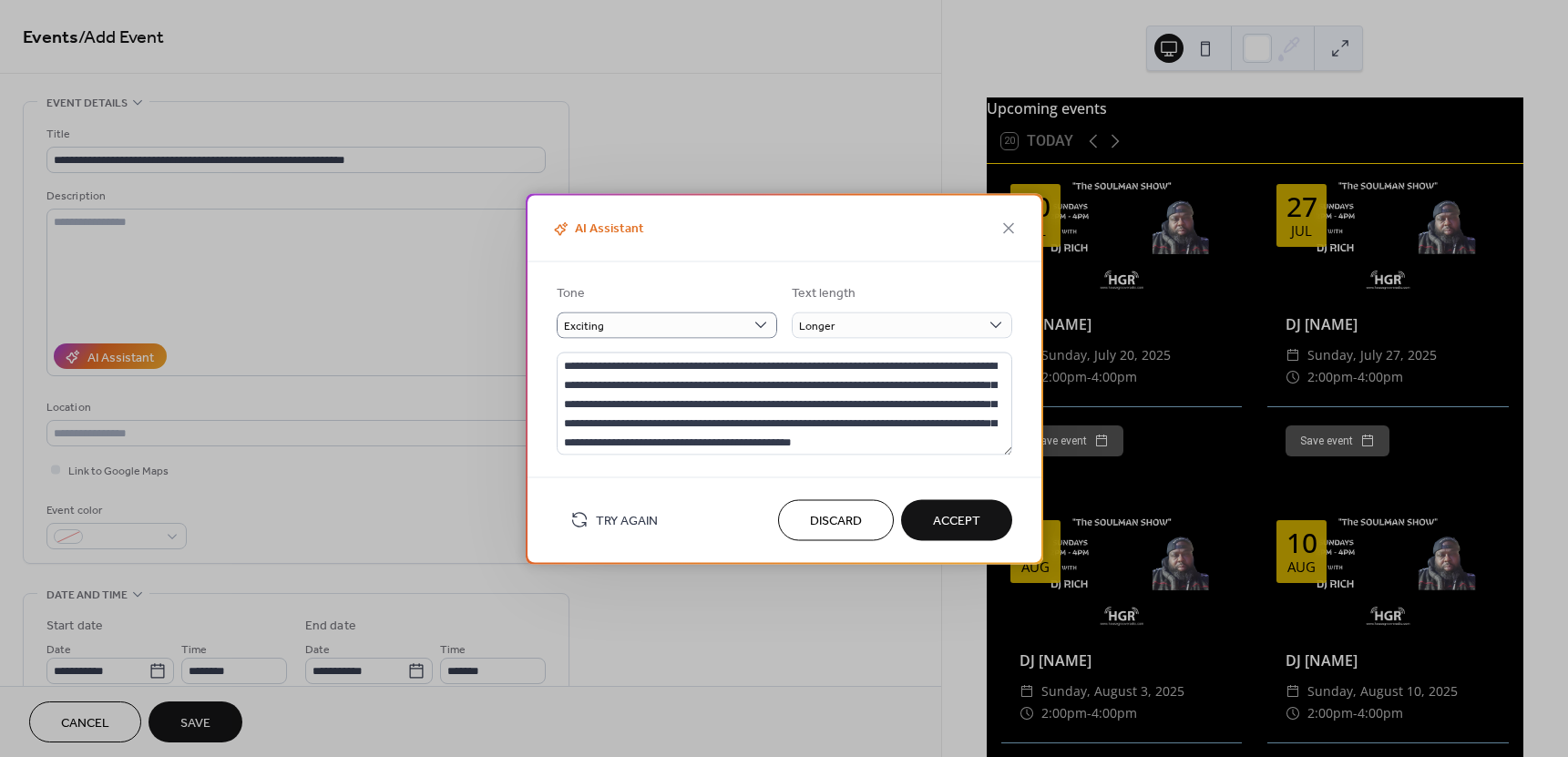 click on "Accept" at bounding box center (957, 521) 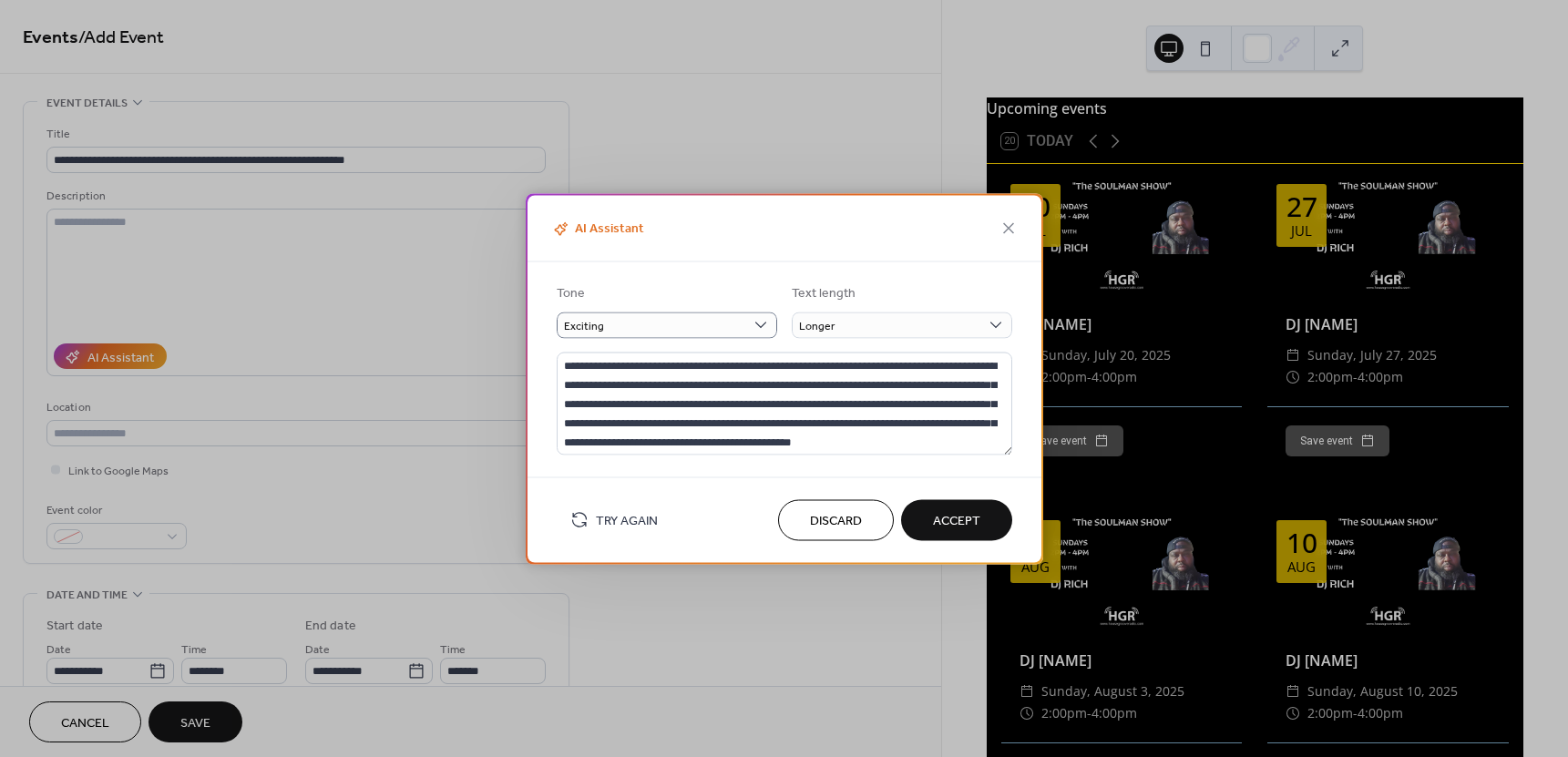 type on "**********" 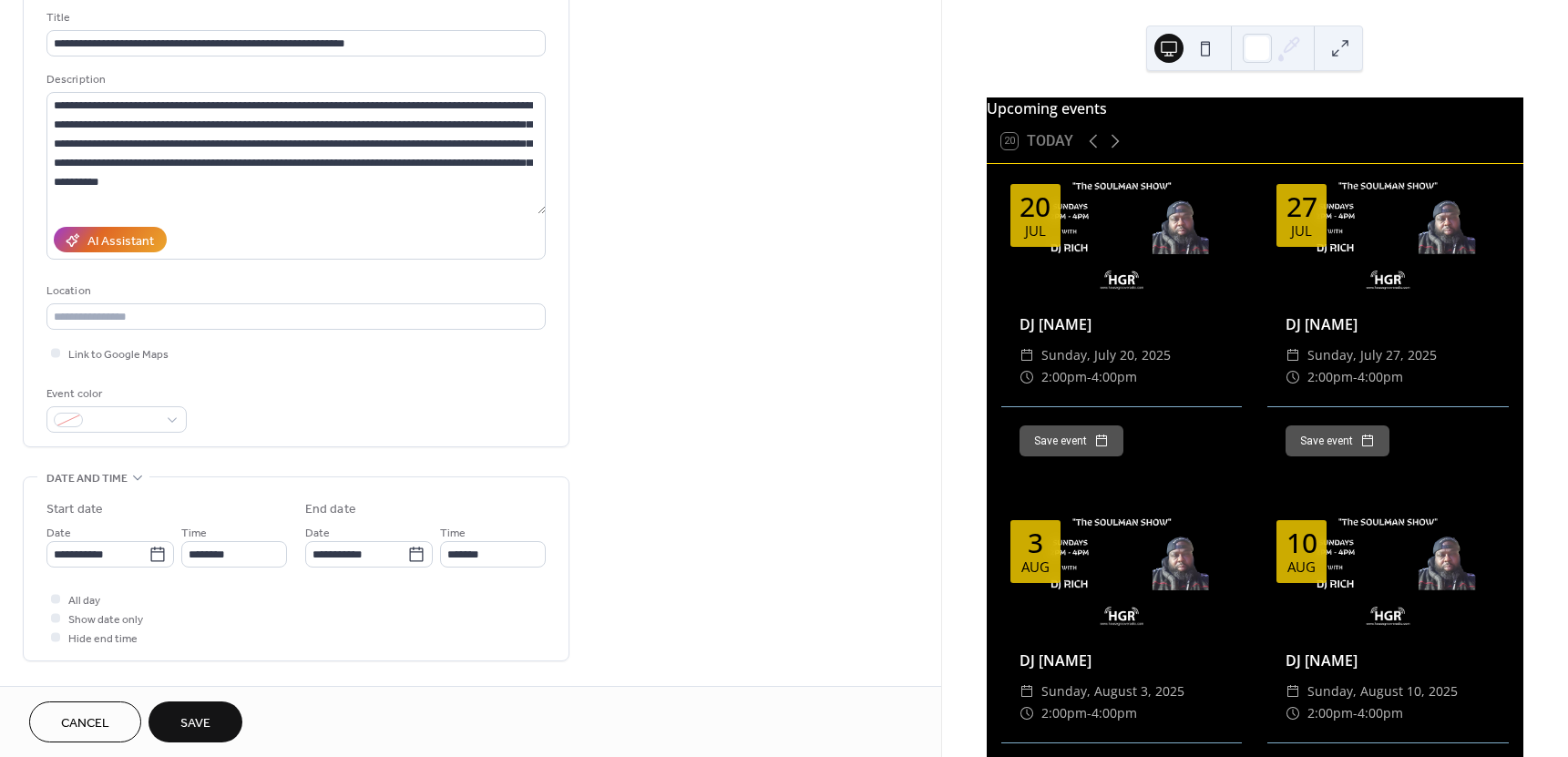 scroll, scrollTop: 121, scrollLeft: 0, axis: vertical 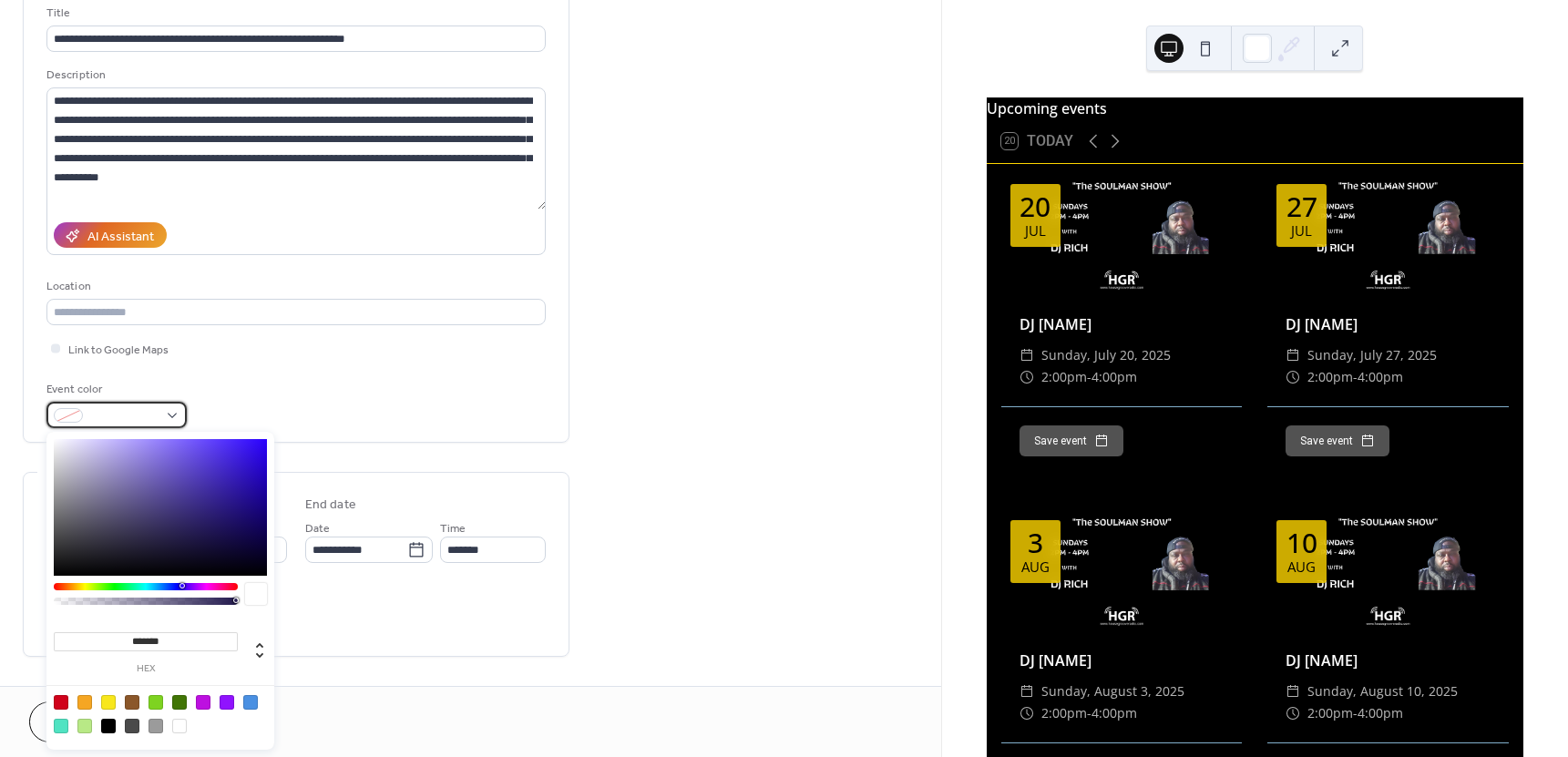 click at bounding box center (117, 414) 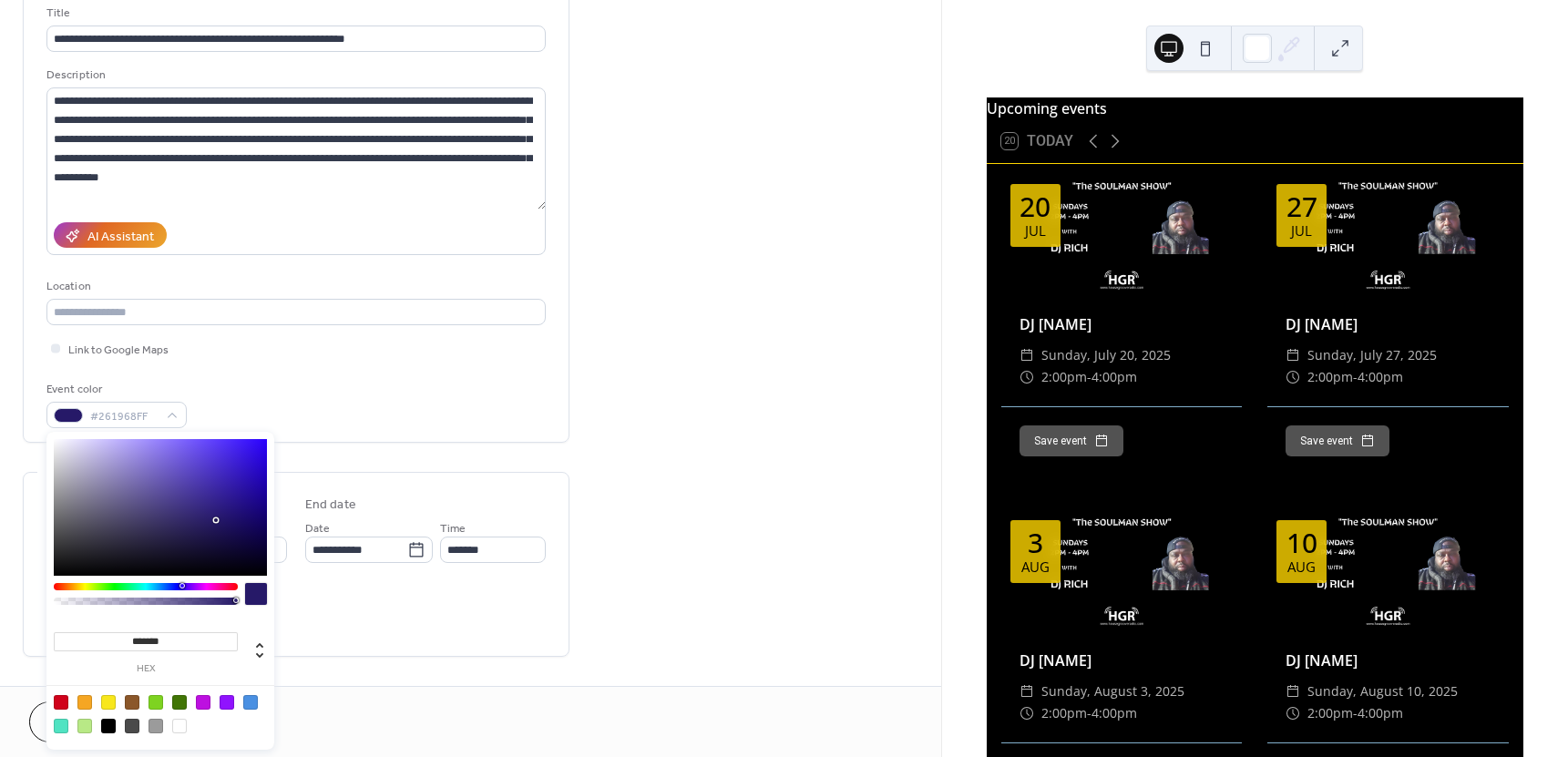 type on "*******" 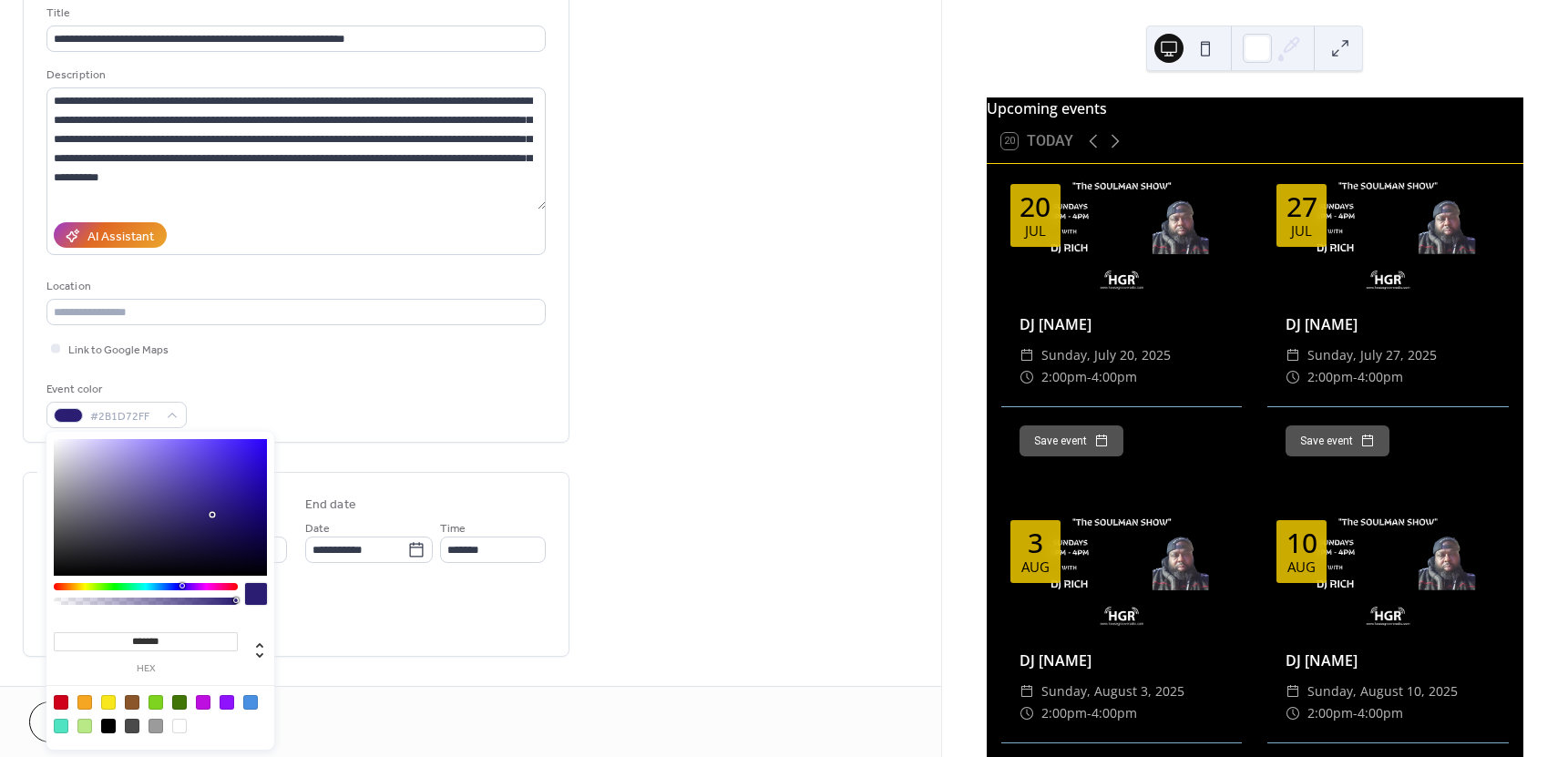 drag, startPoint x: 225, startPoint y: 496, endPoint x: 212, endPoint y: 515, distance: 23.02173 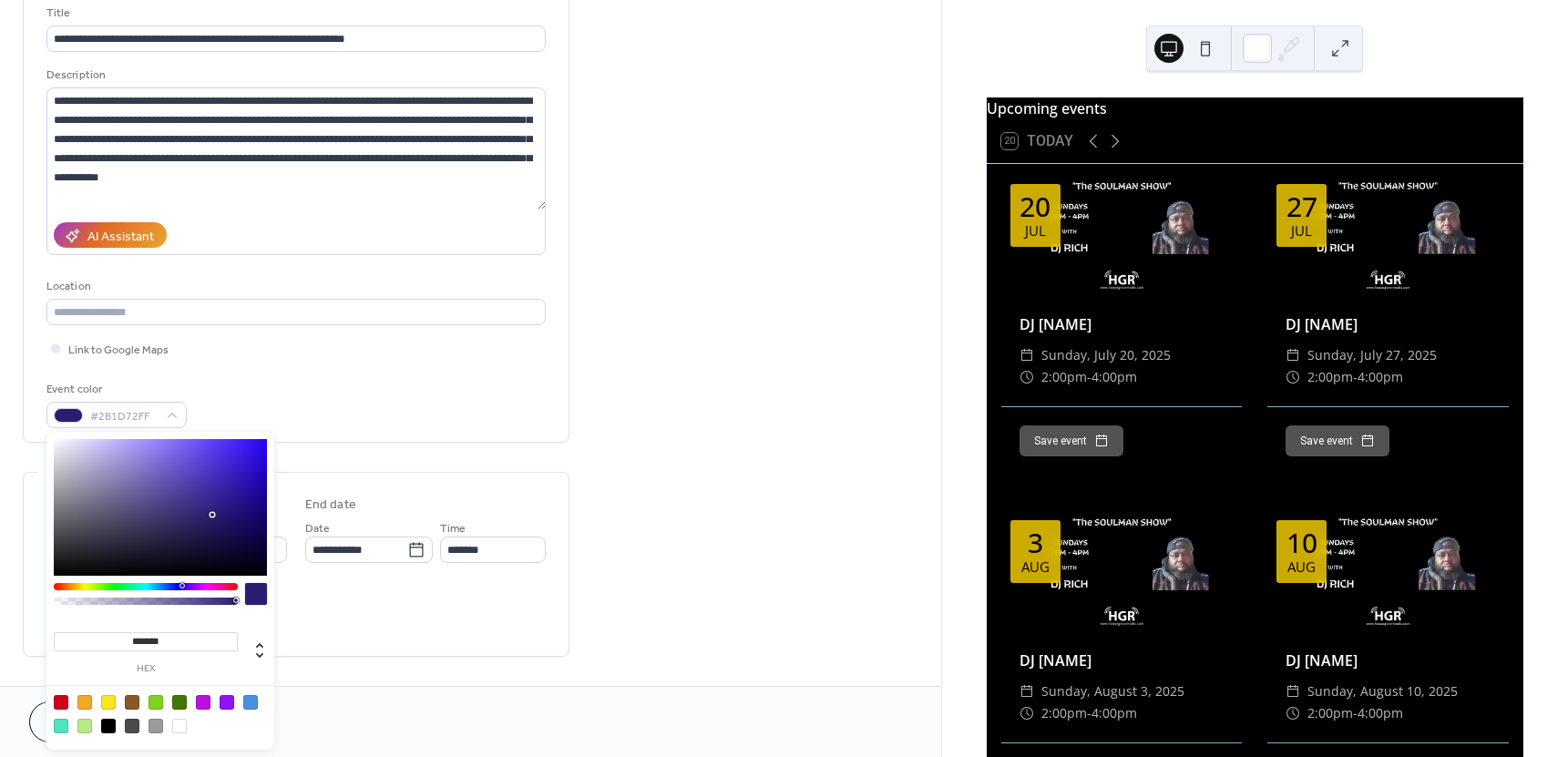 click on "**********" at bounding box center [470, 535] 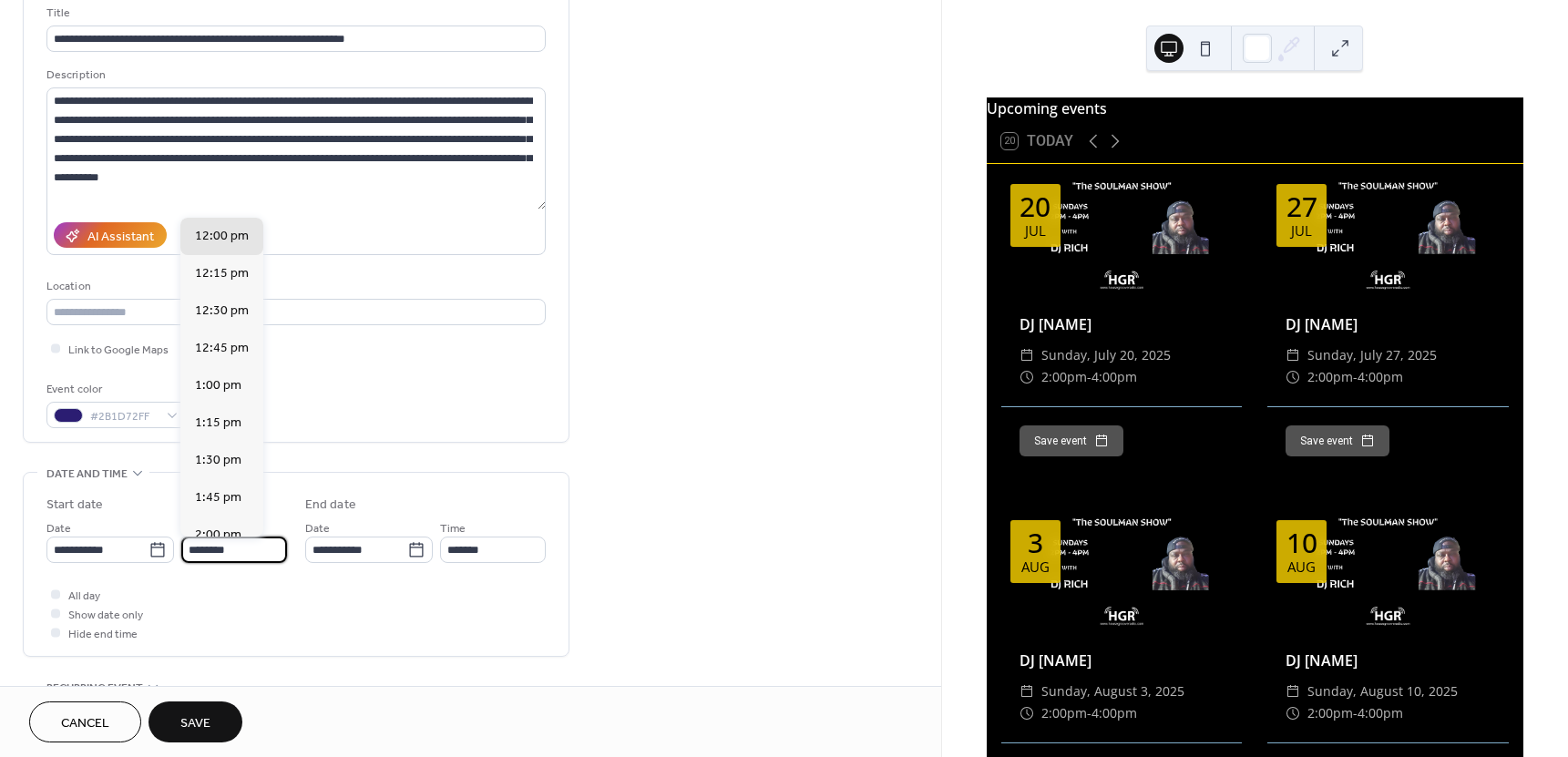 click on "********" at bounding box center [234, 549] 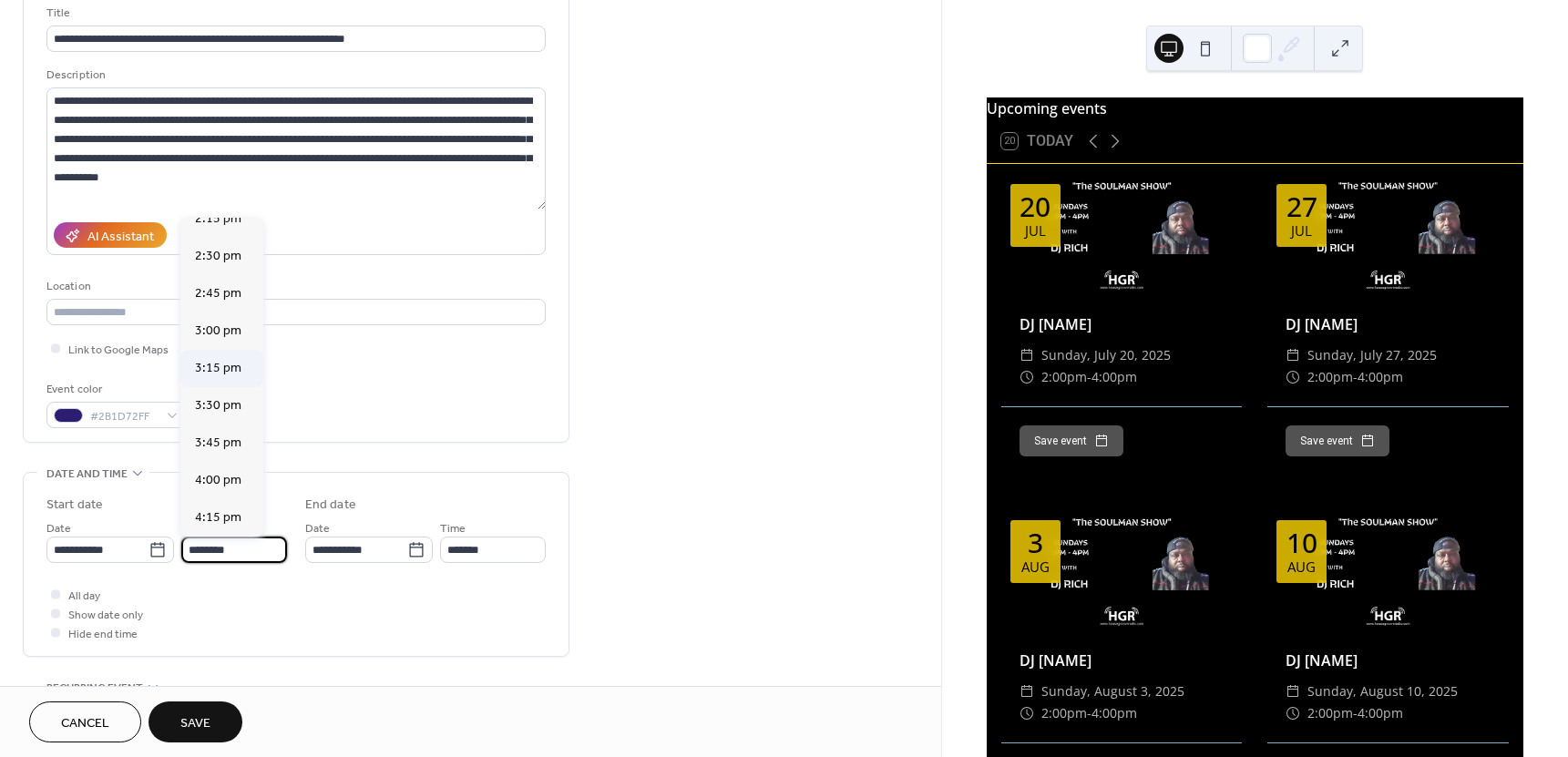 scroll, scrollTop: 2157, scrollLeft: 0, axis: vertical 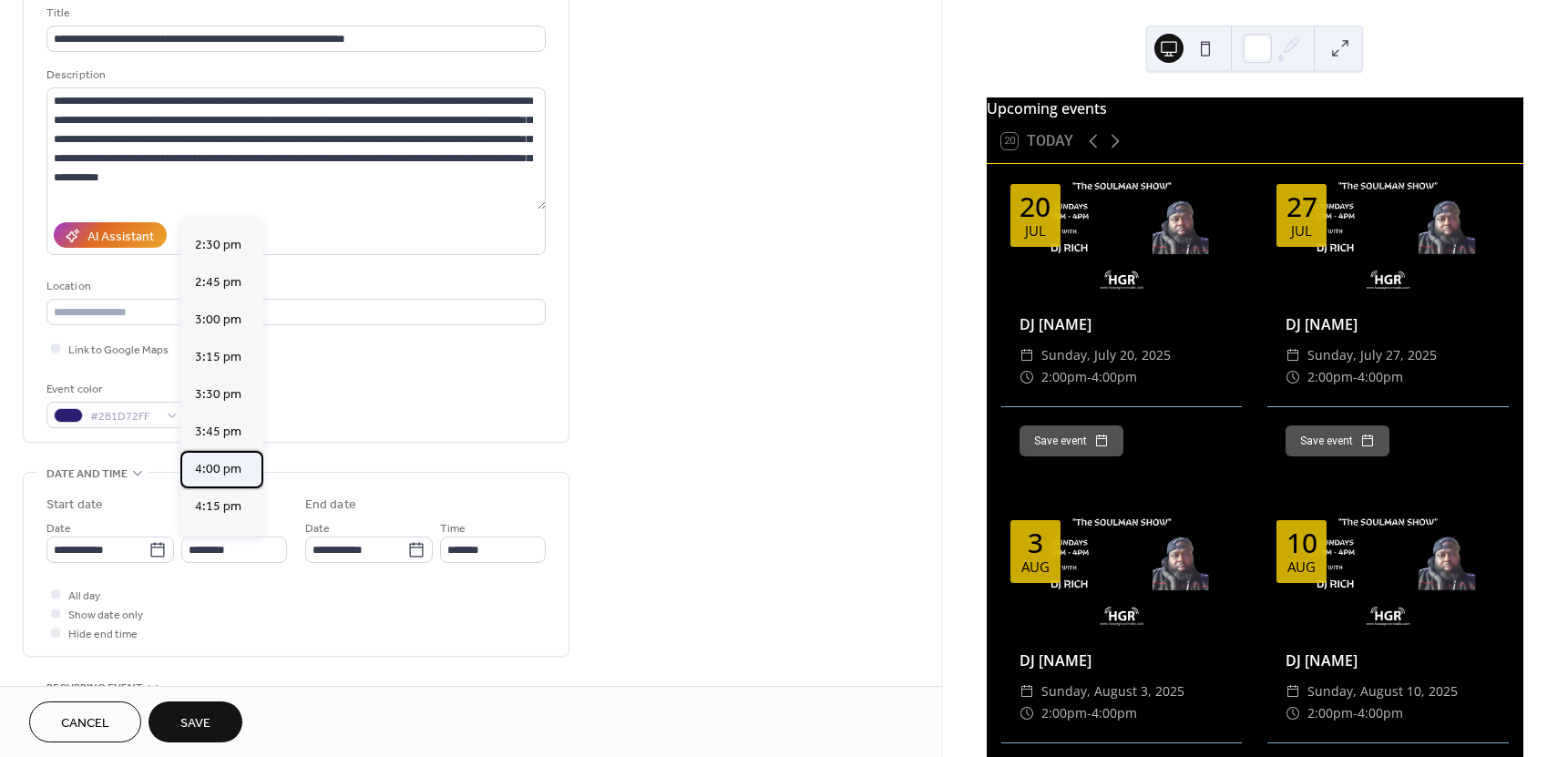 click on "4:00 pm" at bounding box center [218, 469] 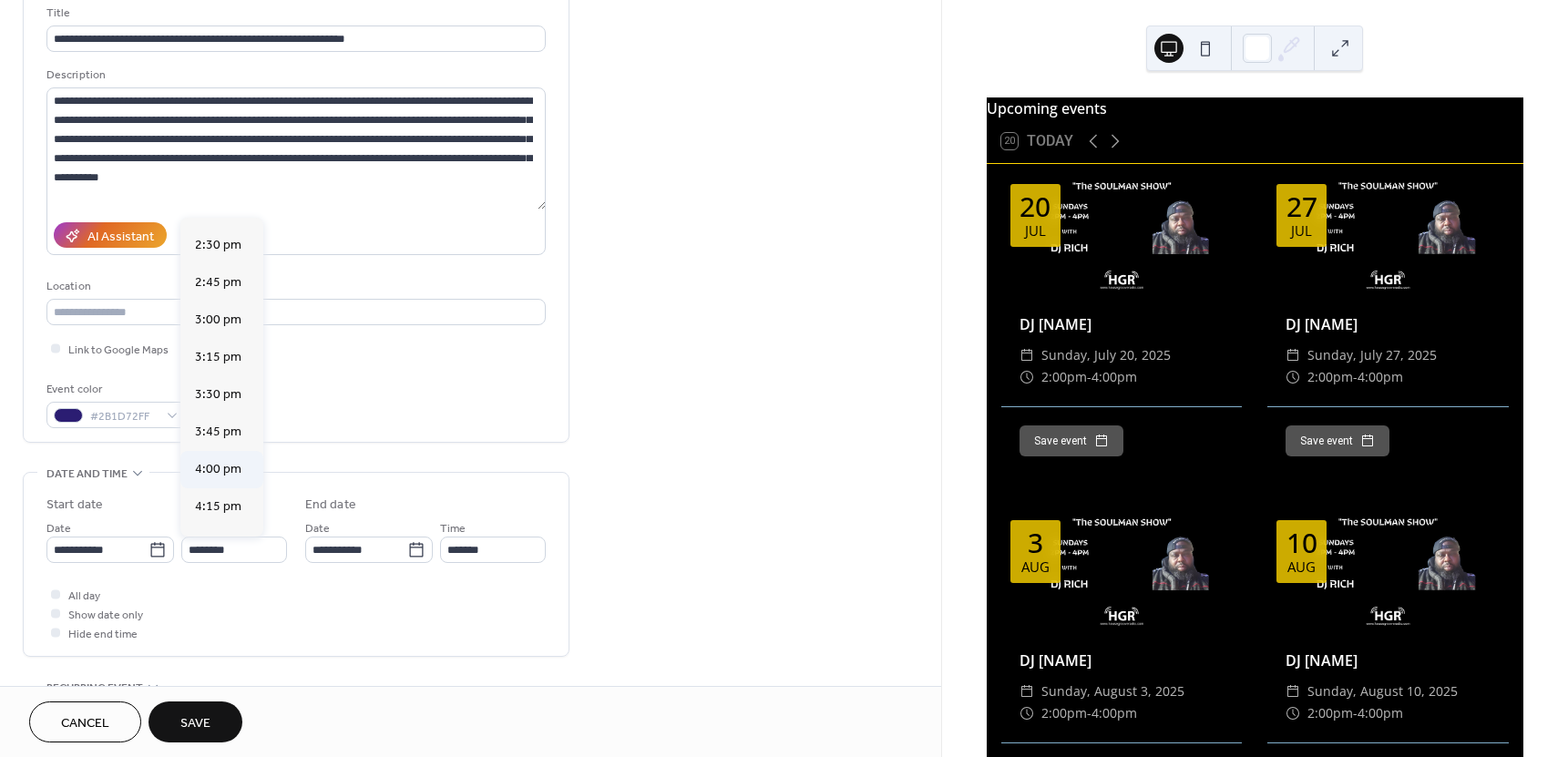 type on "*******" 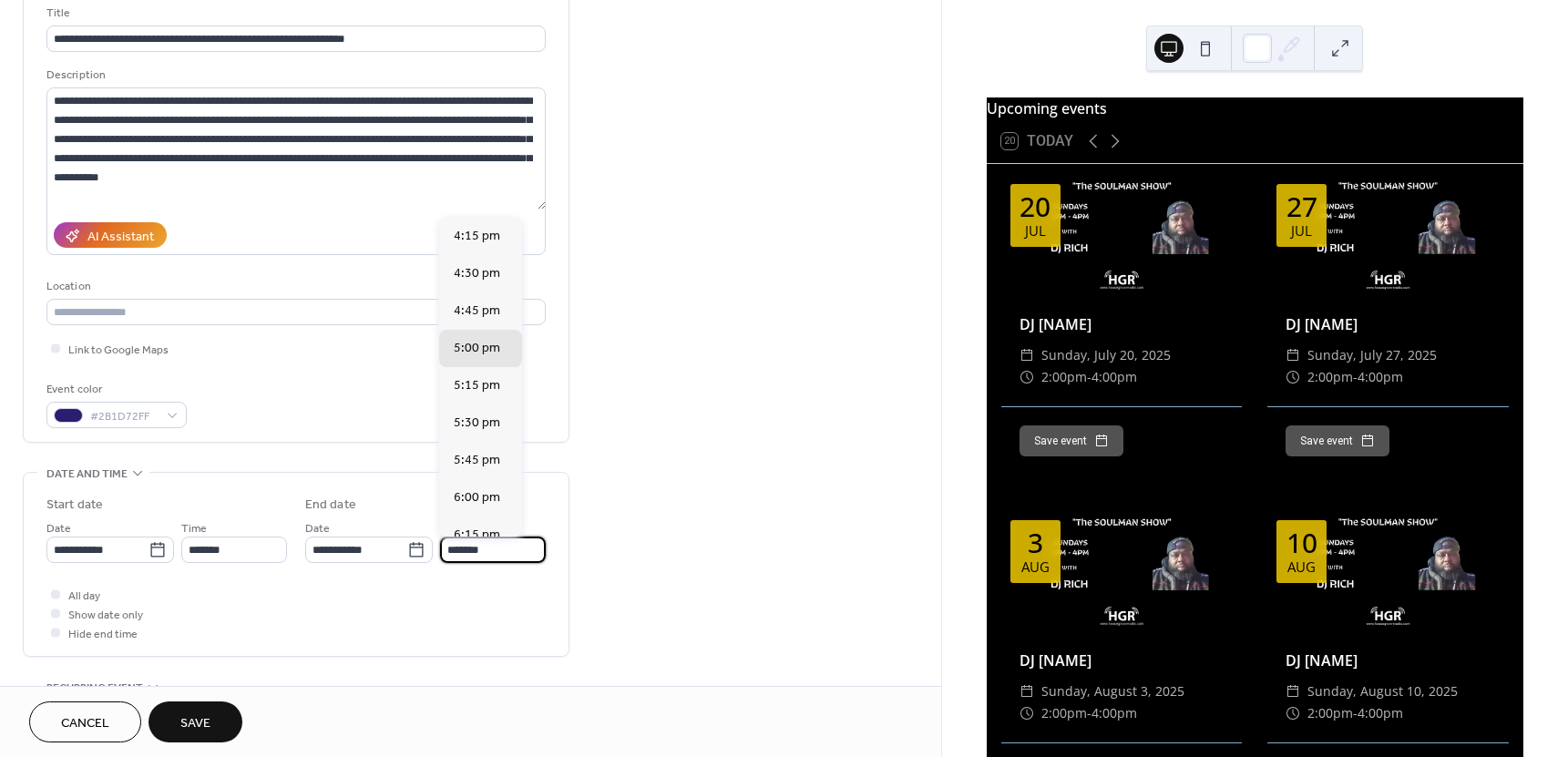 click on "*******" at bounding box center (493, 549) 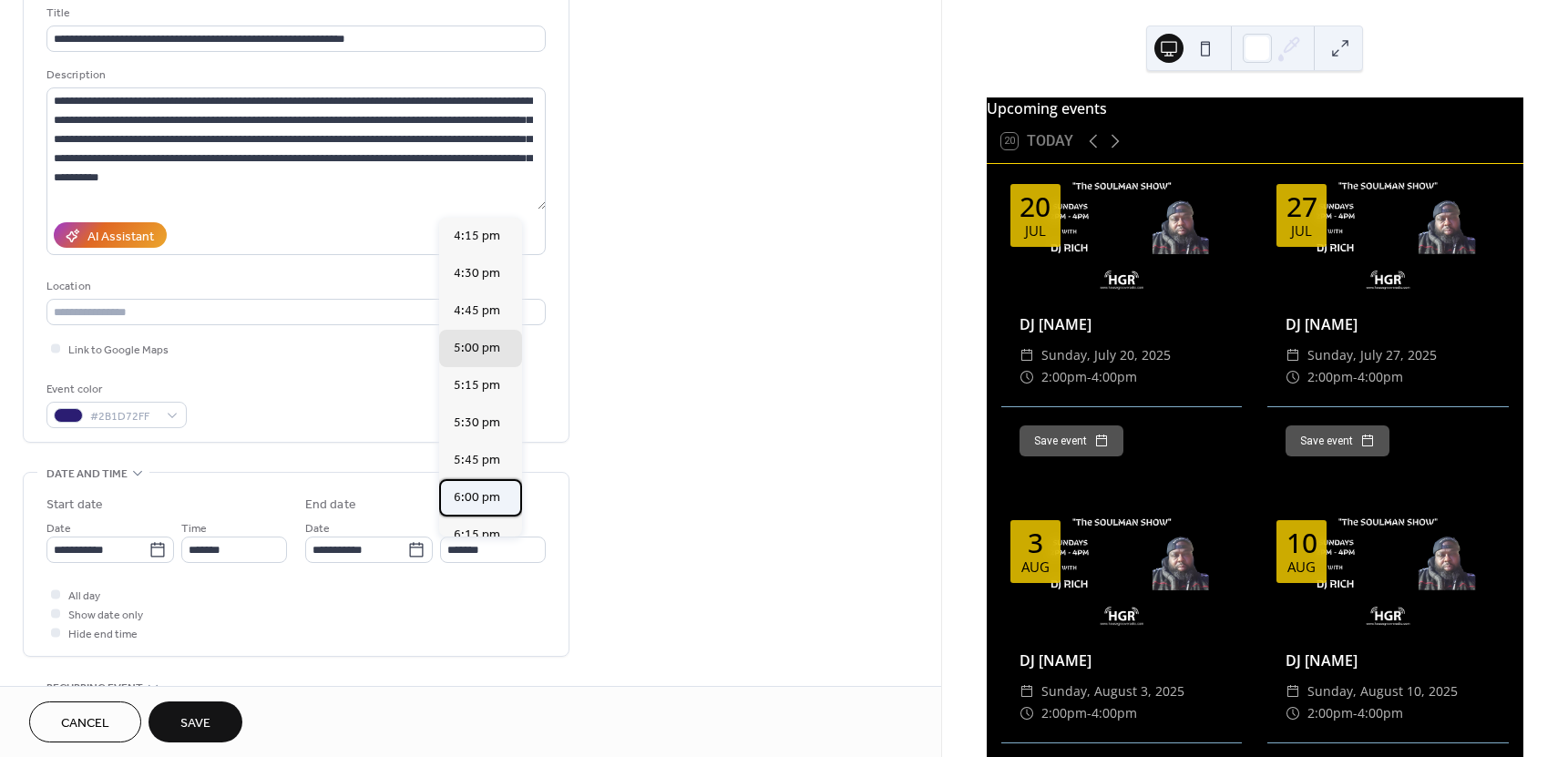 click on "6:00 pm" at bounding box center (477, 497) 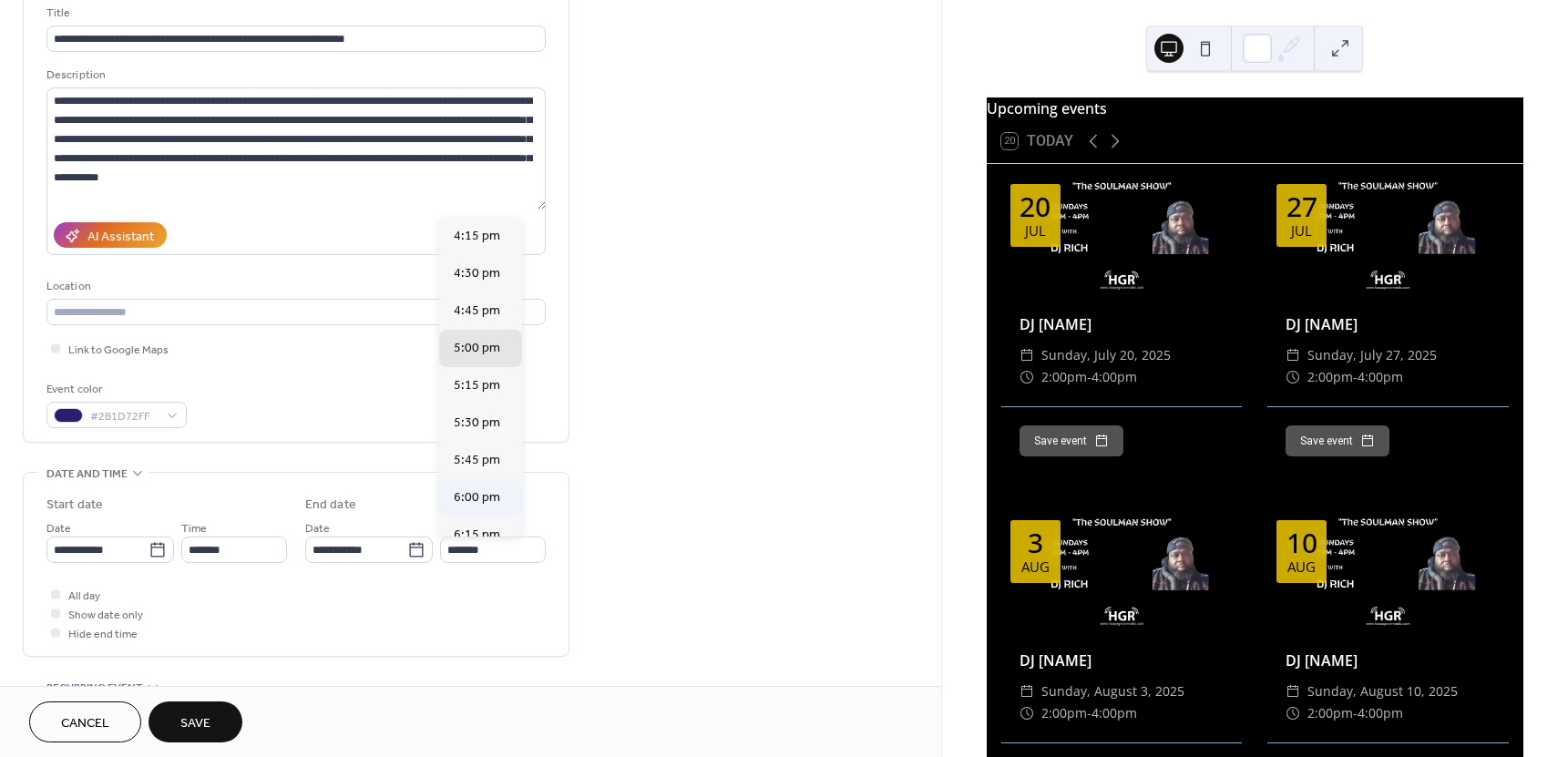 type on "*******" 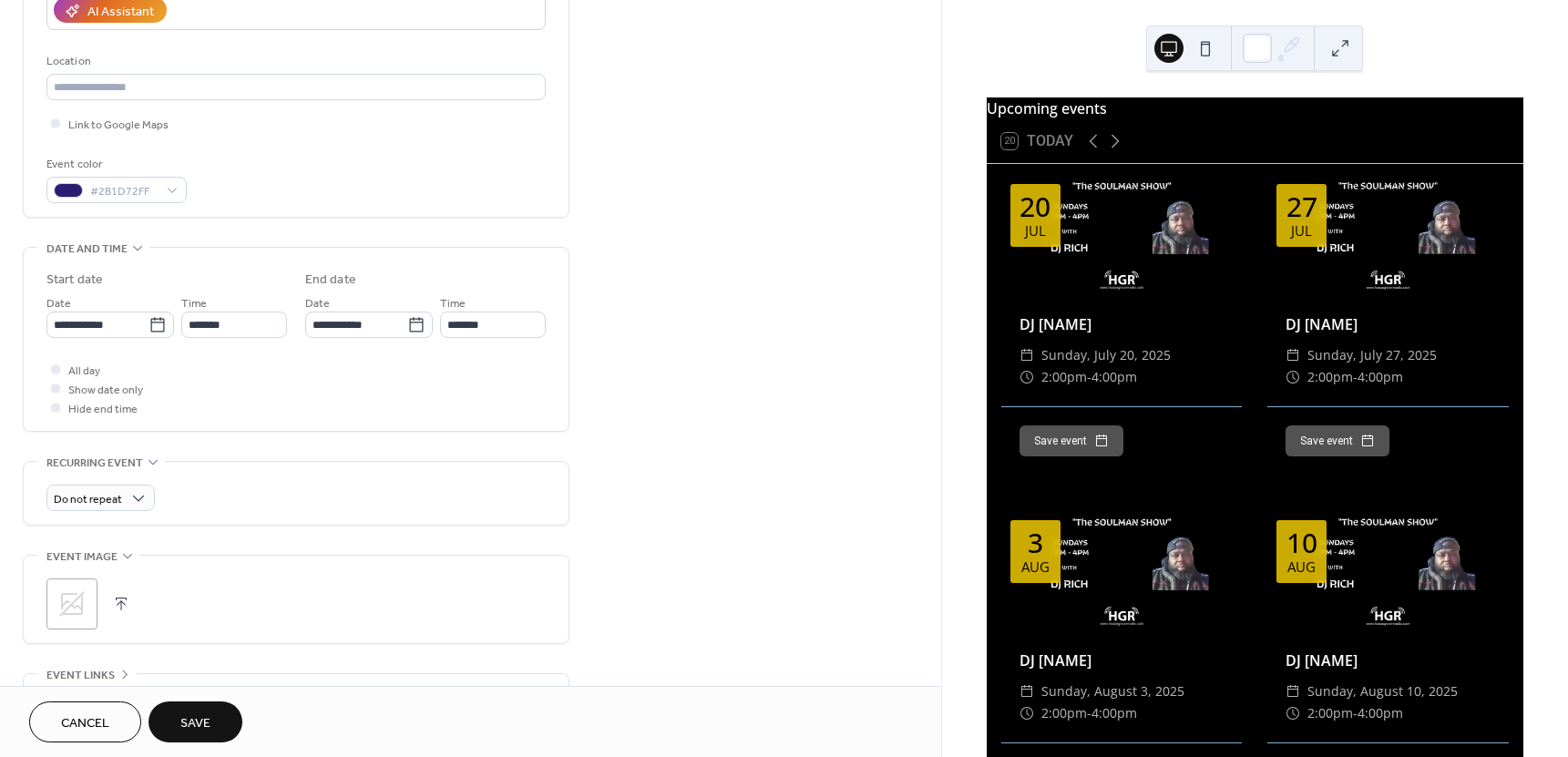 scroll, scrollTop: 364, scrollLeft: 0, axis: vertical 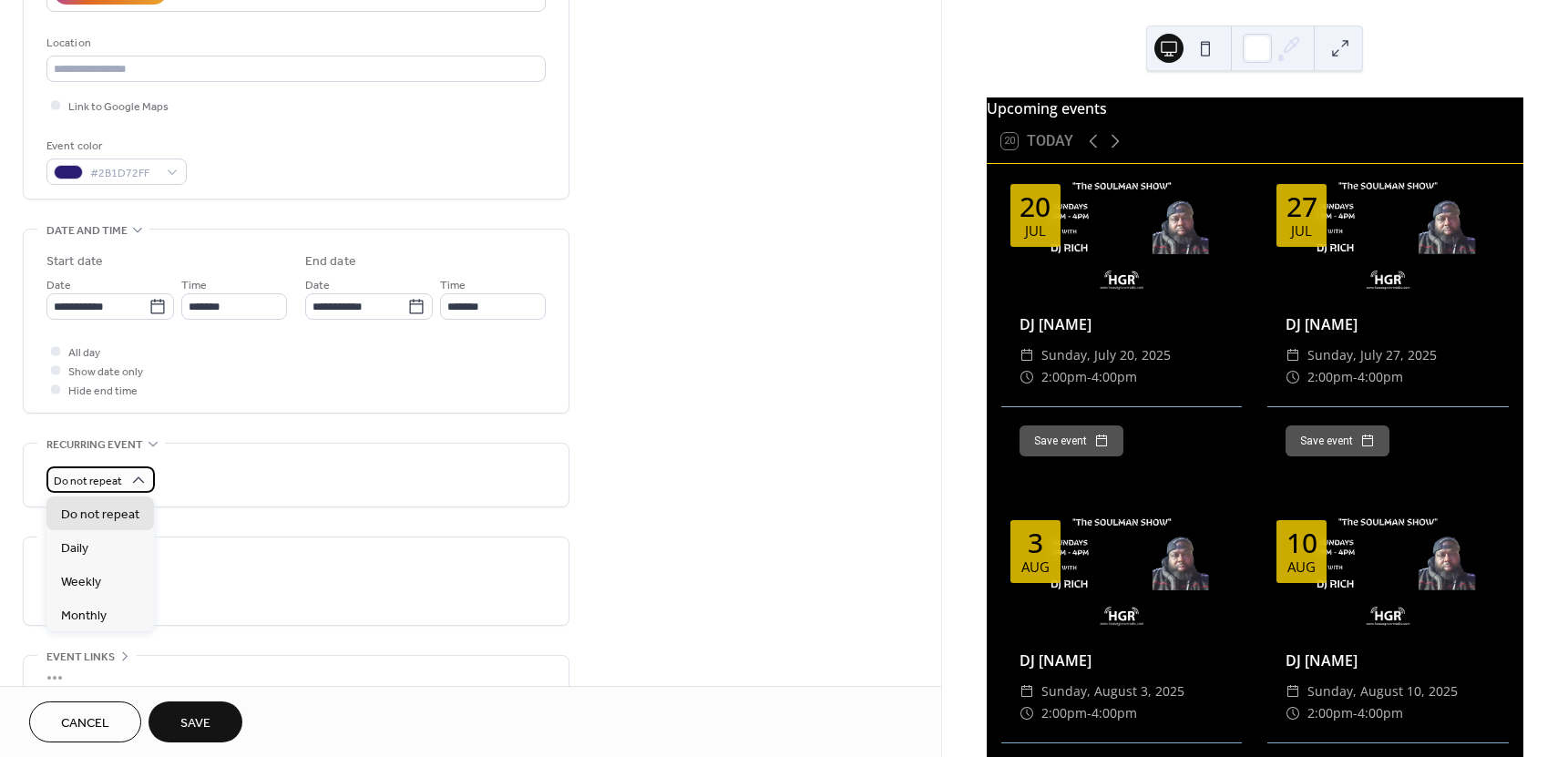 click on "Do not repeat" at bounding box center [87, 481] 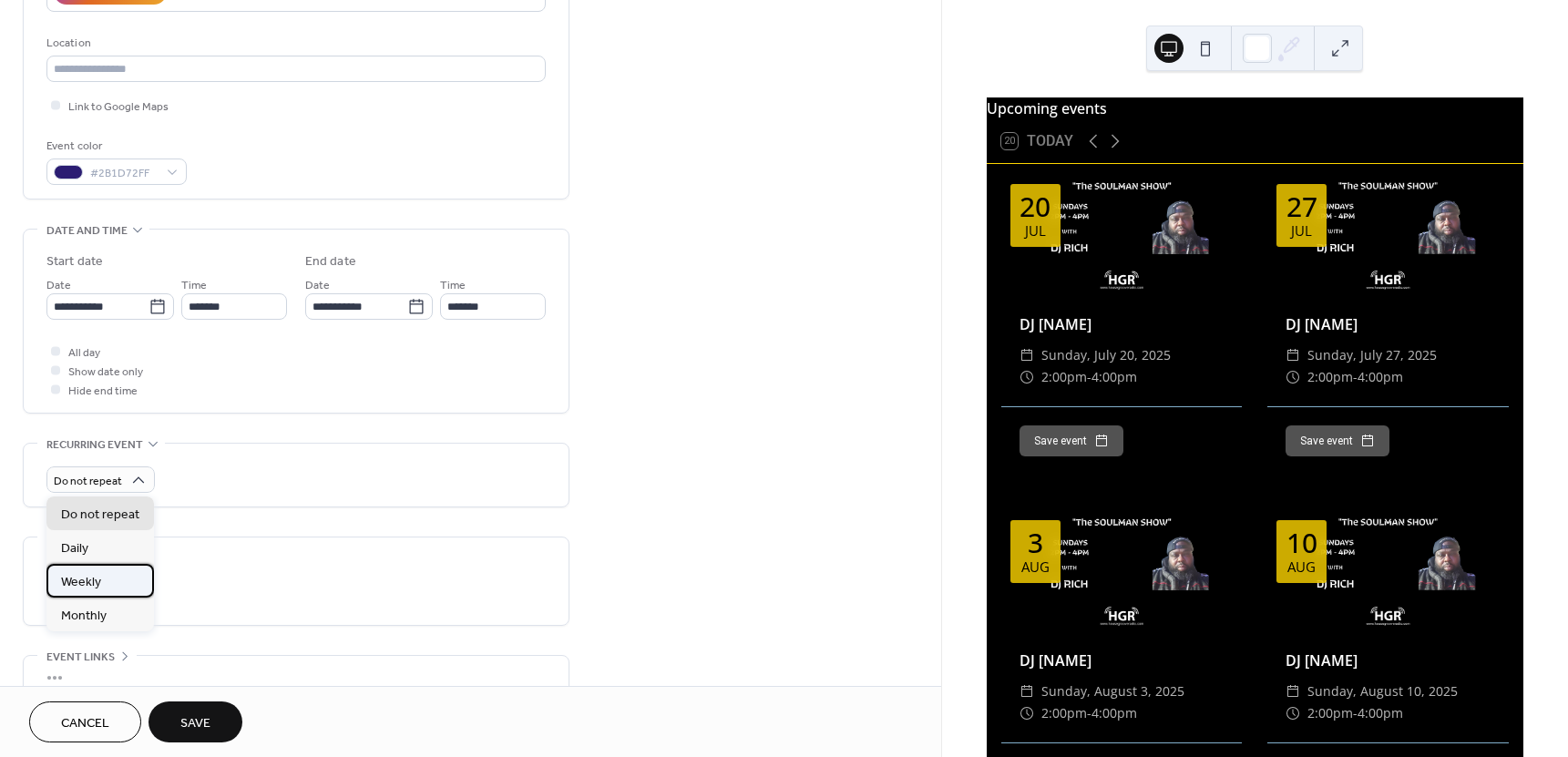 click on "Weekly" at bounding box center (81, 582) 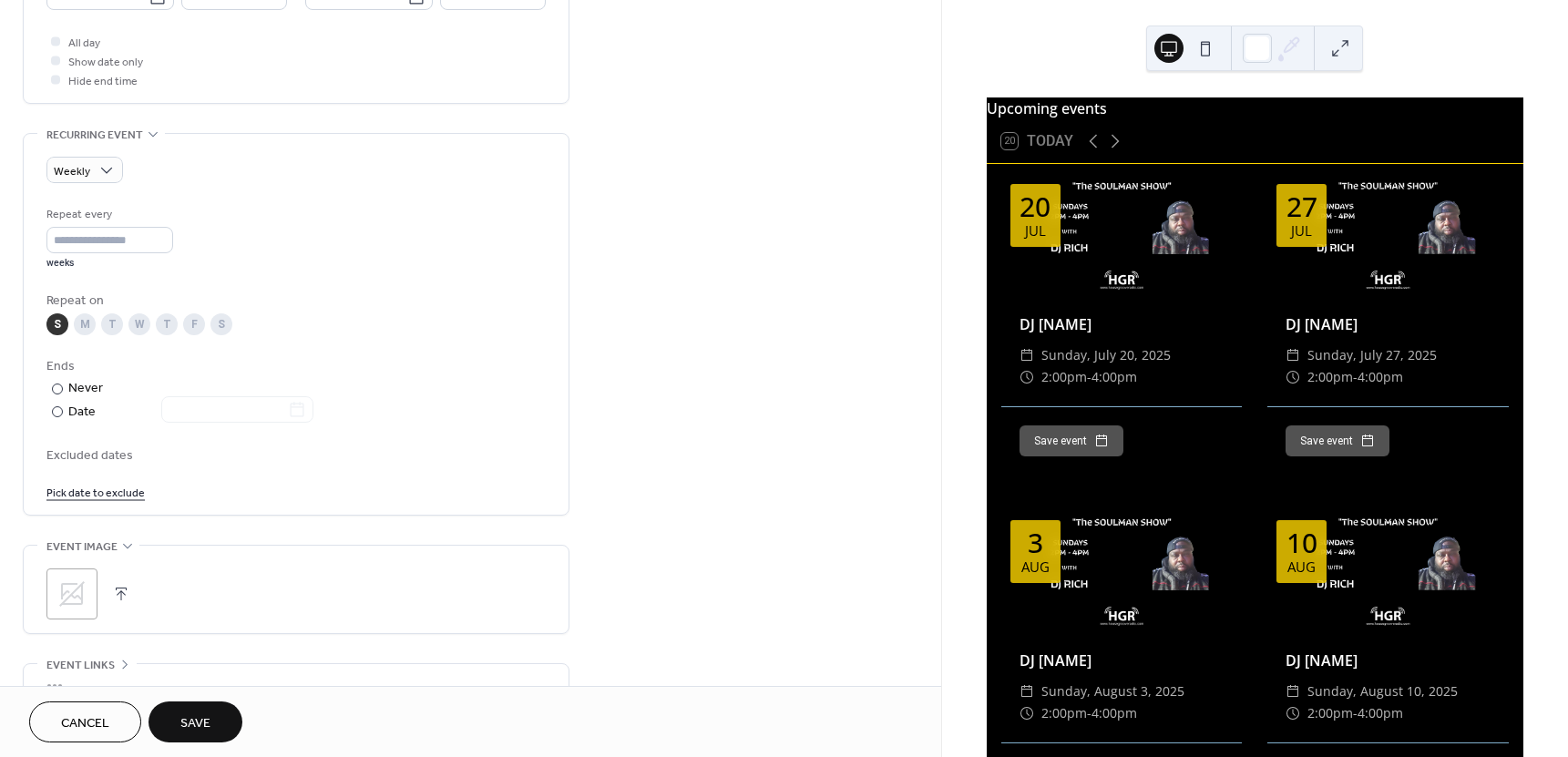 scroll, scrollTop: 729, scrollLeft: 0, axis: vertical 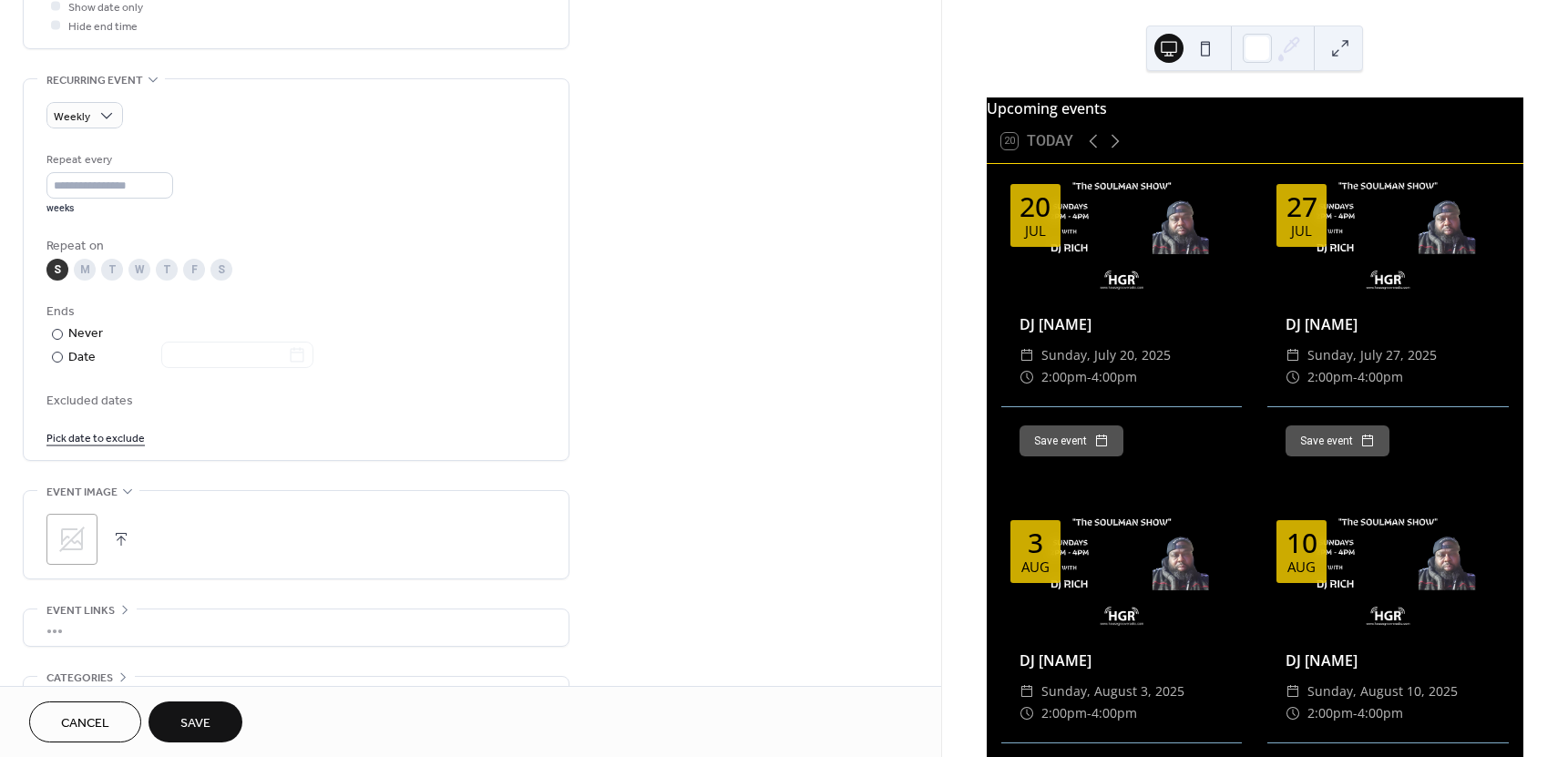 click at bounding box center (121, 539) 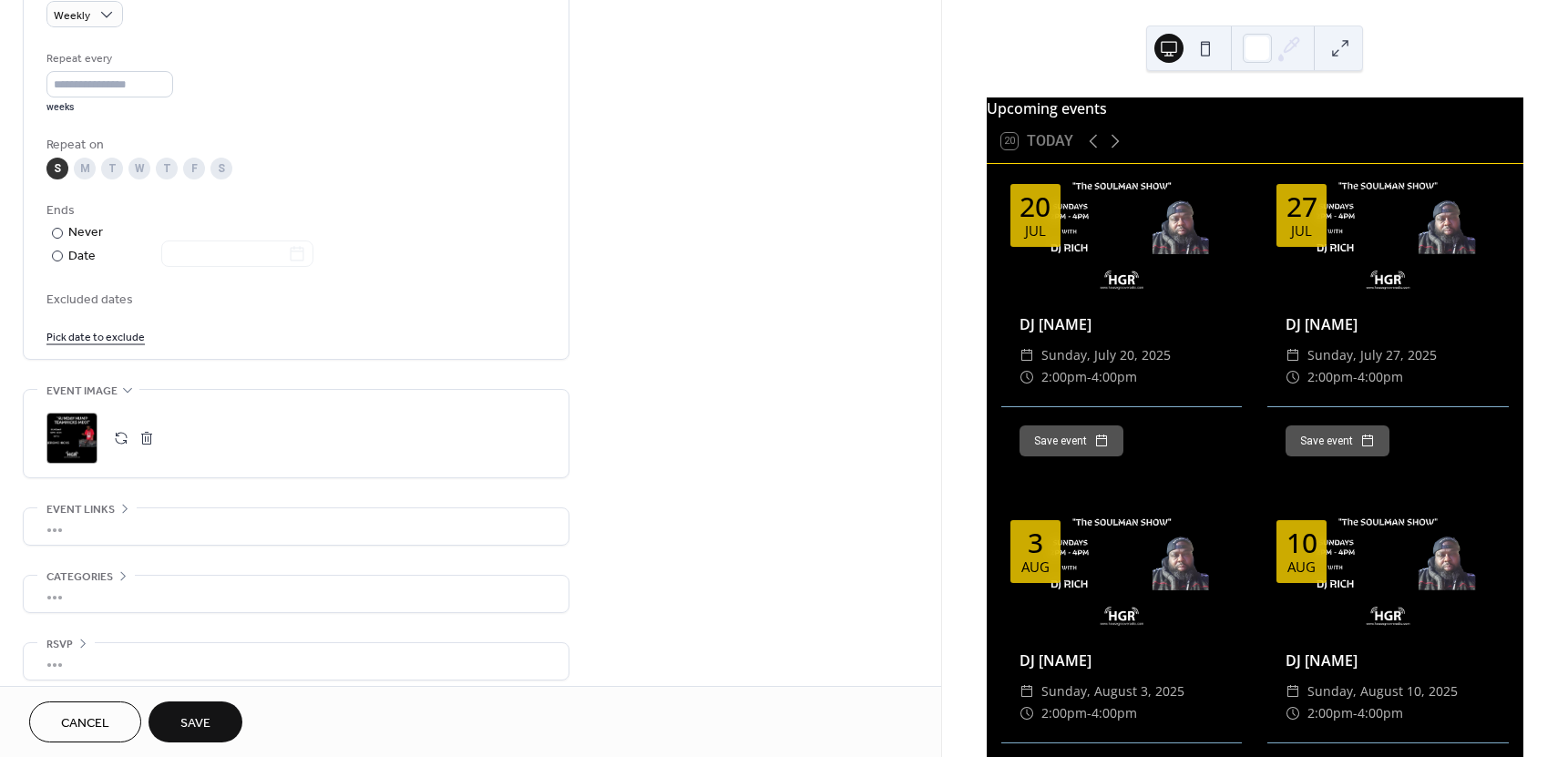 scroll, scrollTop: 843, scrollLeft: 0, axis: vertical 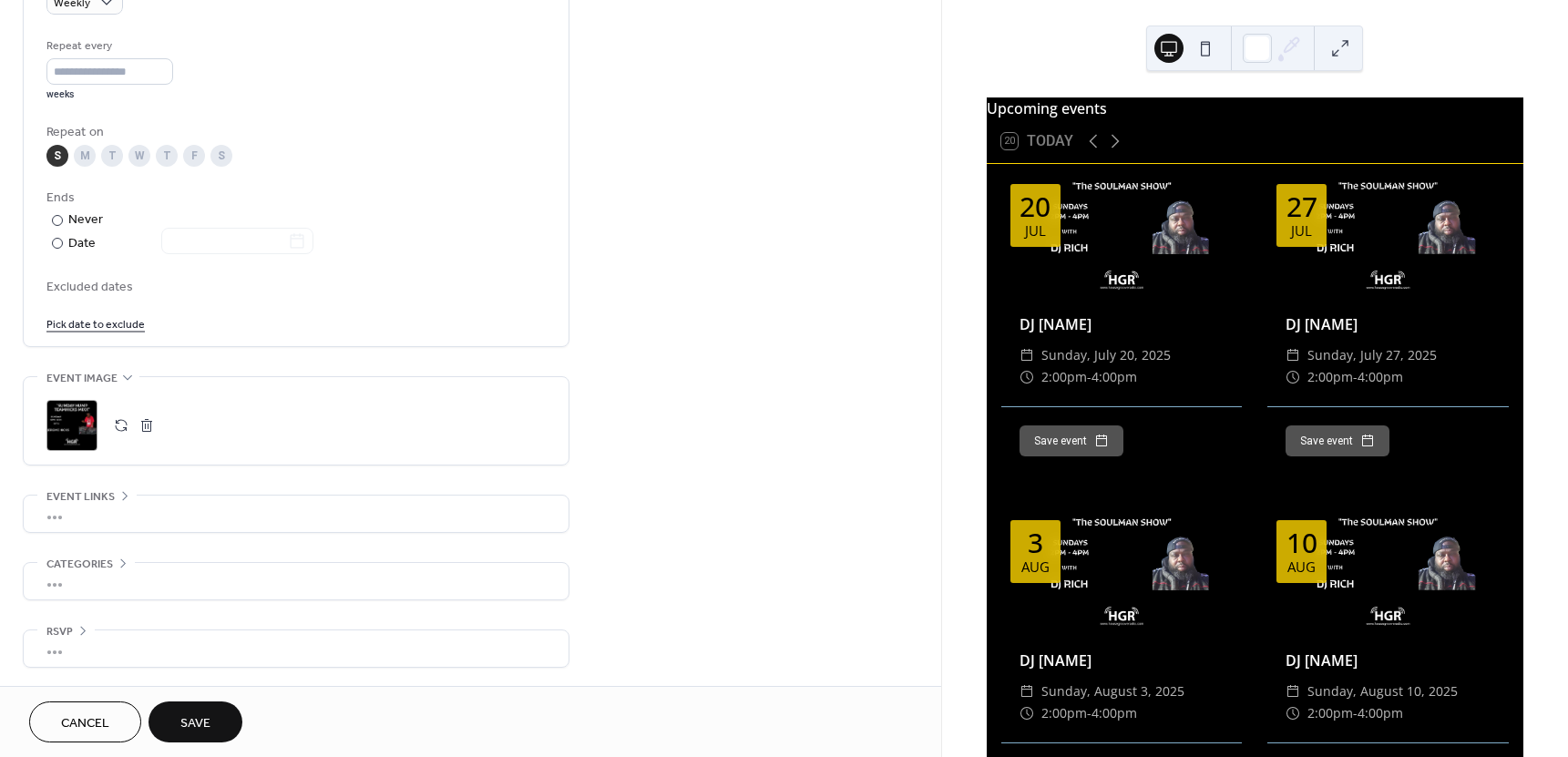 click on "Save" at bounding box center (195, 721) 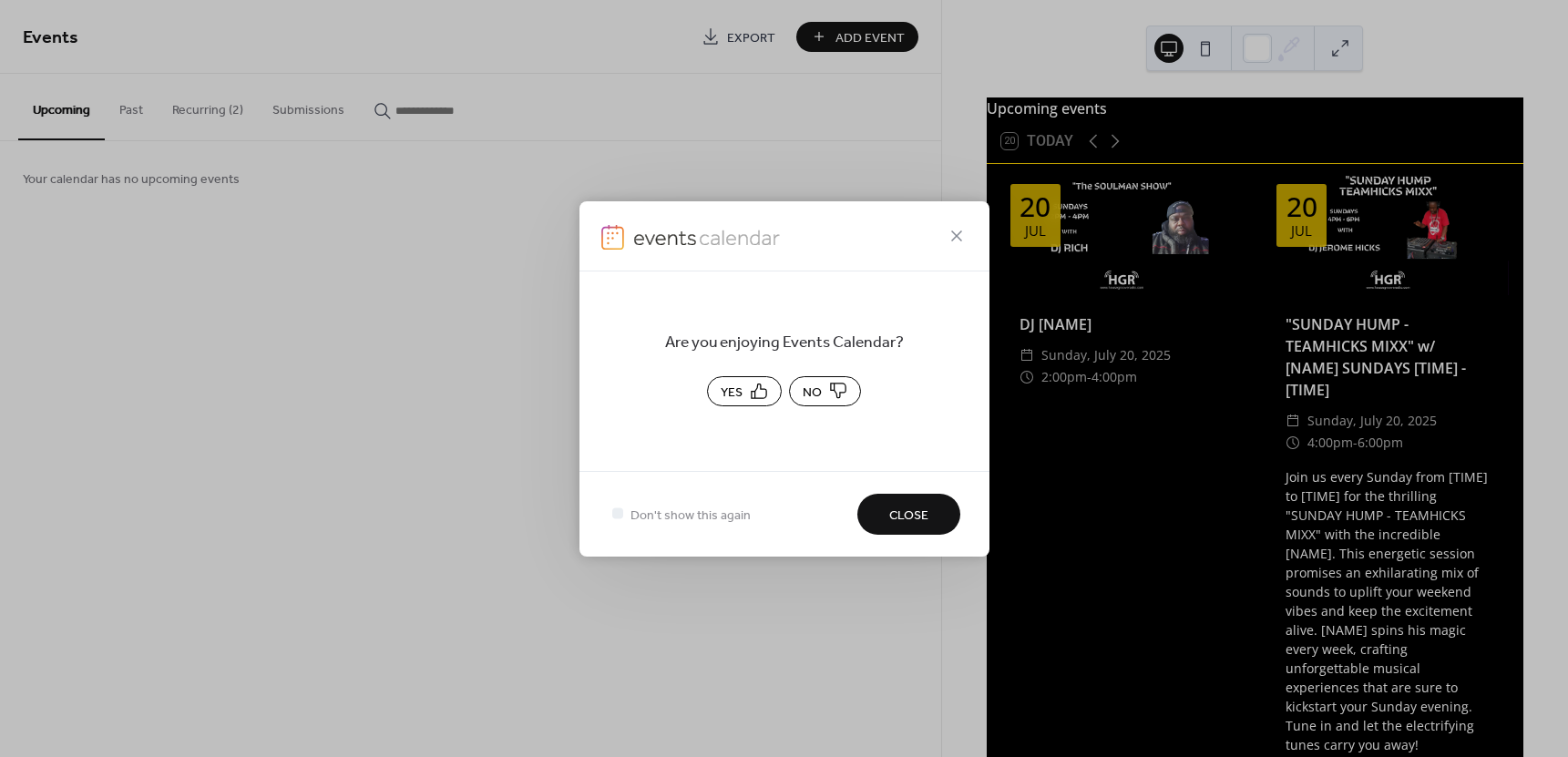 click on "Yes" at bounding box center [744, 391] 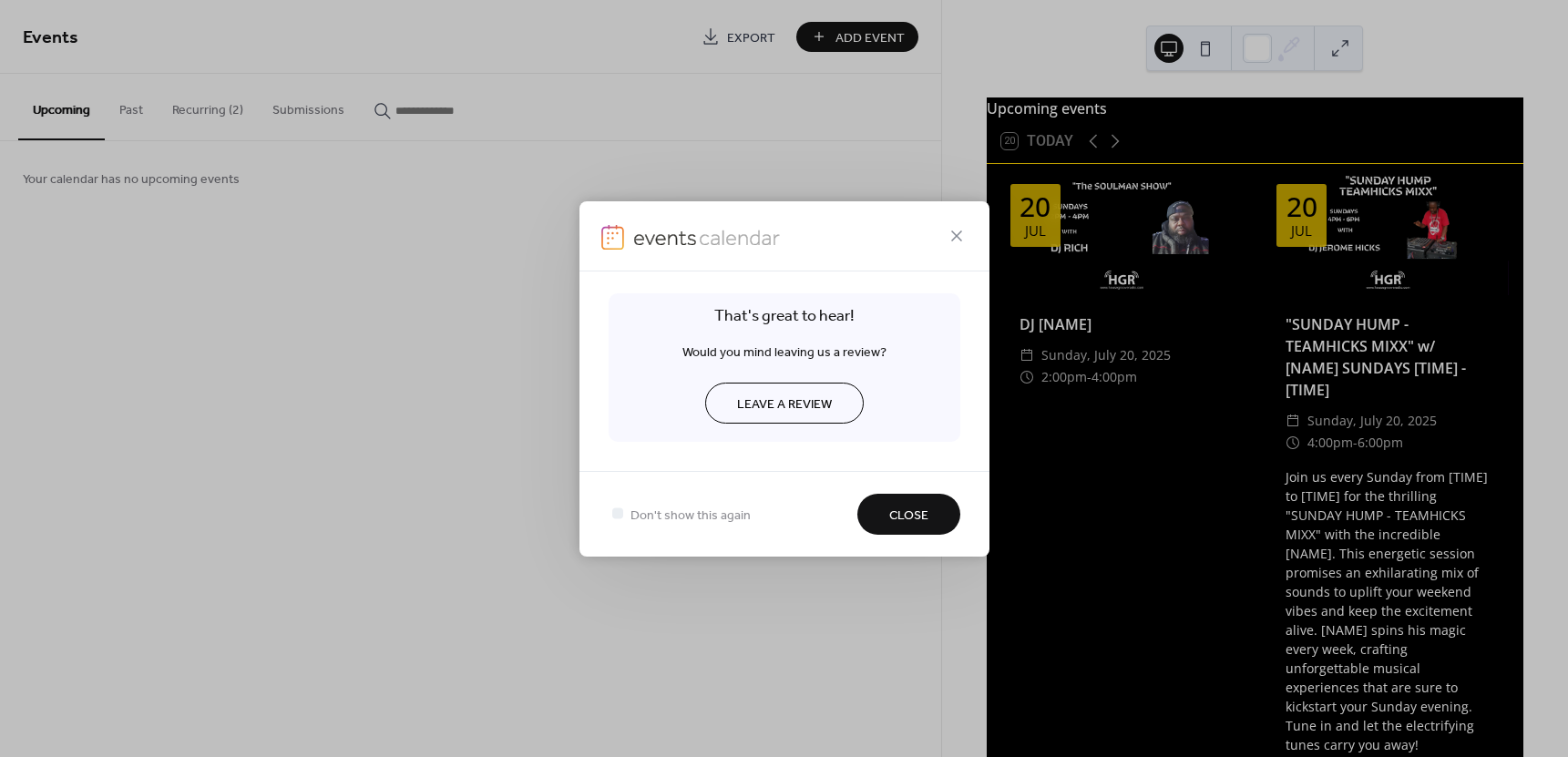 click on "Close" at bounding box center [908, 515] 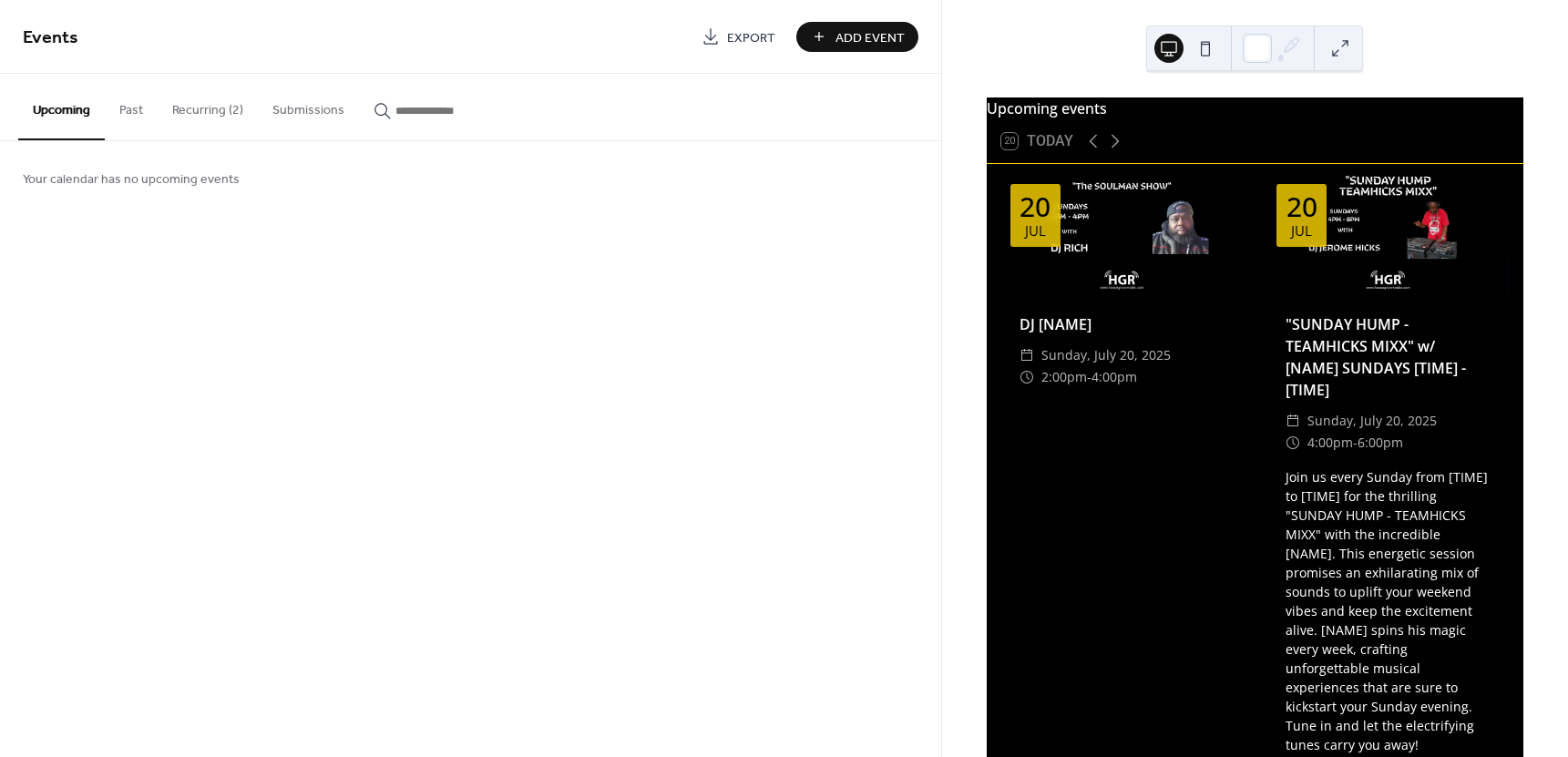 click on "Recurring (2)" at bounding box center (208, 106) 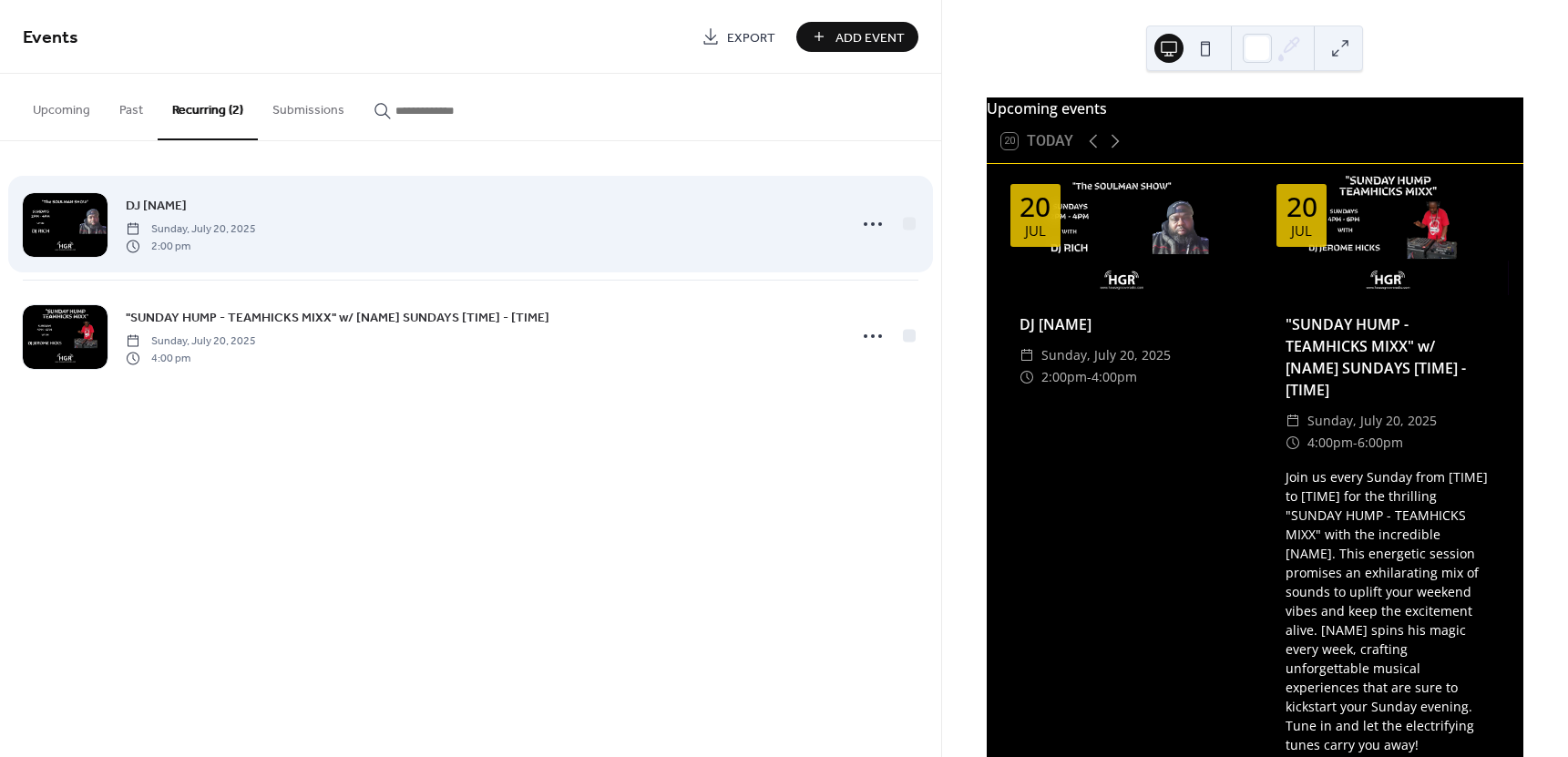 click on "Sunday, July 20, 2025" at bounding box center [190, 230] 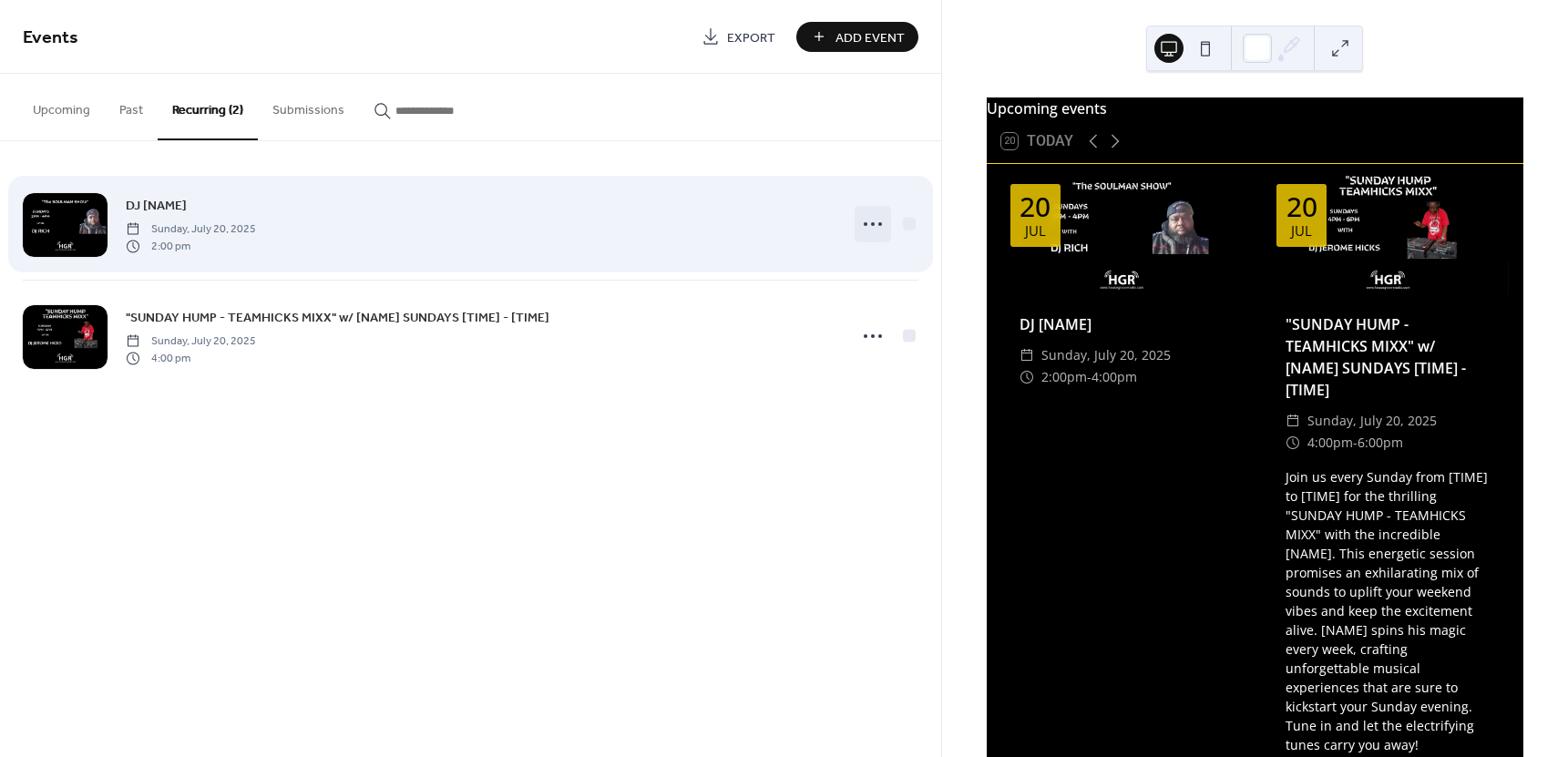 click 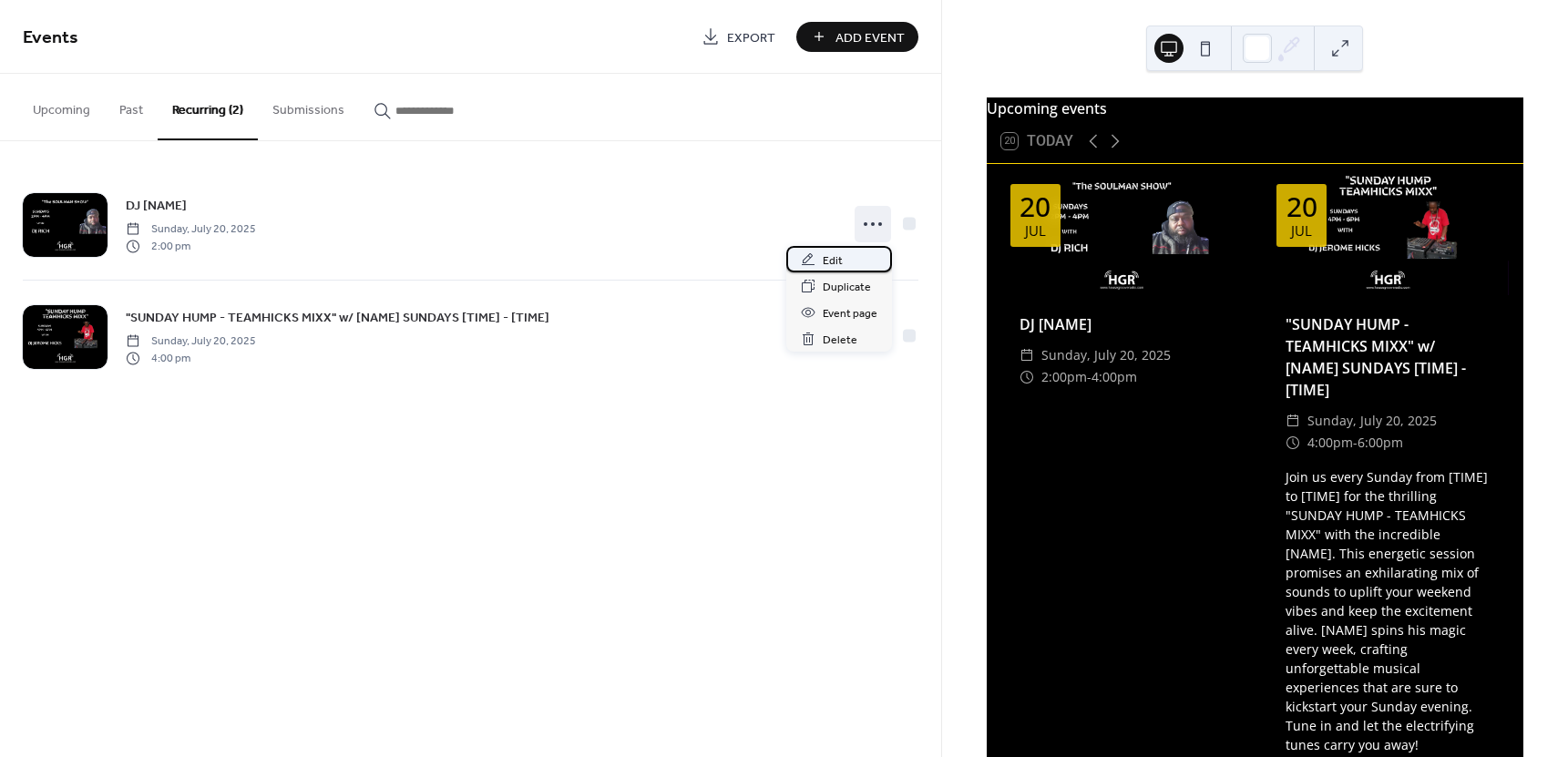 click on "Edit" at bounding box center (833, 261) 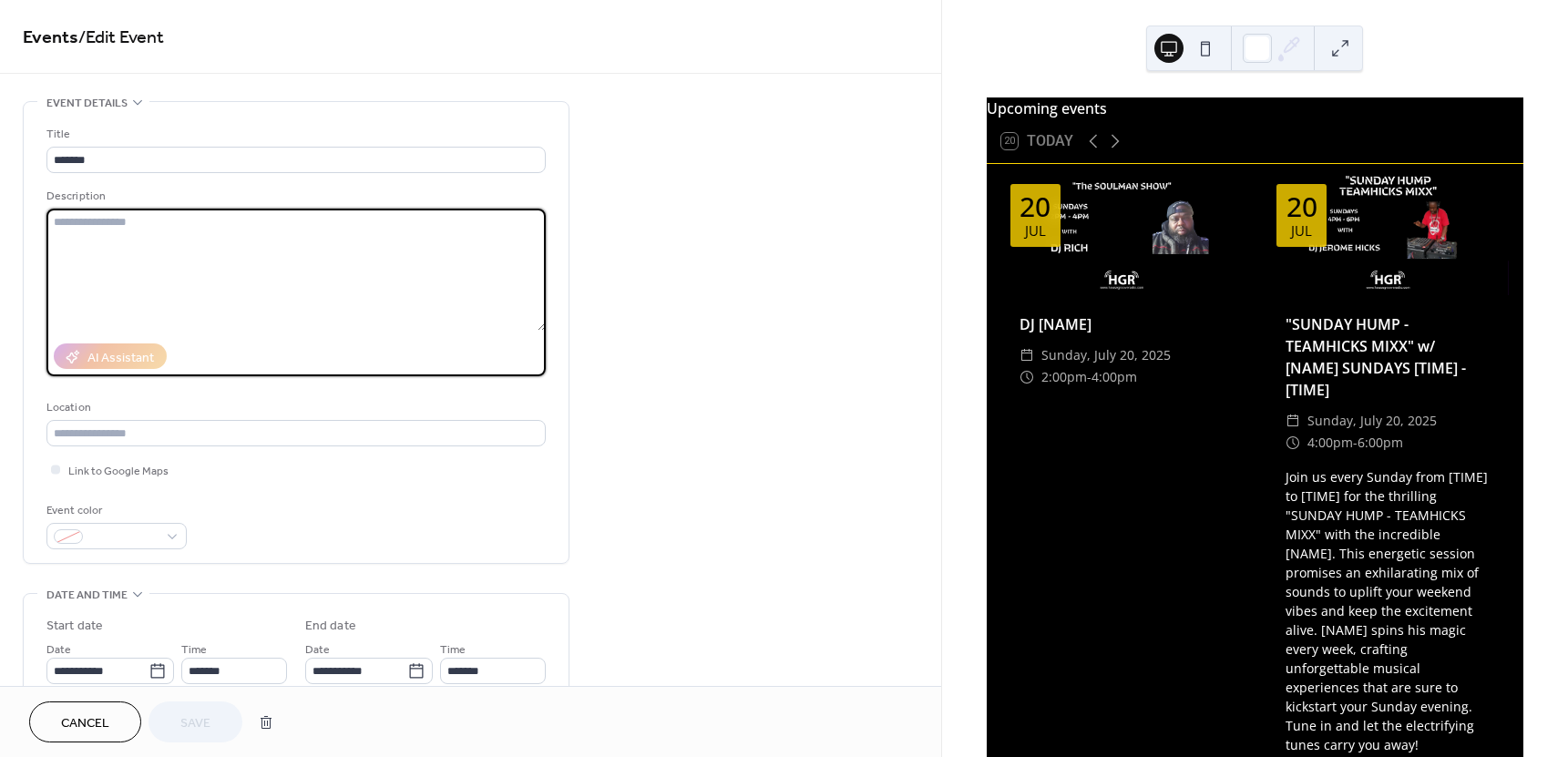 click at bounding box center [296, 270] 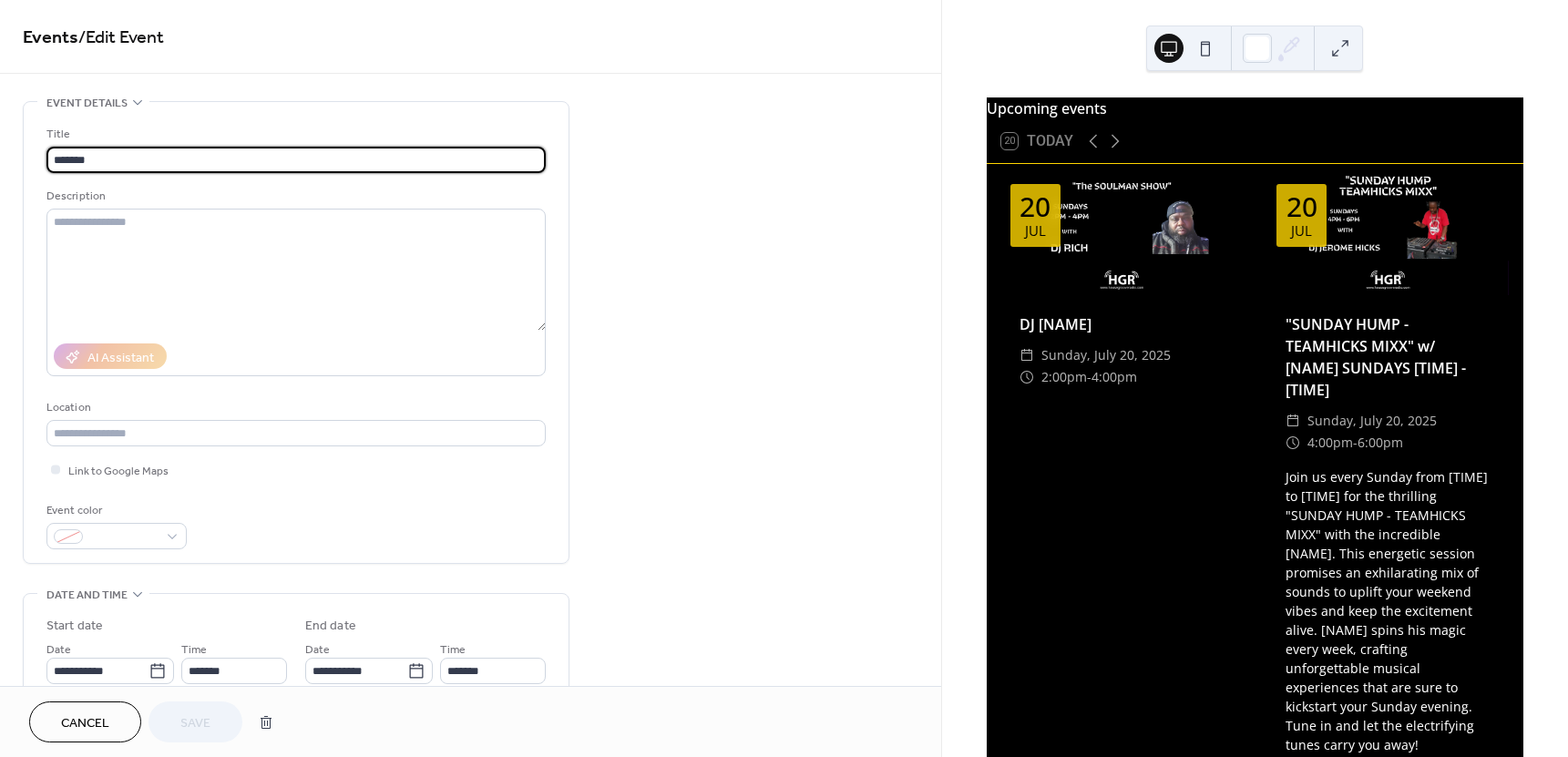 drag, startPoint x: 102, startPoint y: 229, endPoint x: 67, endPoint y: 157, distance: 80.05623 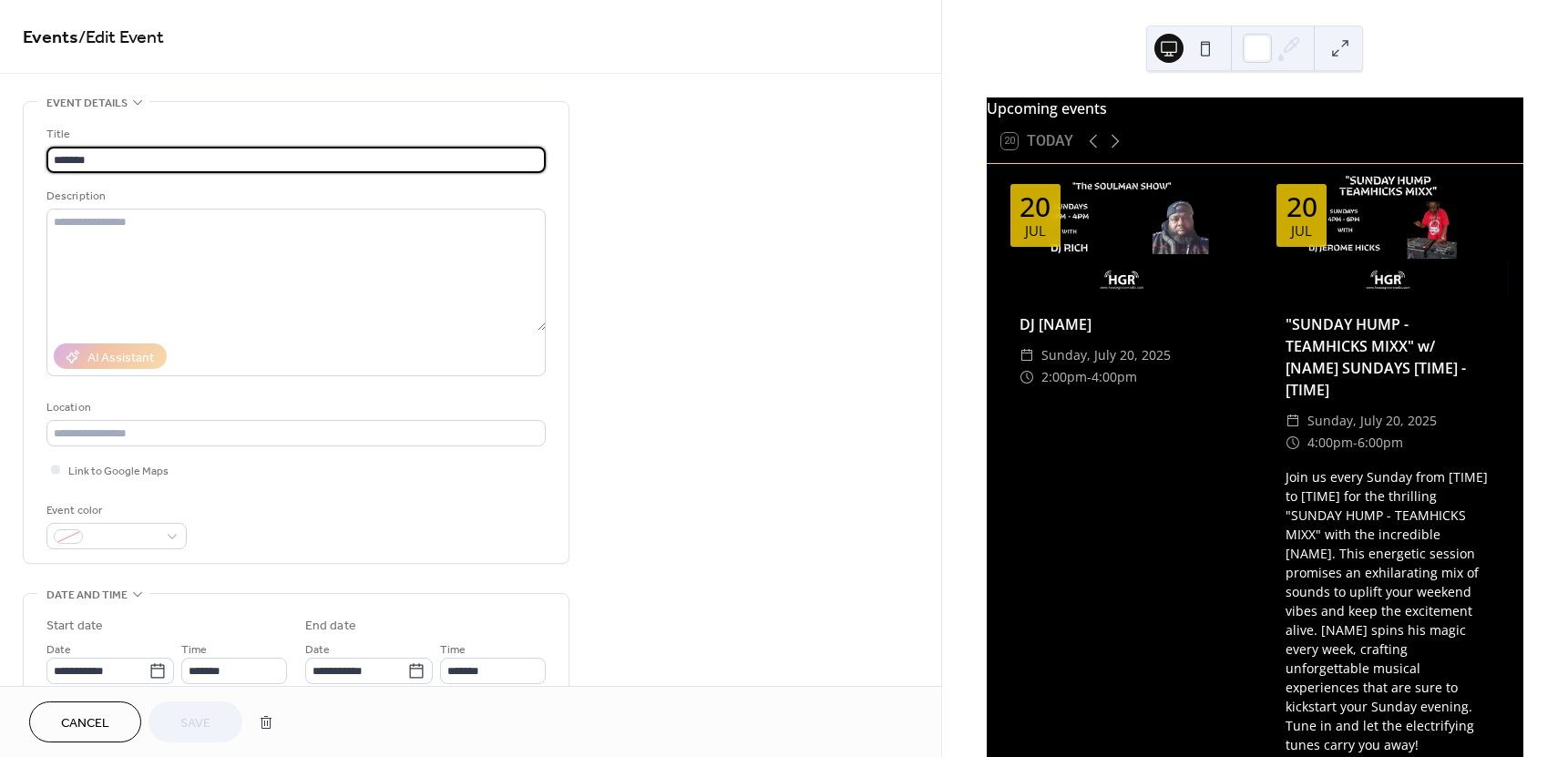 click on "*******" at bounding box center (296, 159) 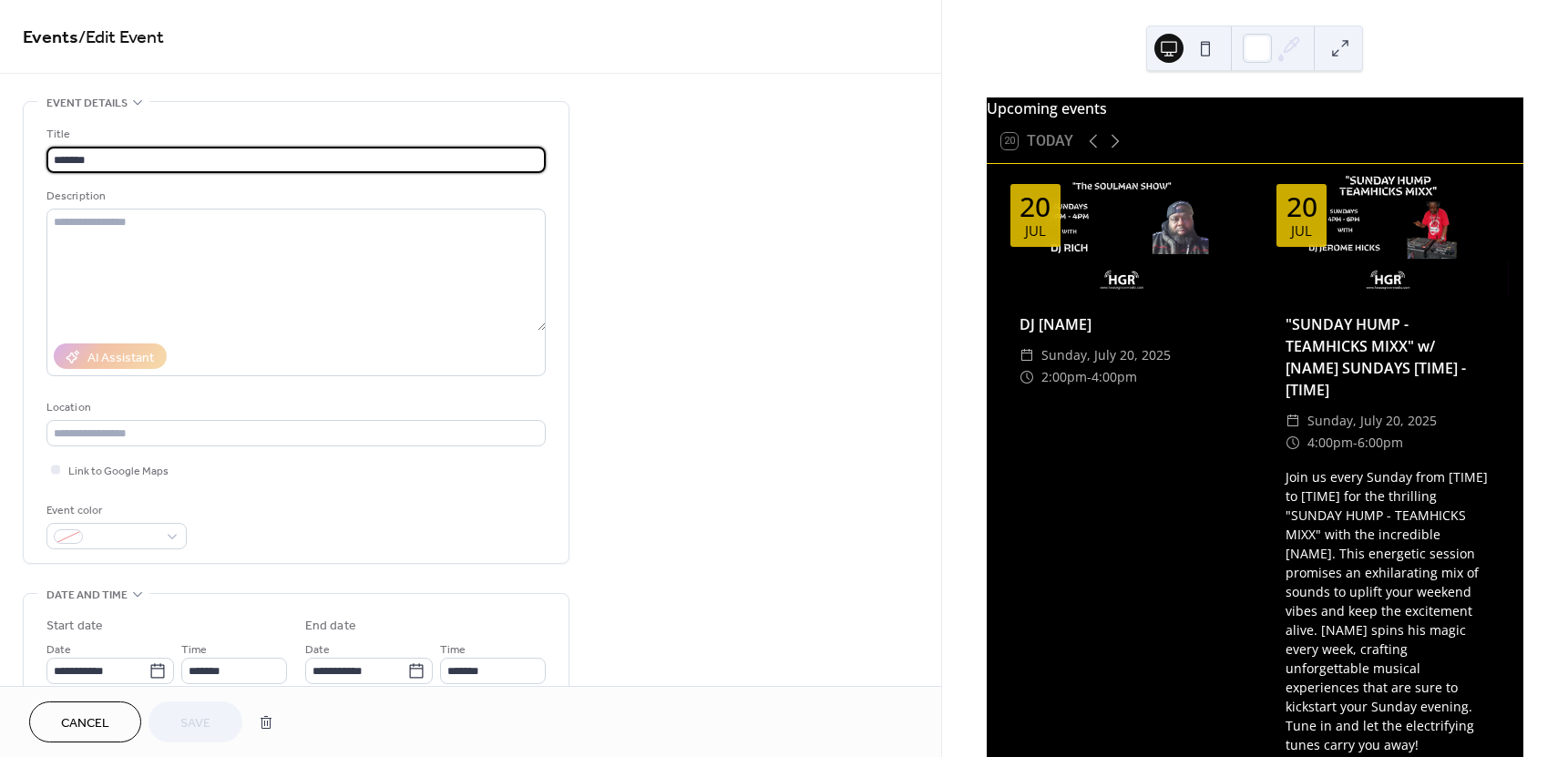 paste on "**********" 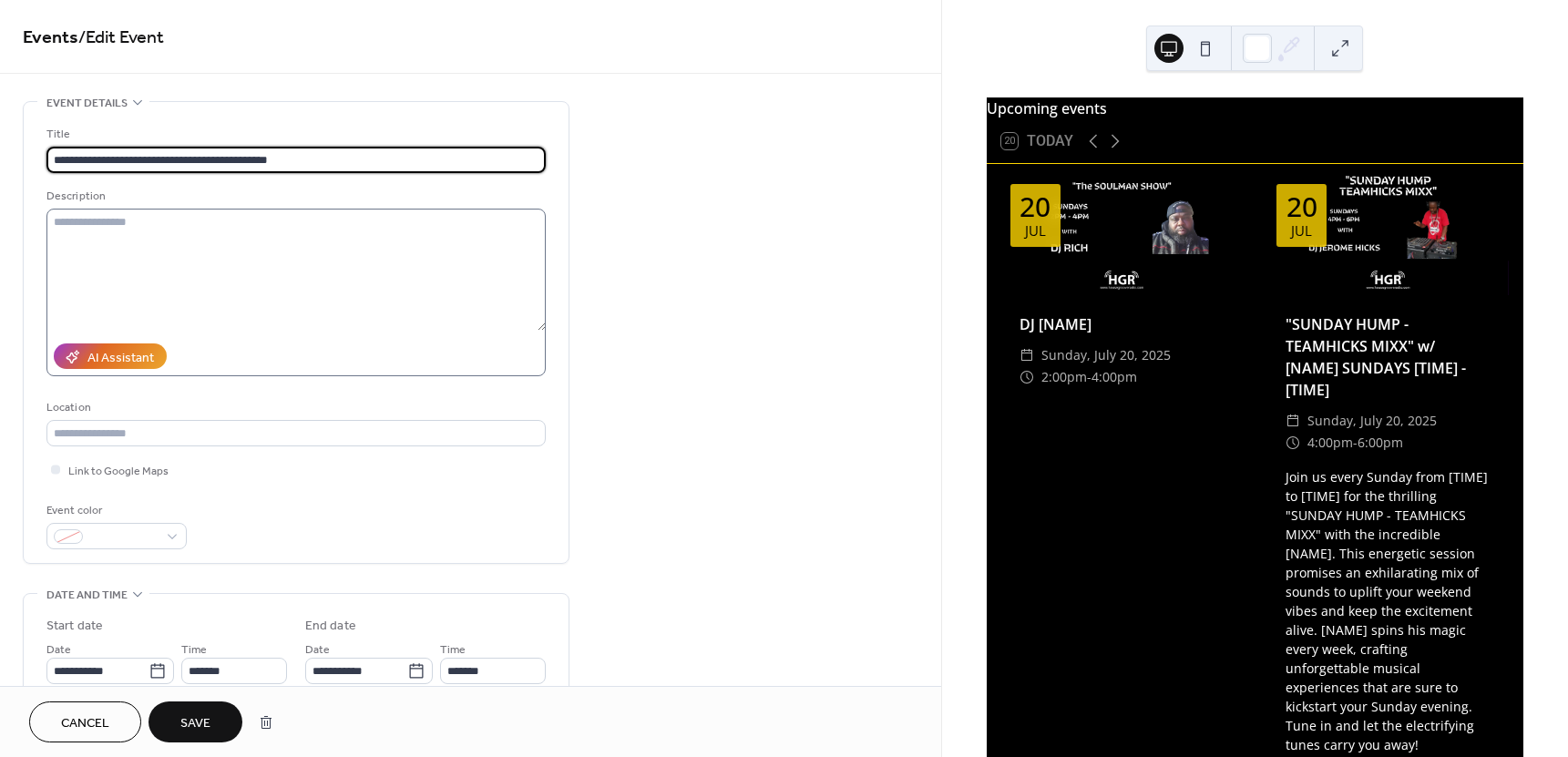 type on "**********" 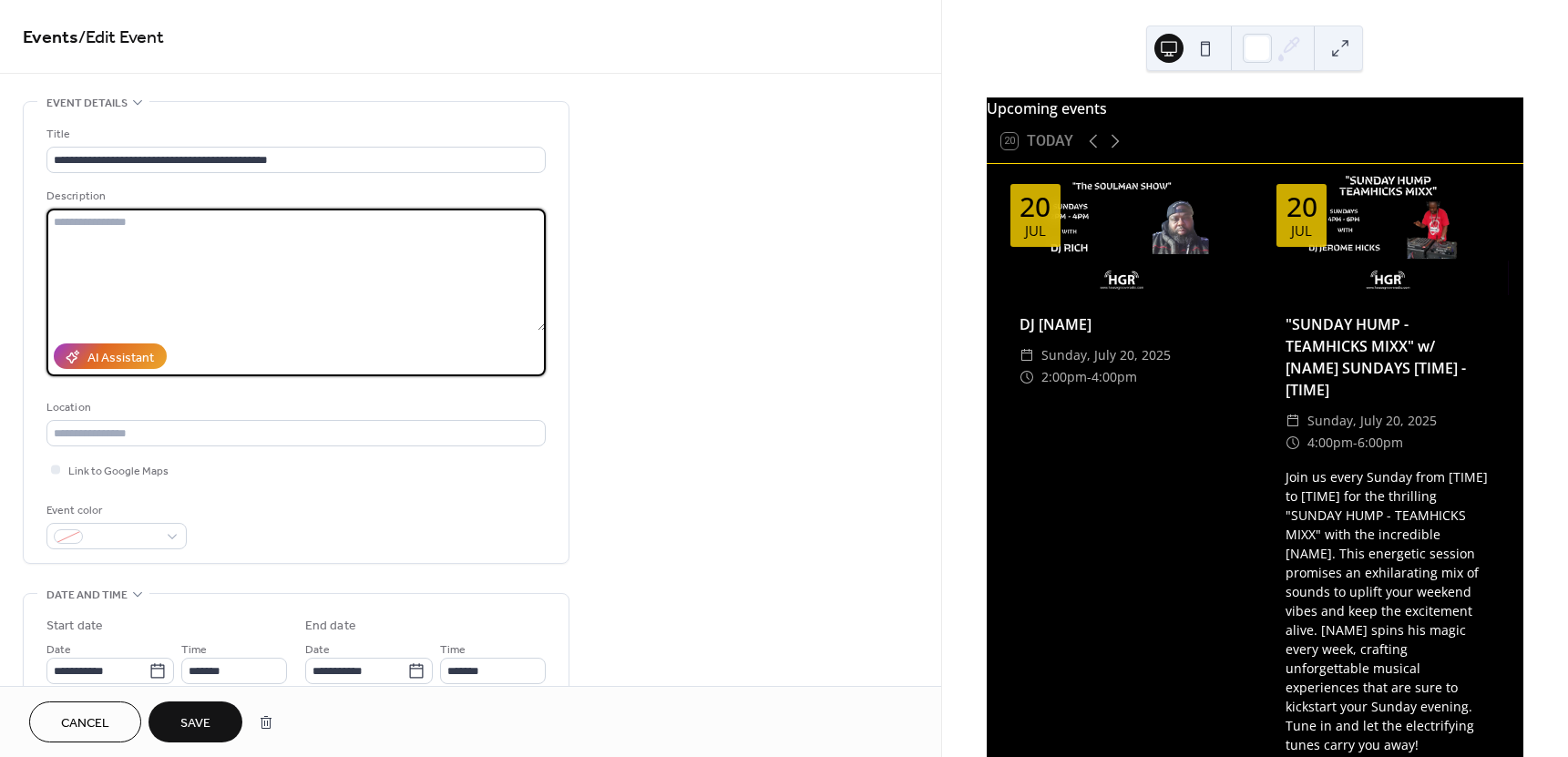 click at bounding box center [296, 270] 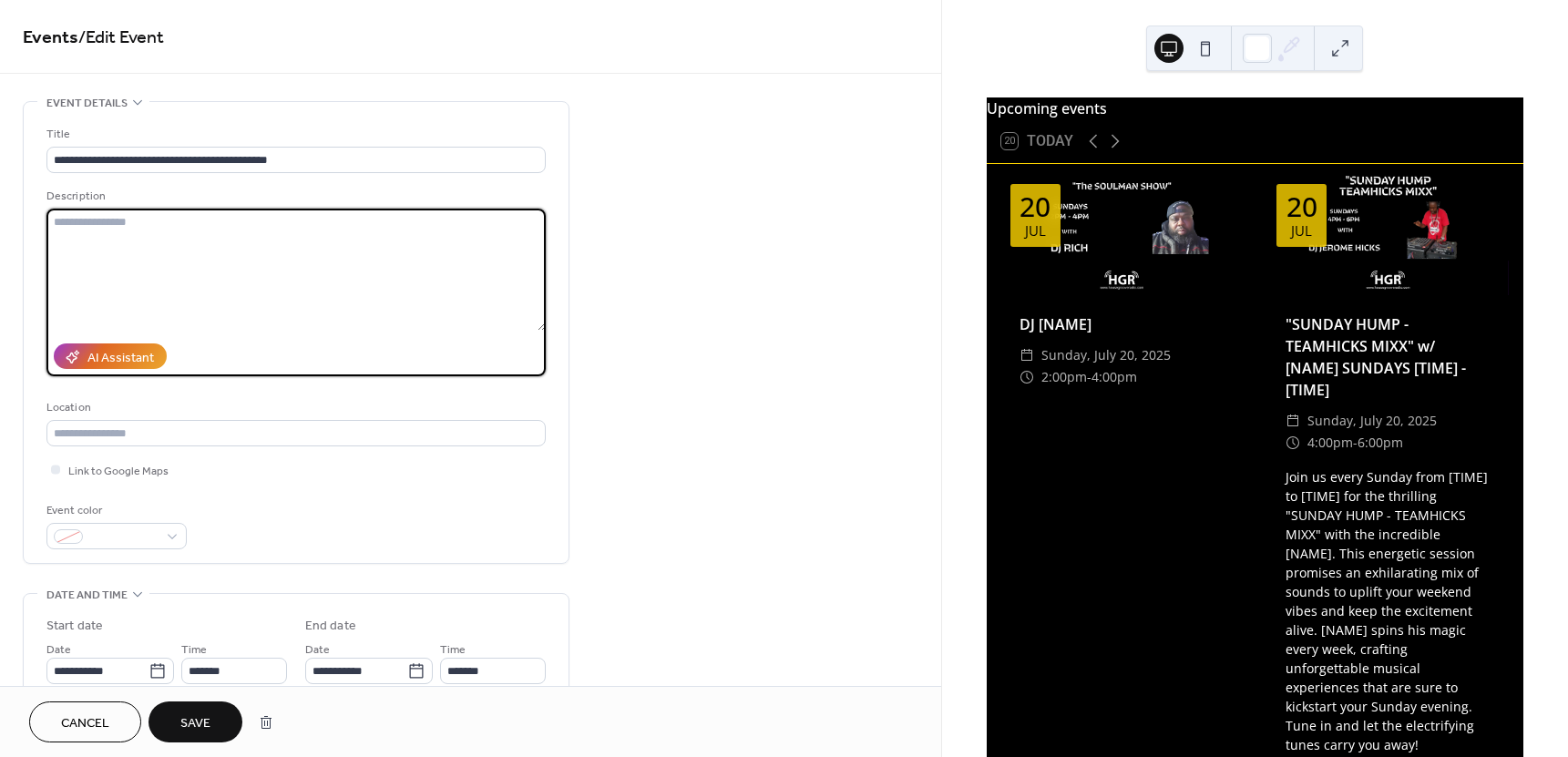 paste on "**********" 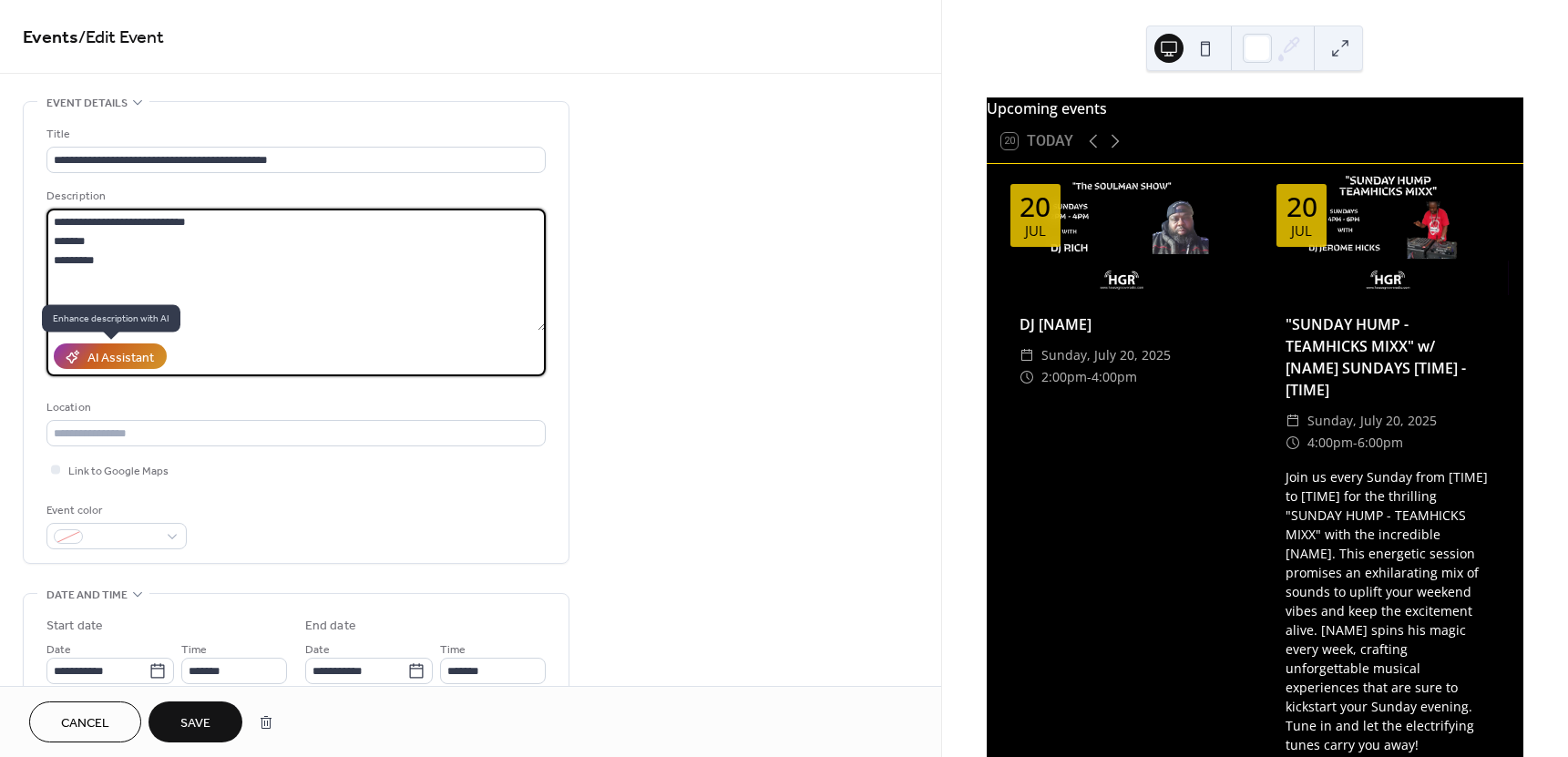 type on "**********" 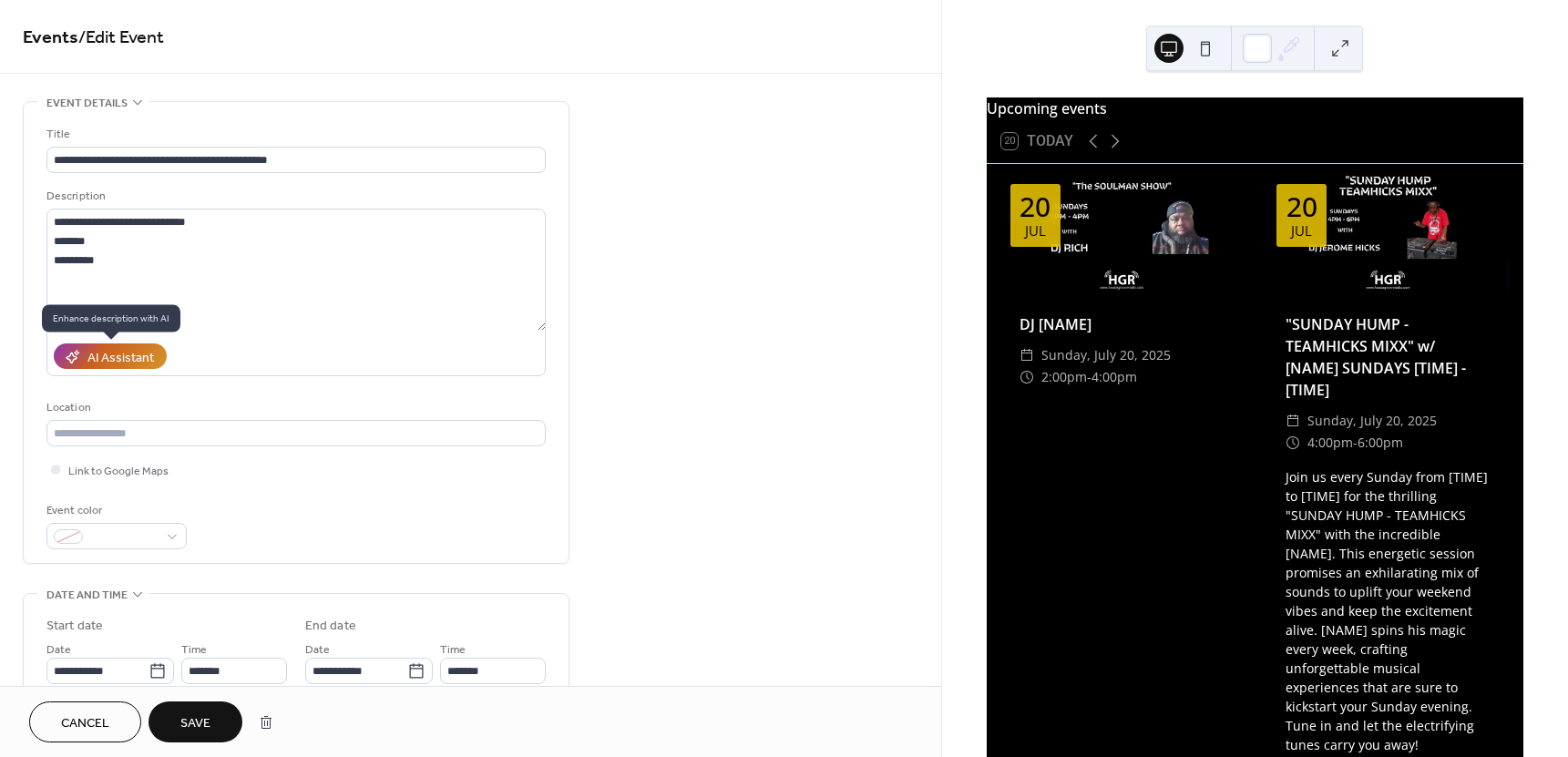 click on "AI Assistant" at bounding box center [120, 357] 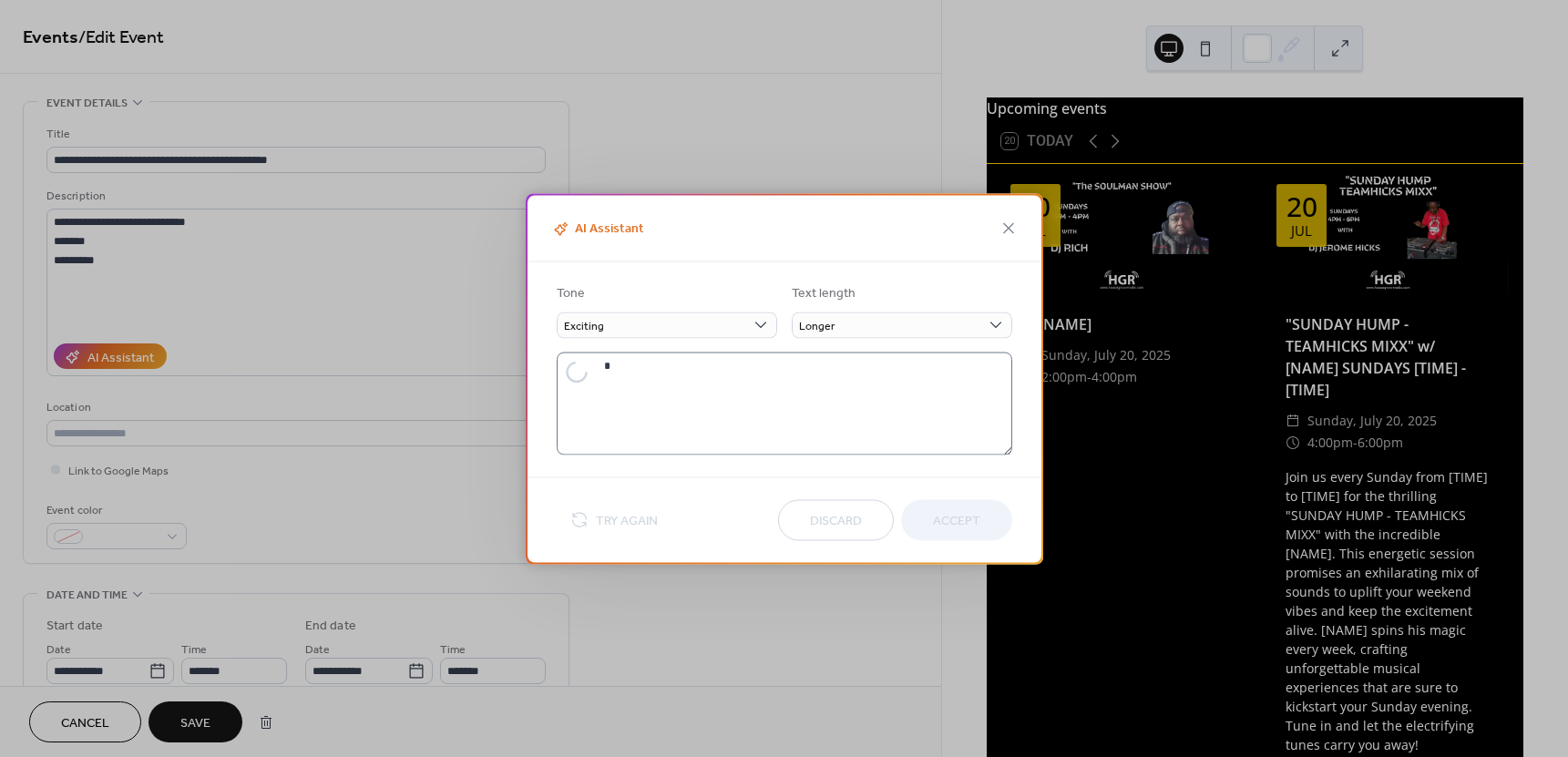 type on "**********" 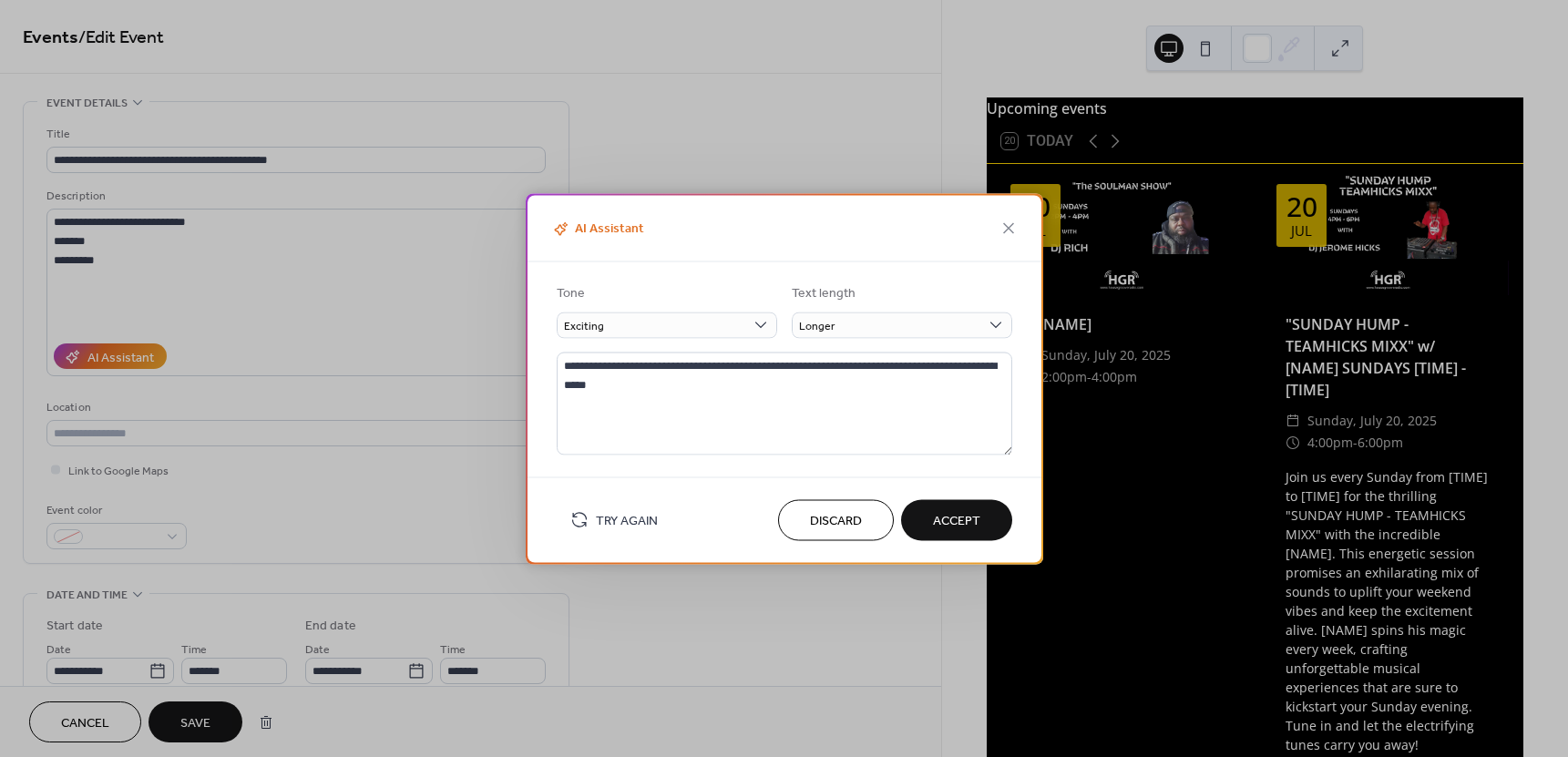 click on "Try Again" at bounding box center (627, 521) 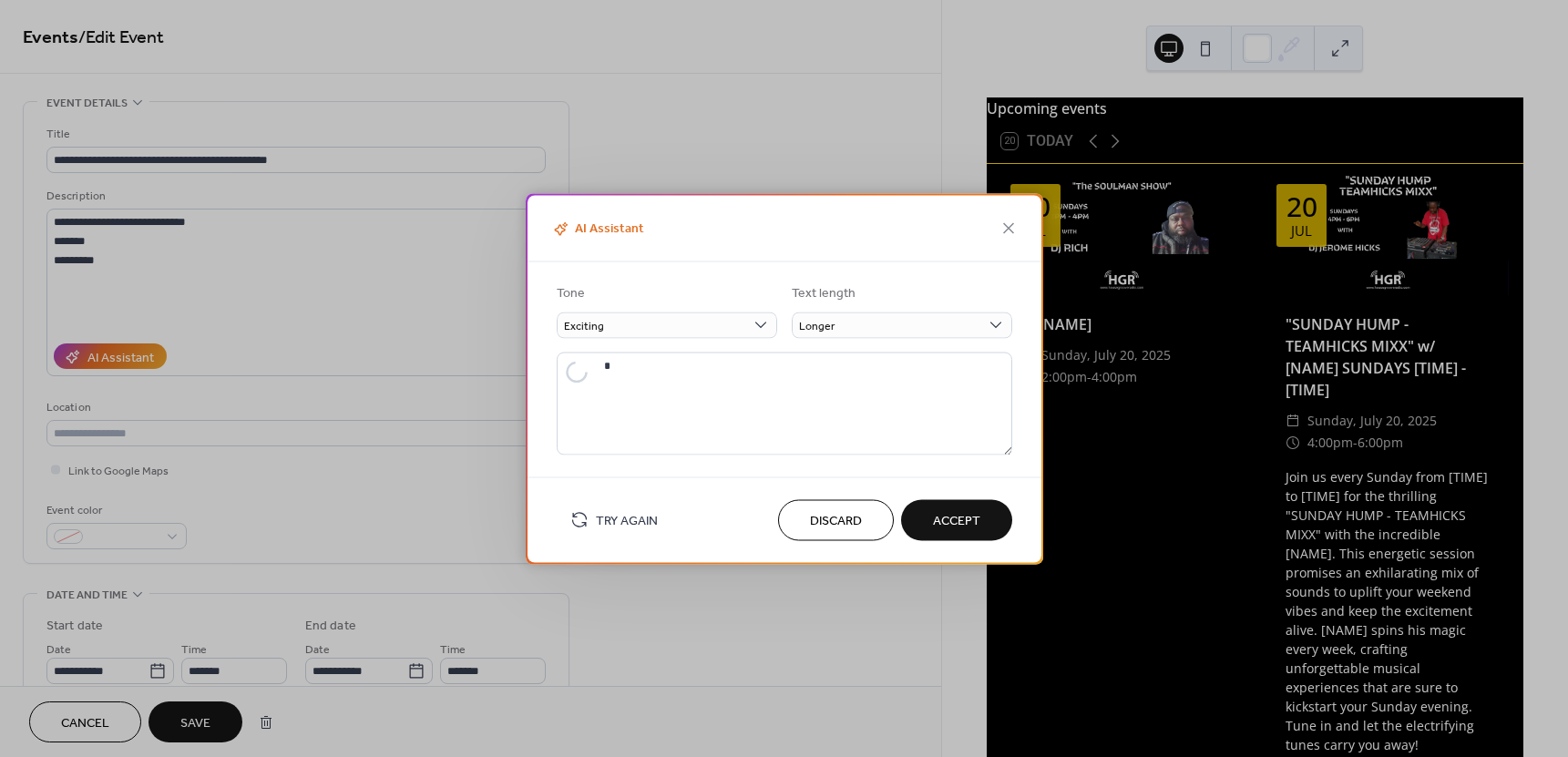type on "**********" 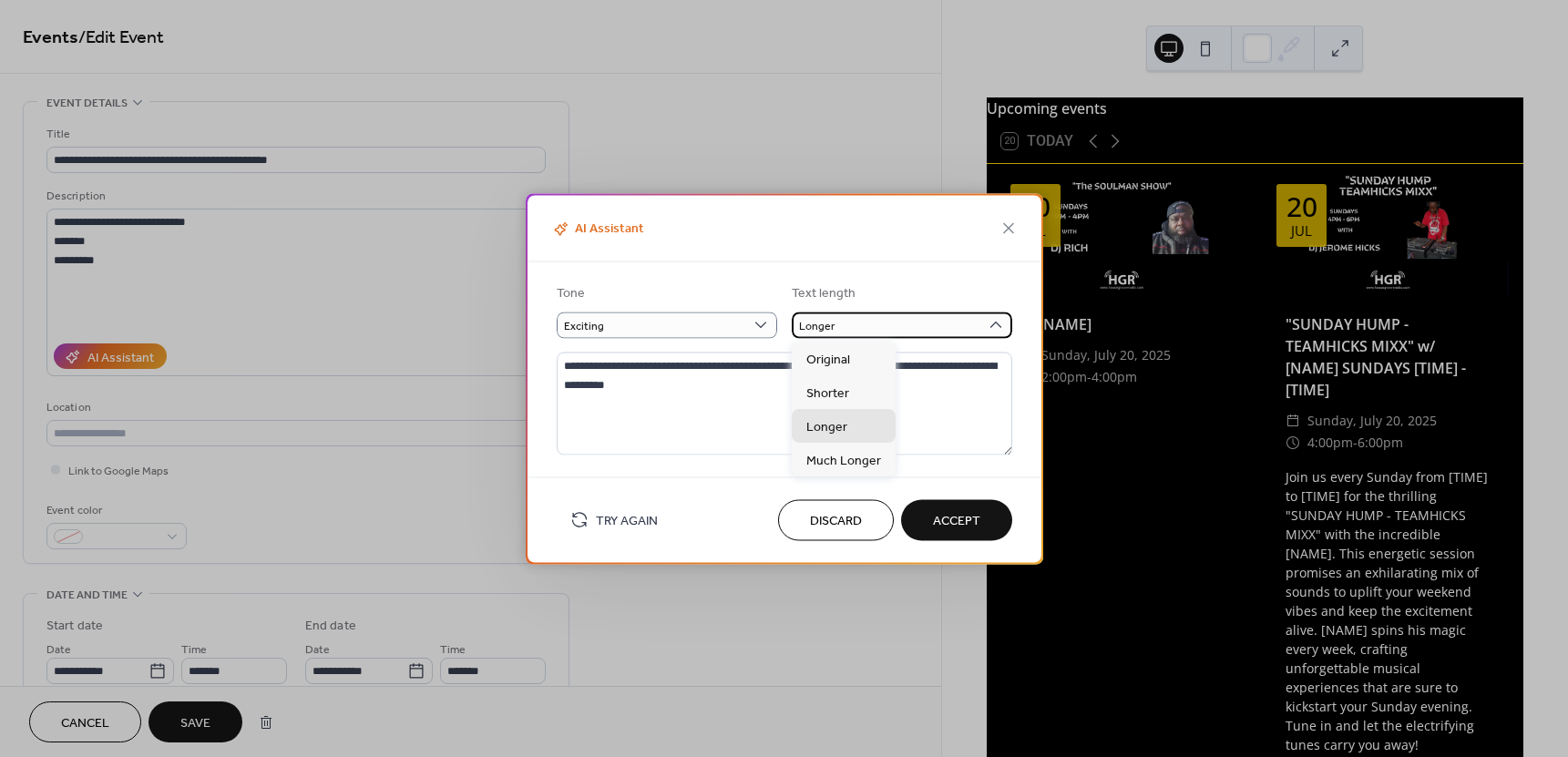 click on "Longer" at bounding box center [902, 324] 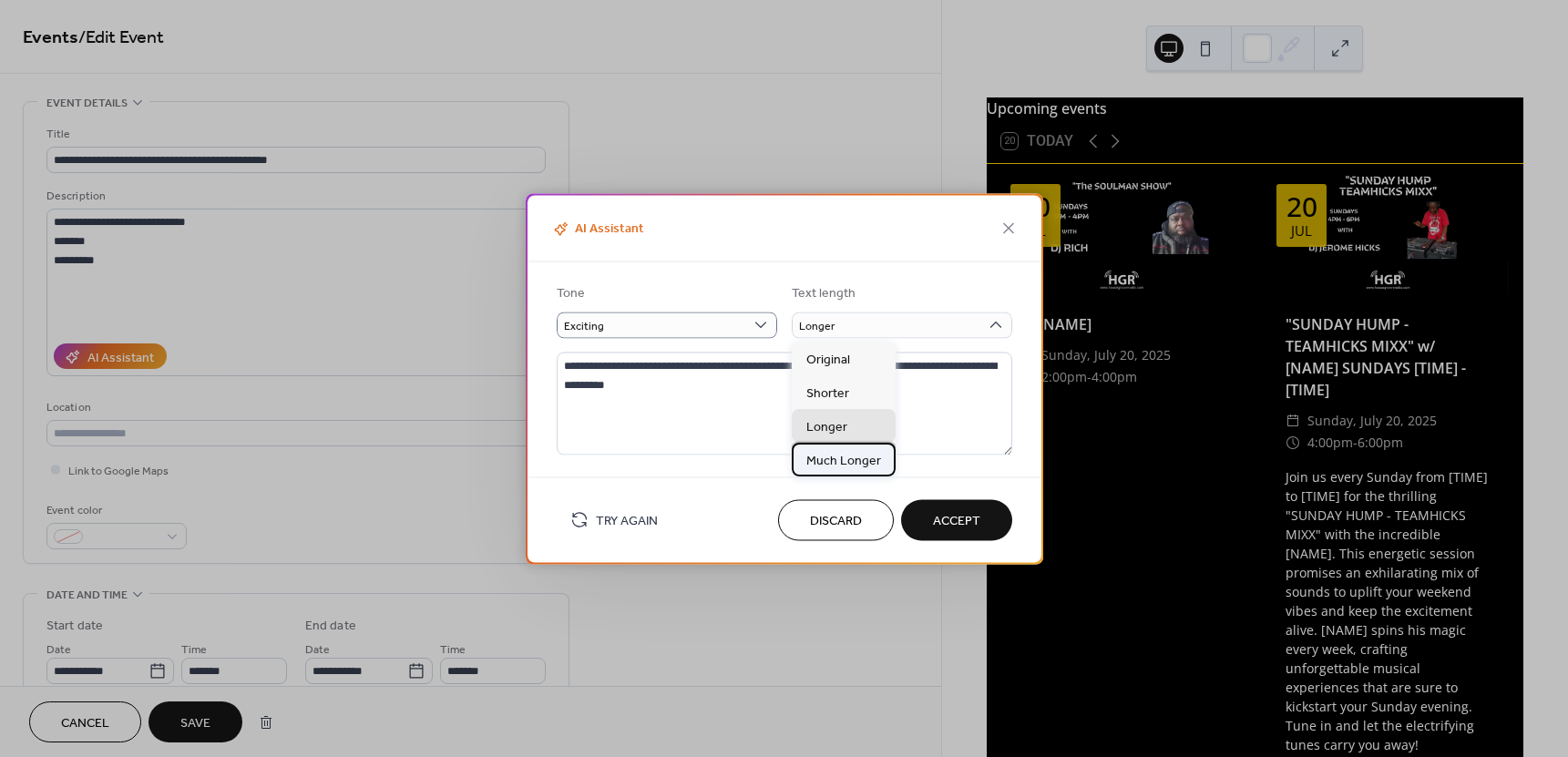 click on "Much Longer" at bounding box center [844, 461] 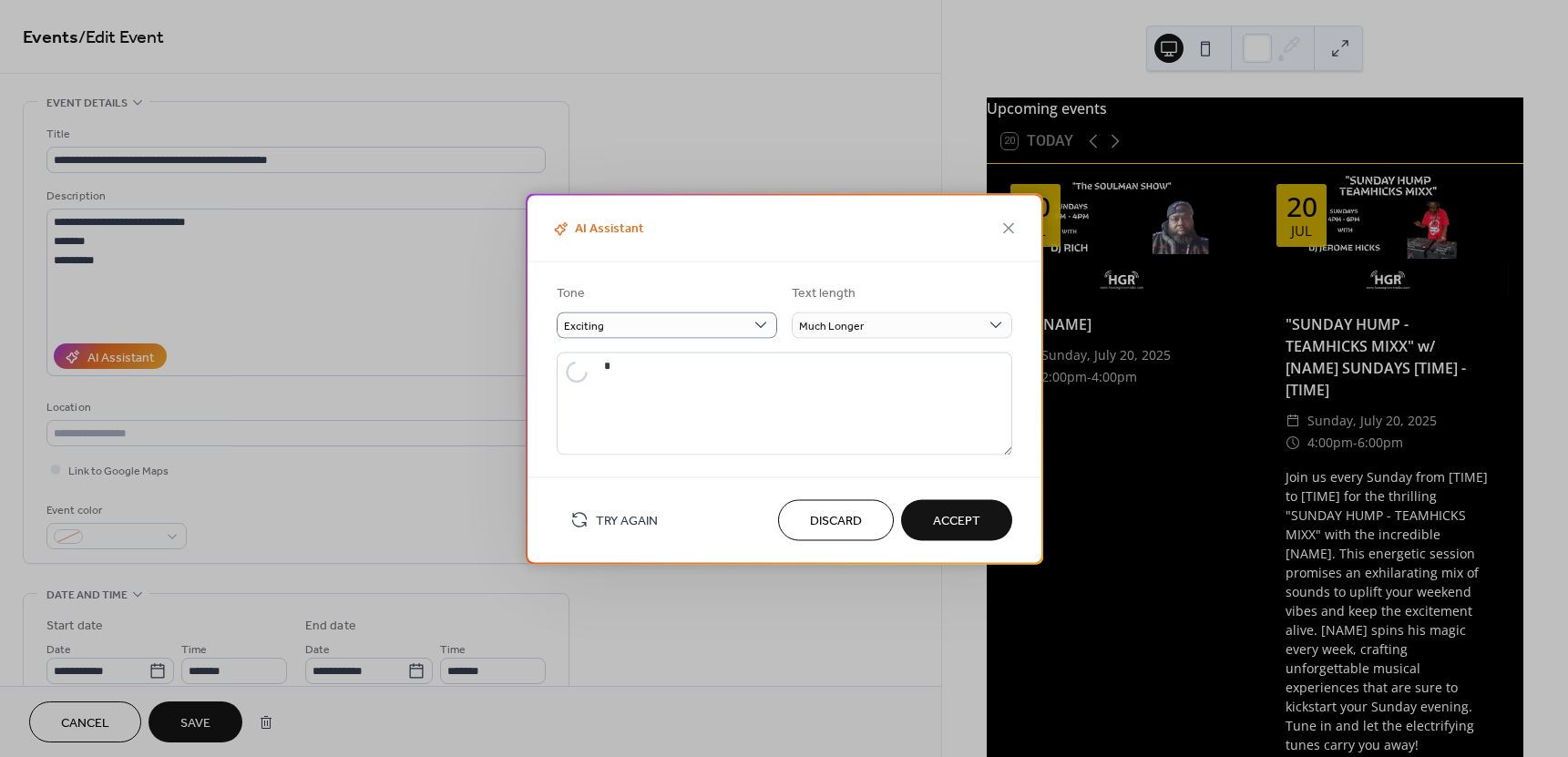 type on "**********" 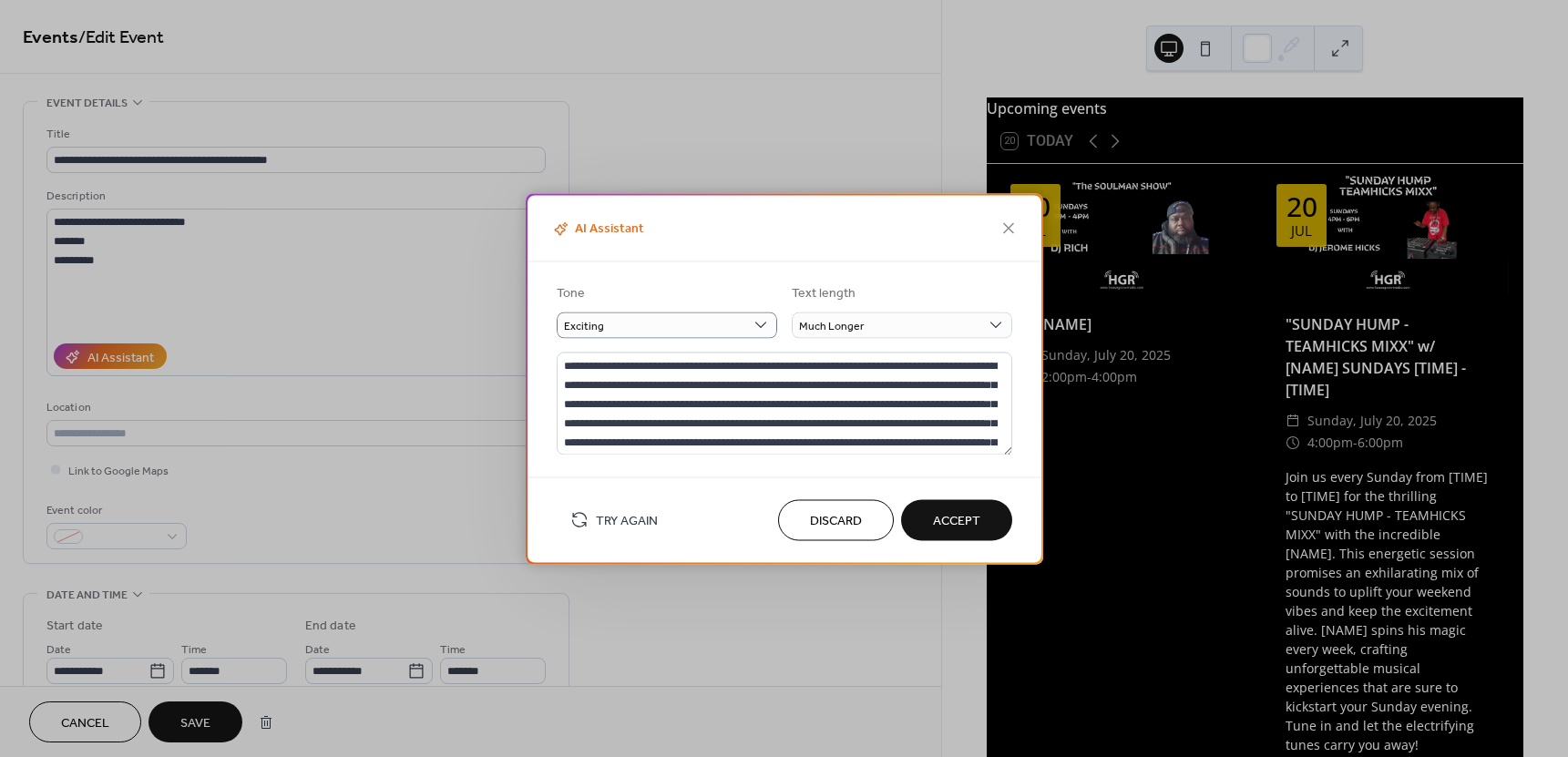 click on "Accept" at bounding box center [957, 521] 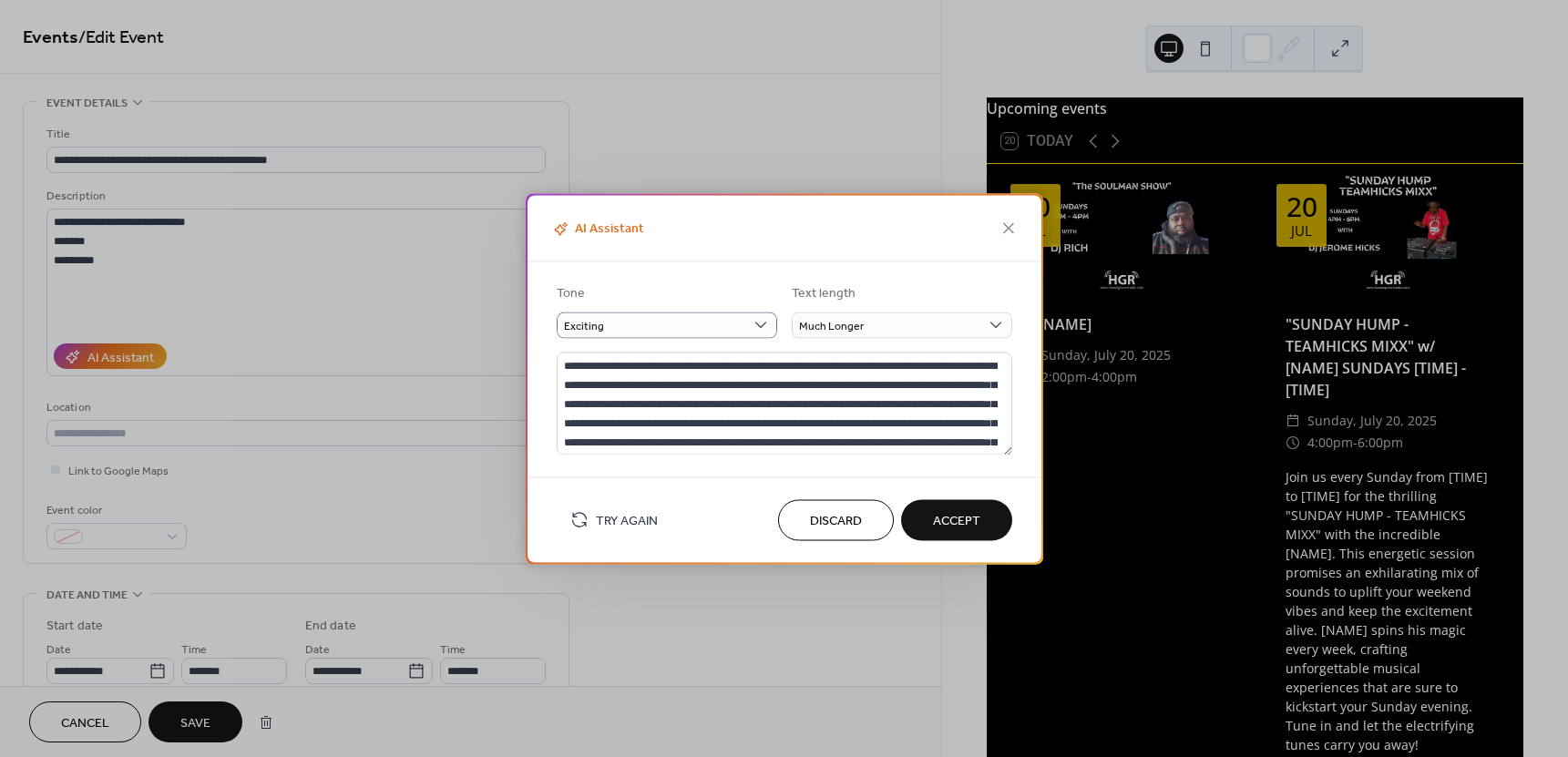 type on "**********" 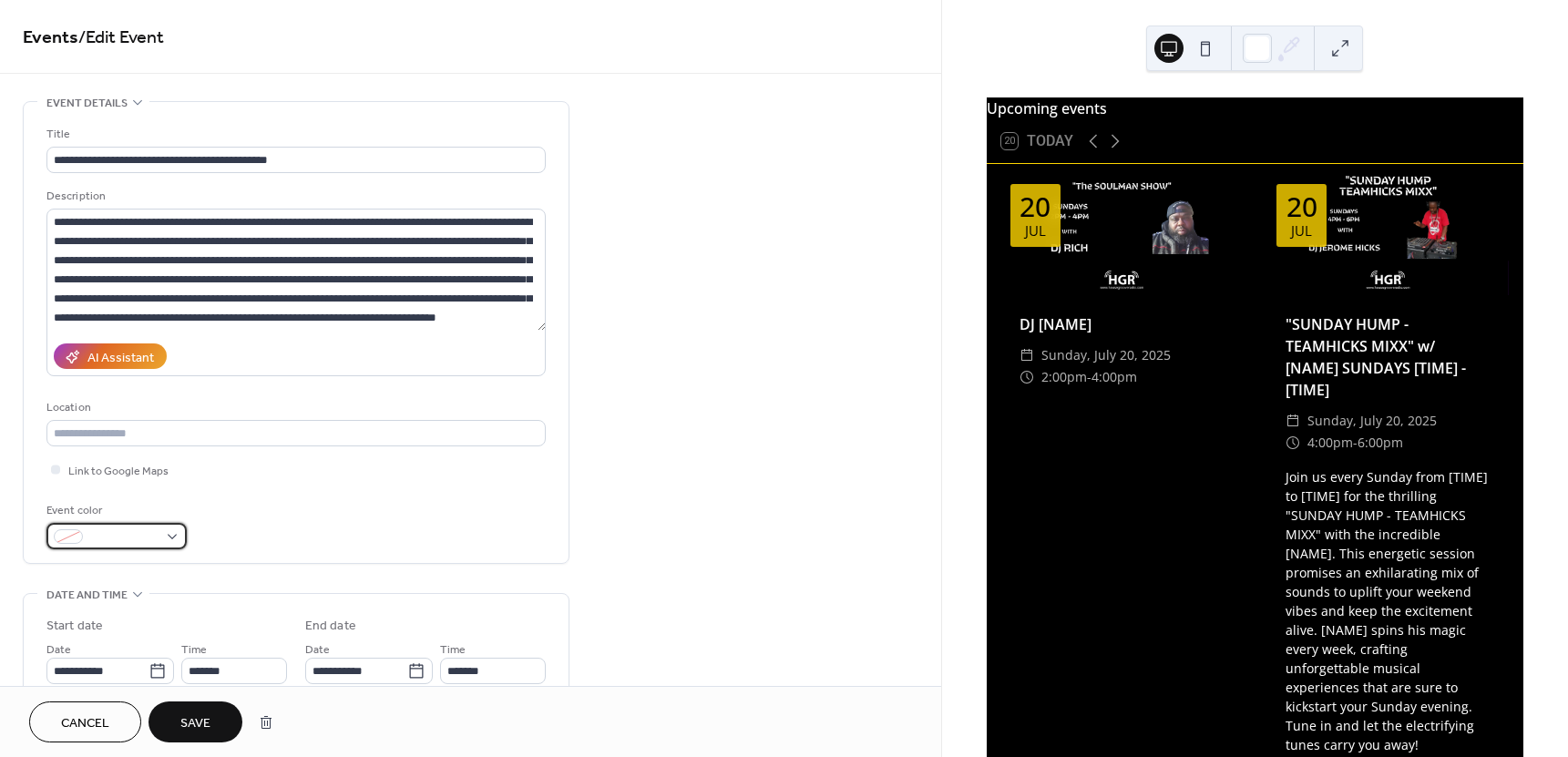 click at bounding box center [68, 537] 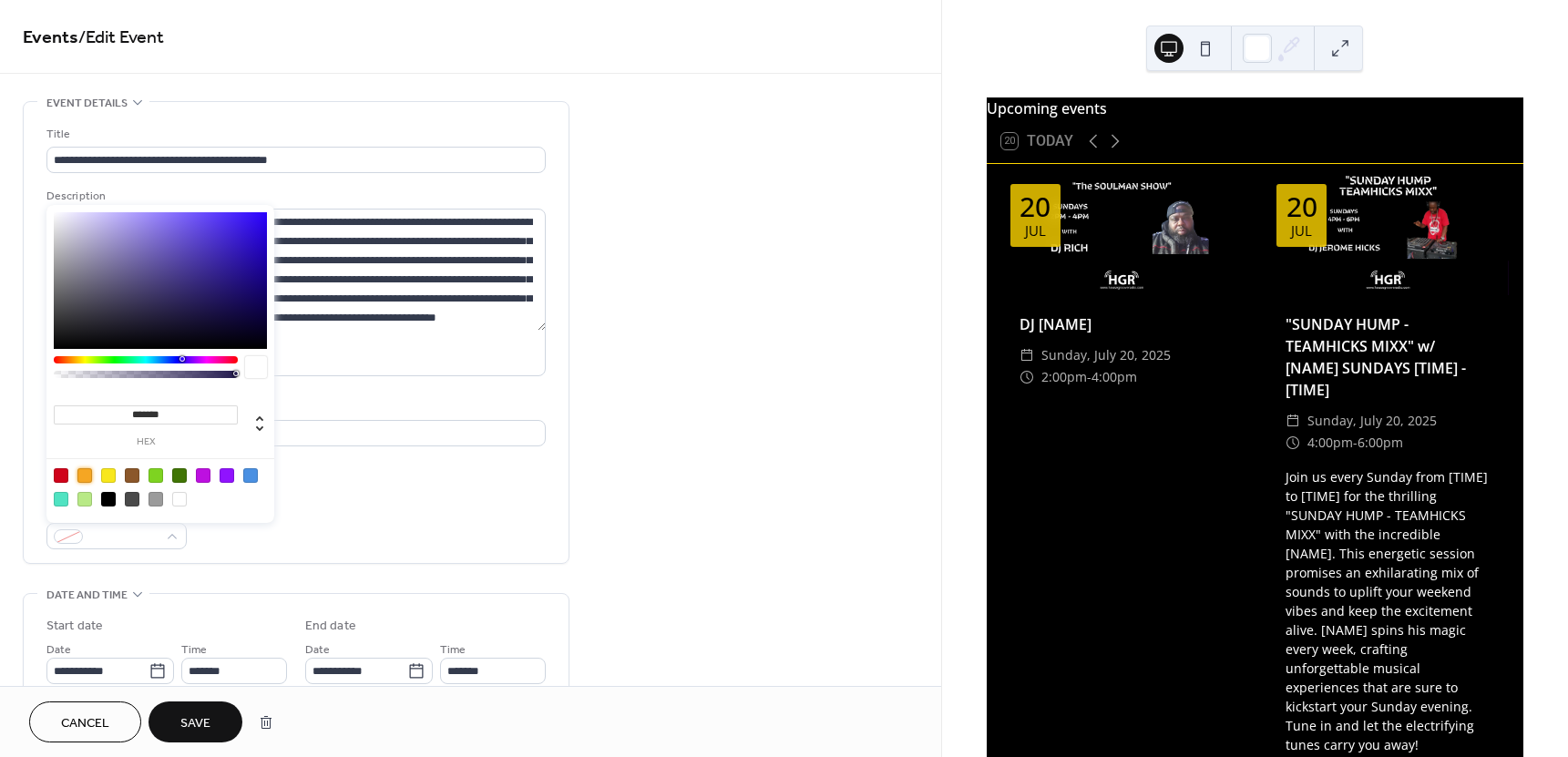 click at bounding box center [85, 476] 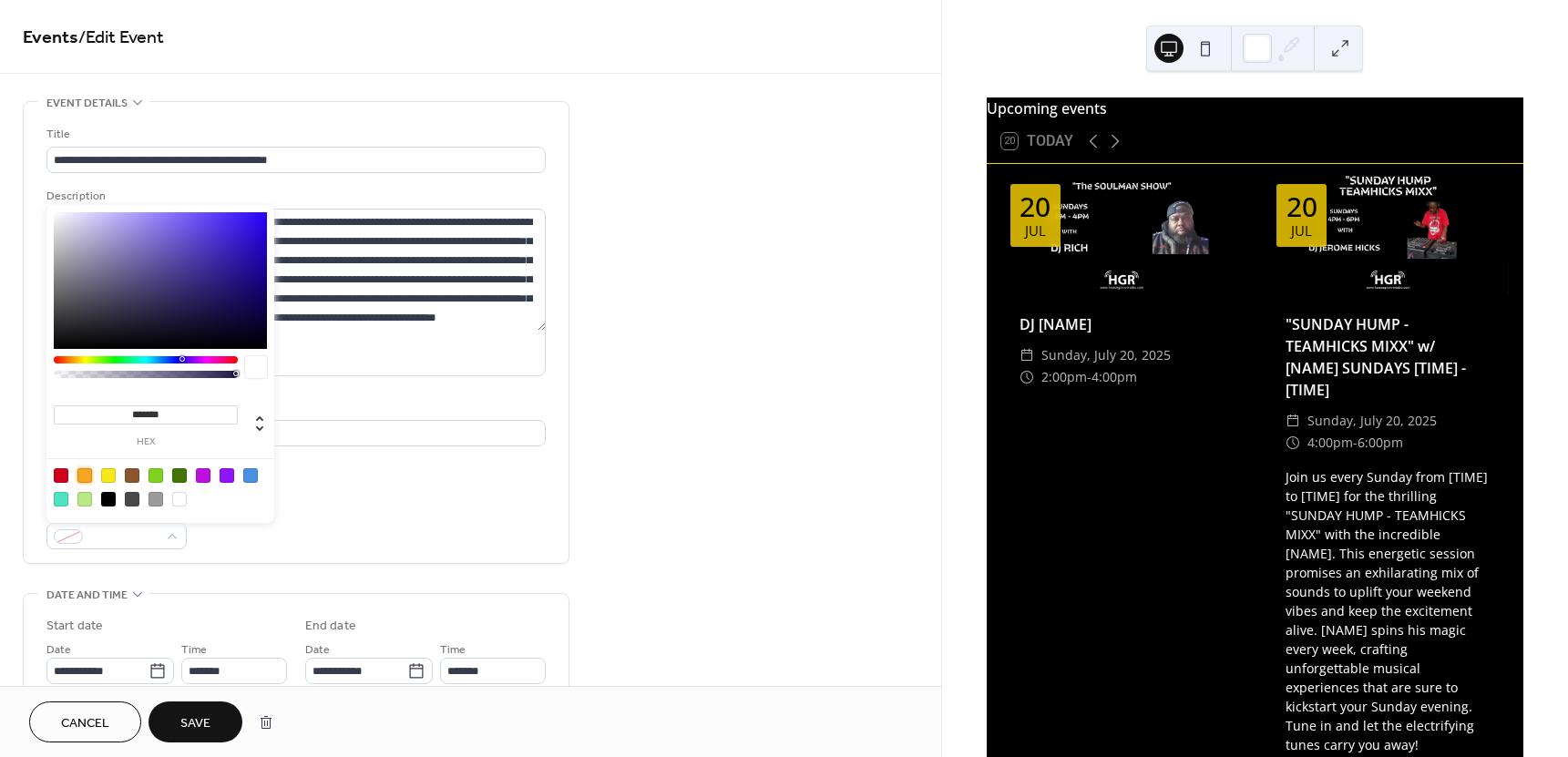 type on "*******" 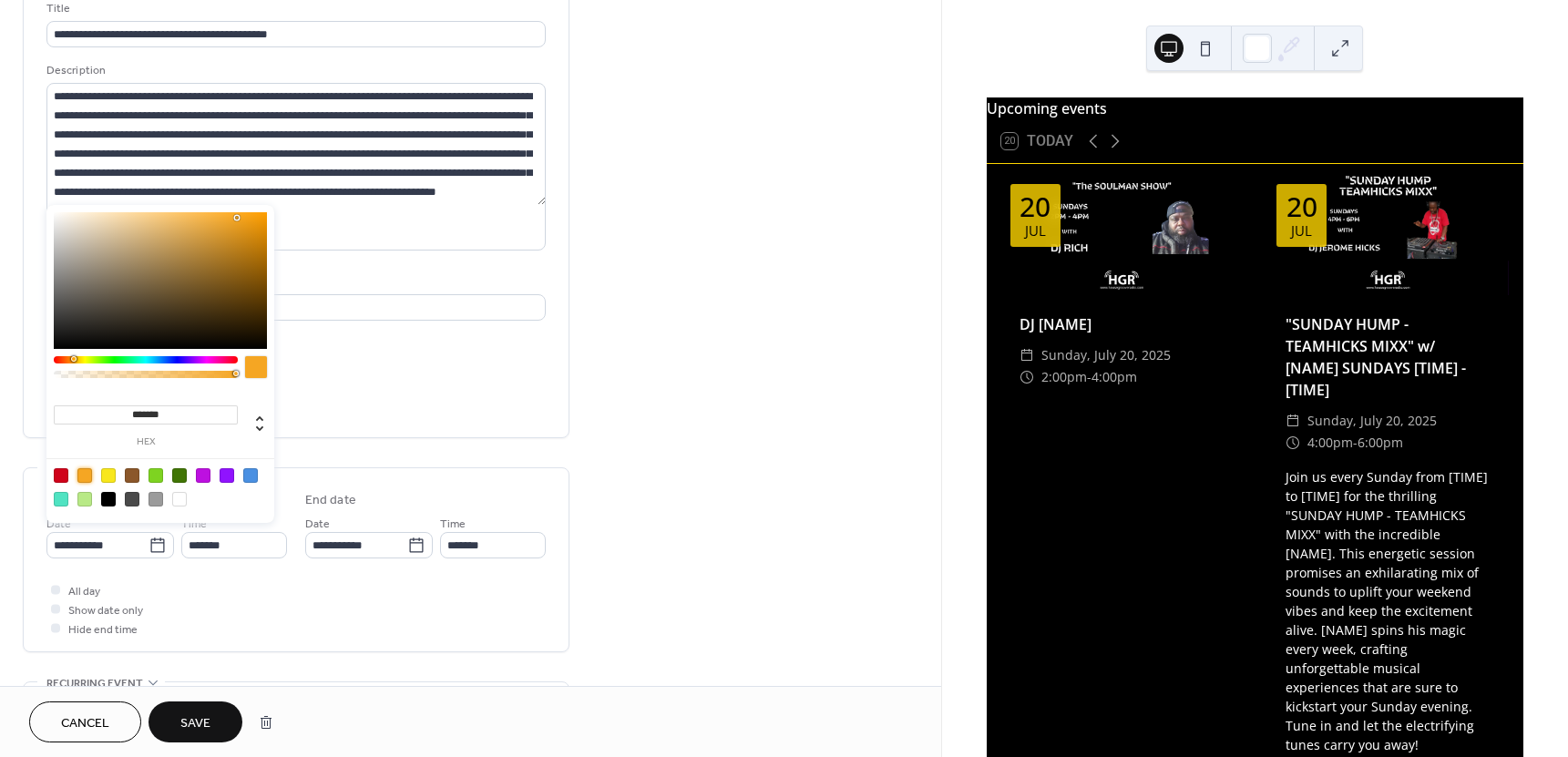 scroll, scrollTop: 243, scrollLeft: 0, axis: vertical 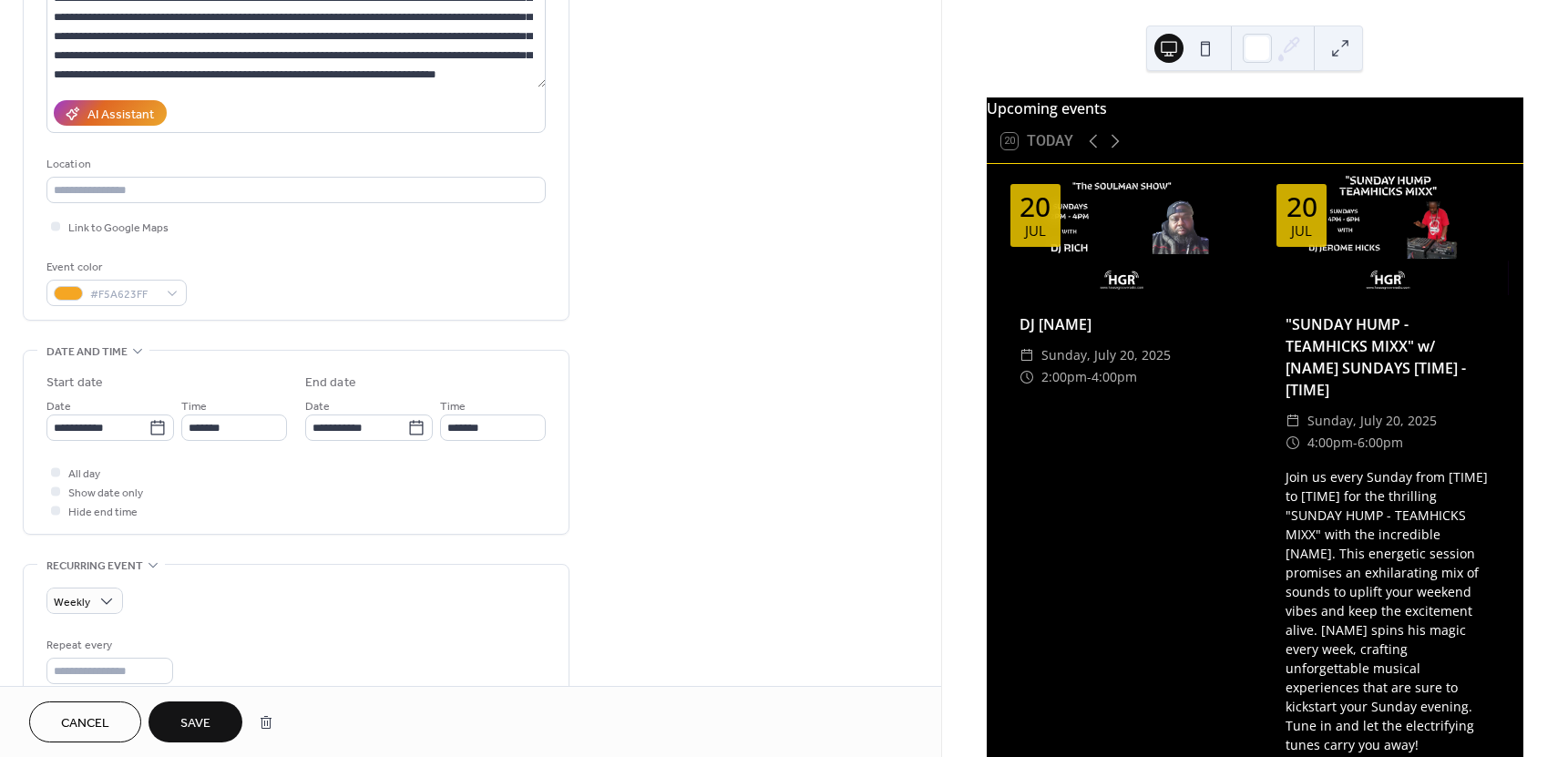 click on "Save" at bounding box center [195, 723] 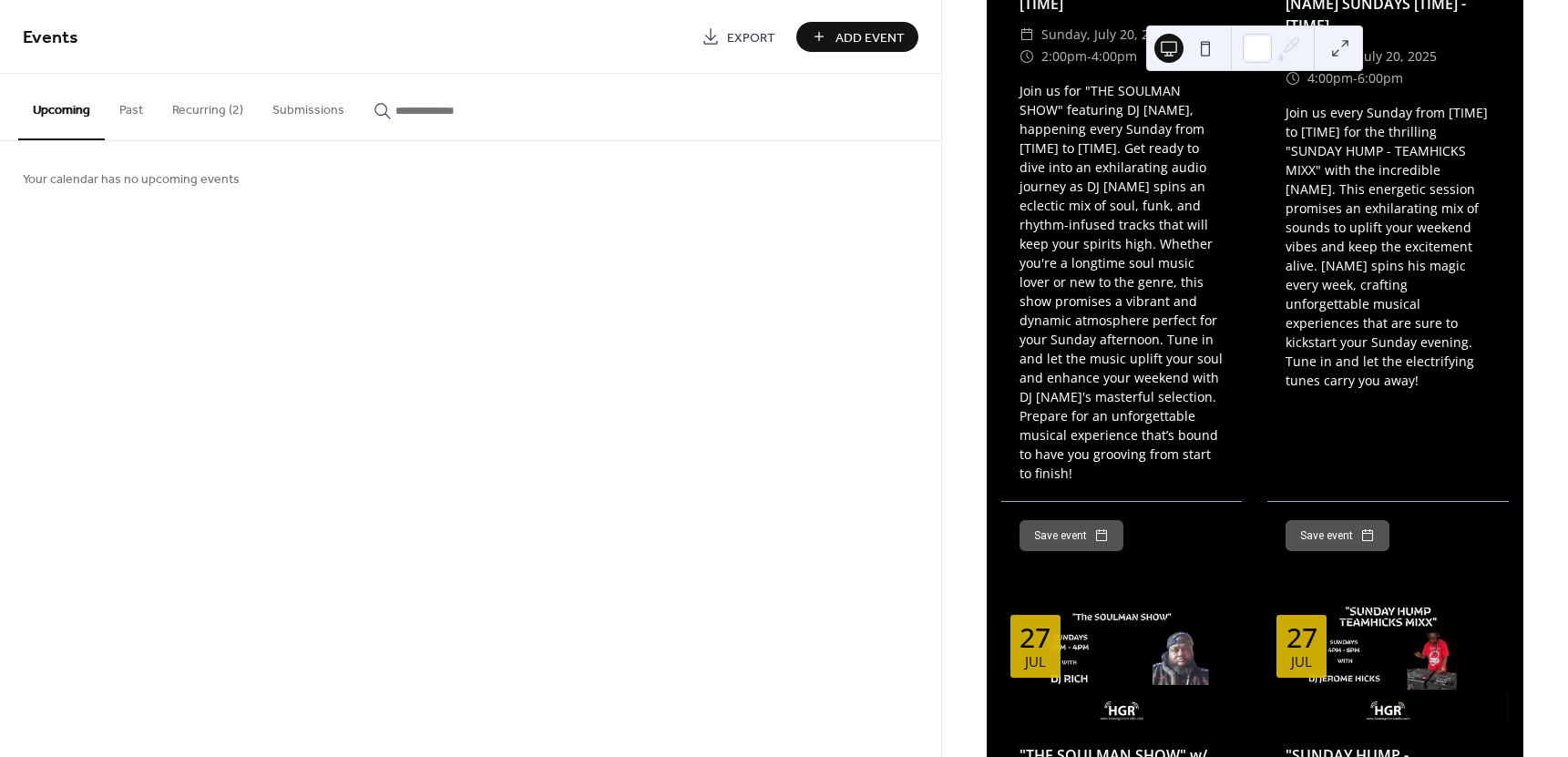 scroll, scrollTop: 0, scrollLeft: 0, axis: both 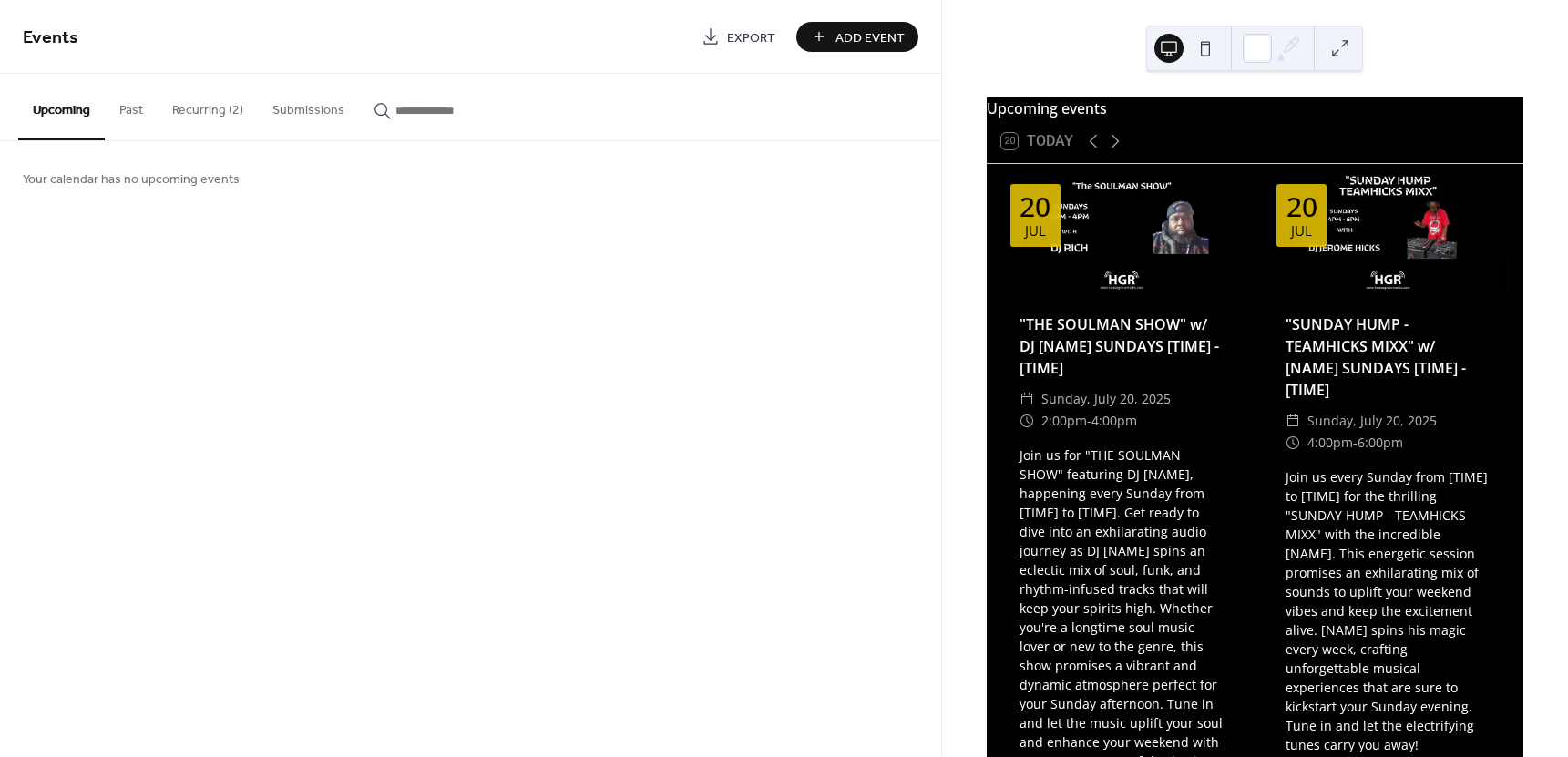 click on "Recurring (2)" at bounding box center [208, 106] 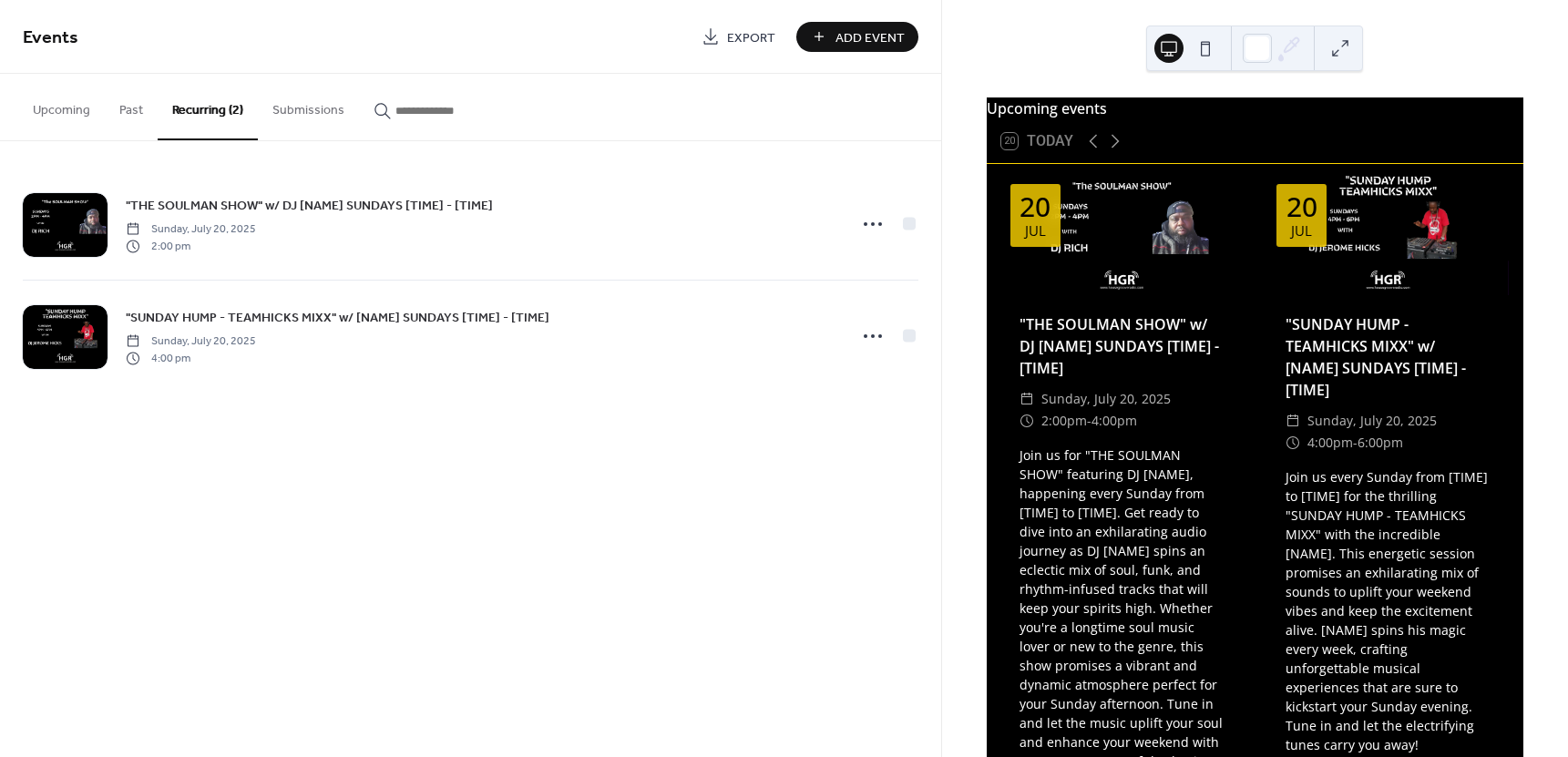 click at bounding box center [1205, 48] 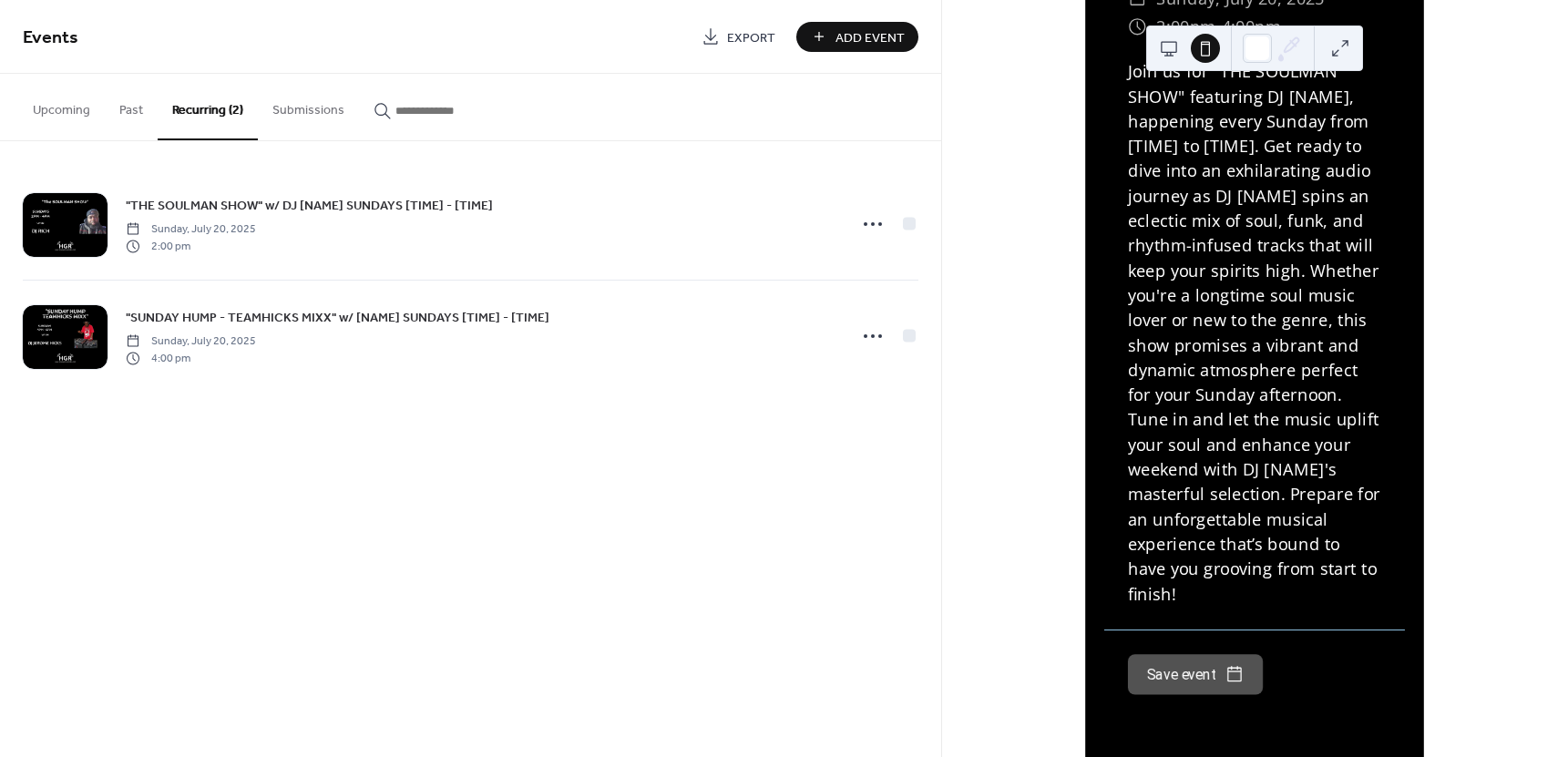 scroll, scrollTop: 0, scrollLeft: 0, axis: both 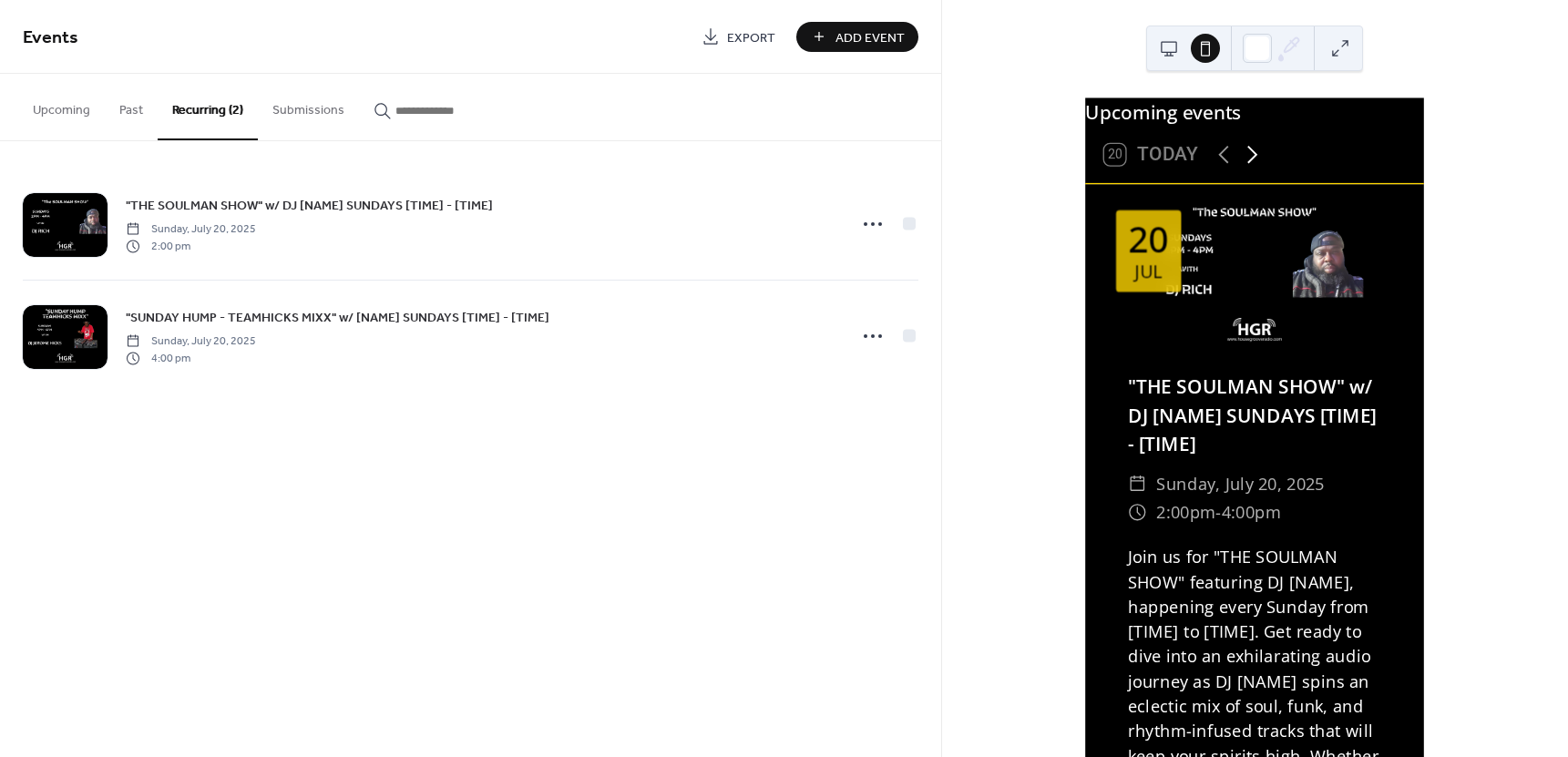 click 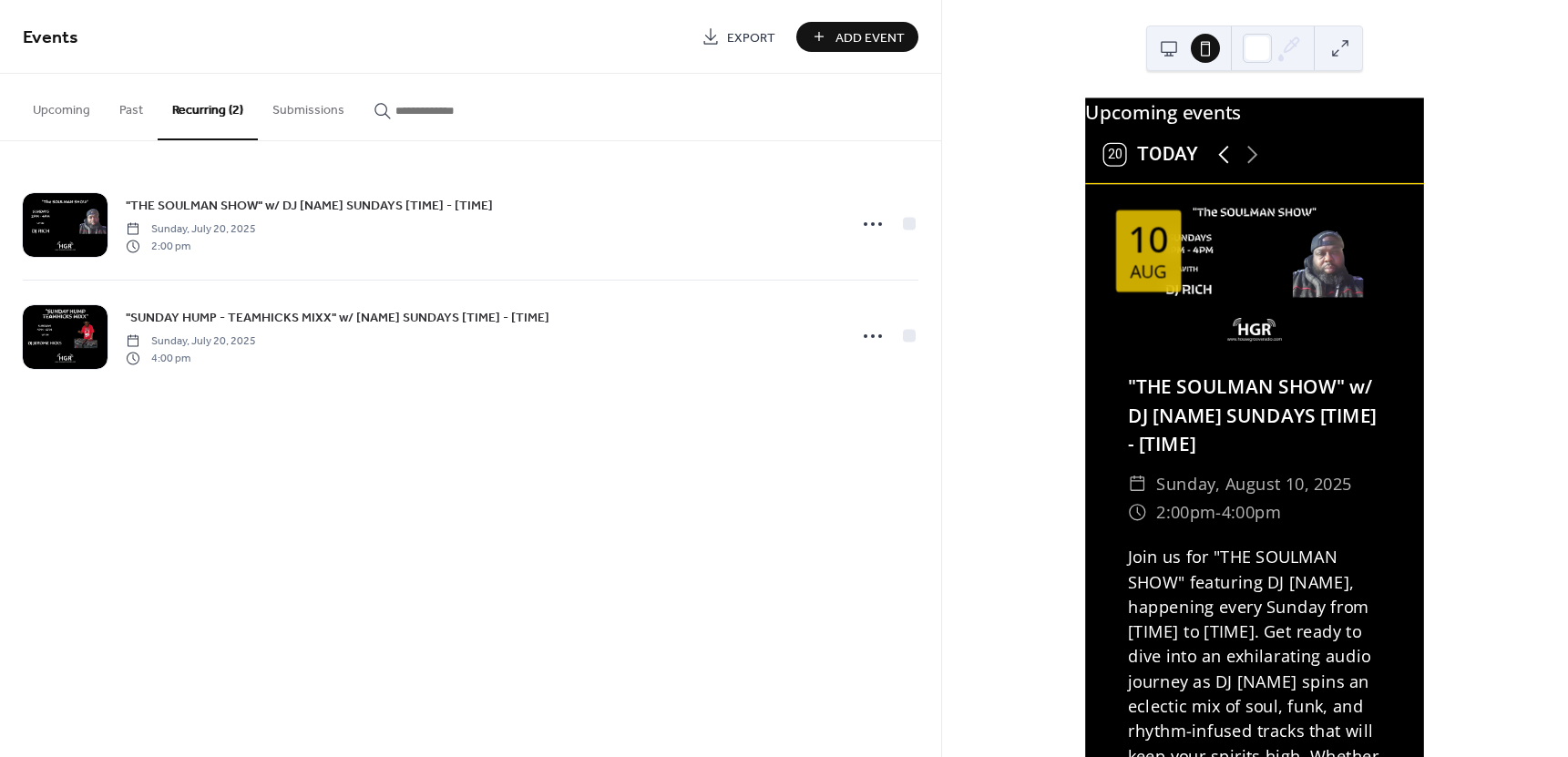 click 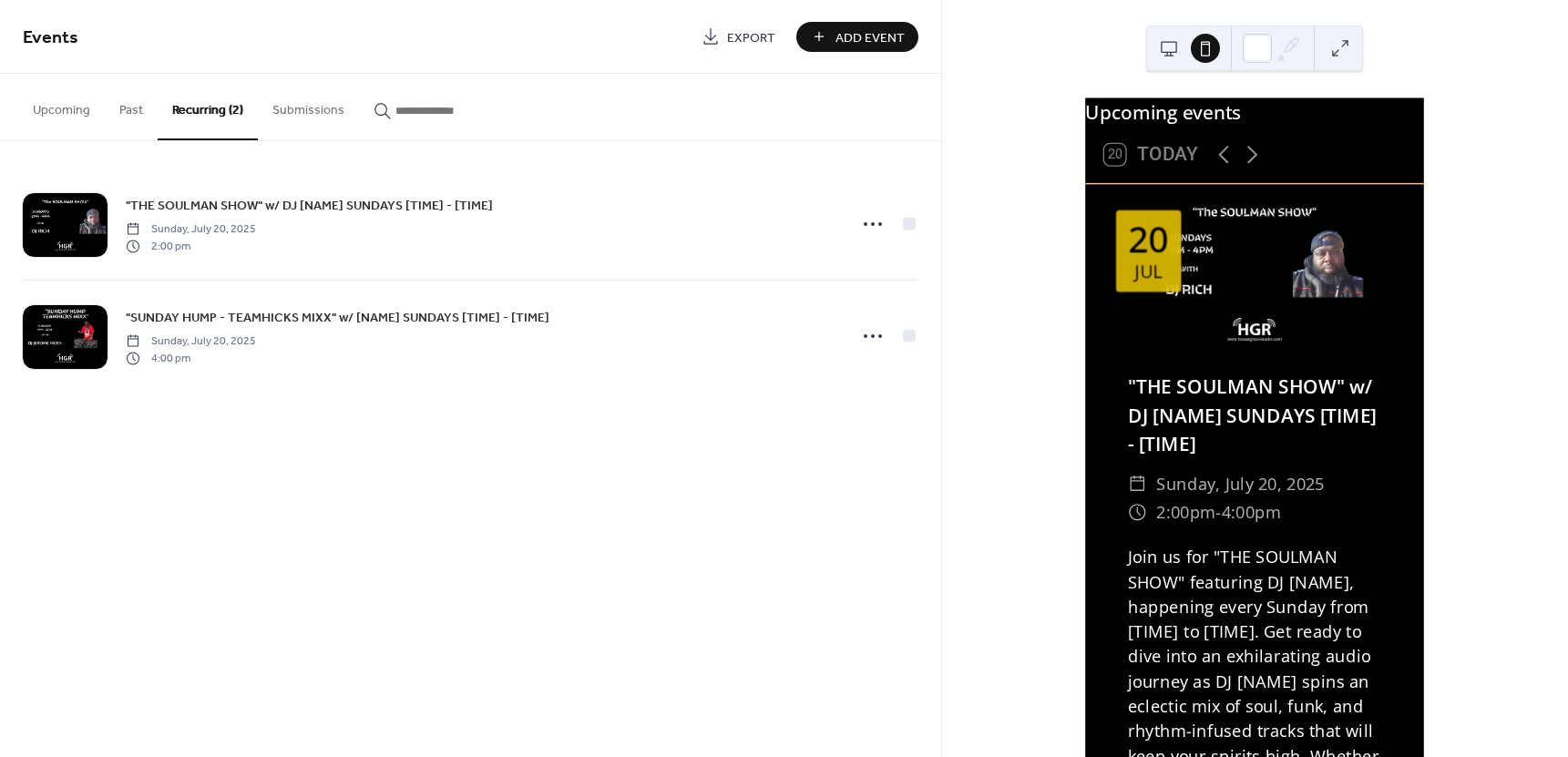 click at bounding box center [1169, 48] 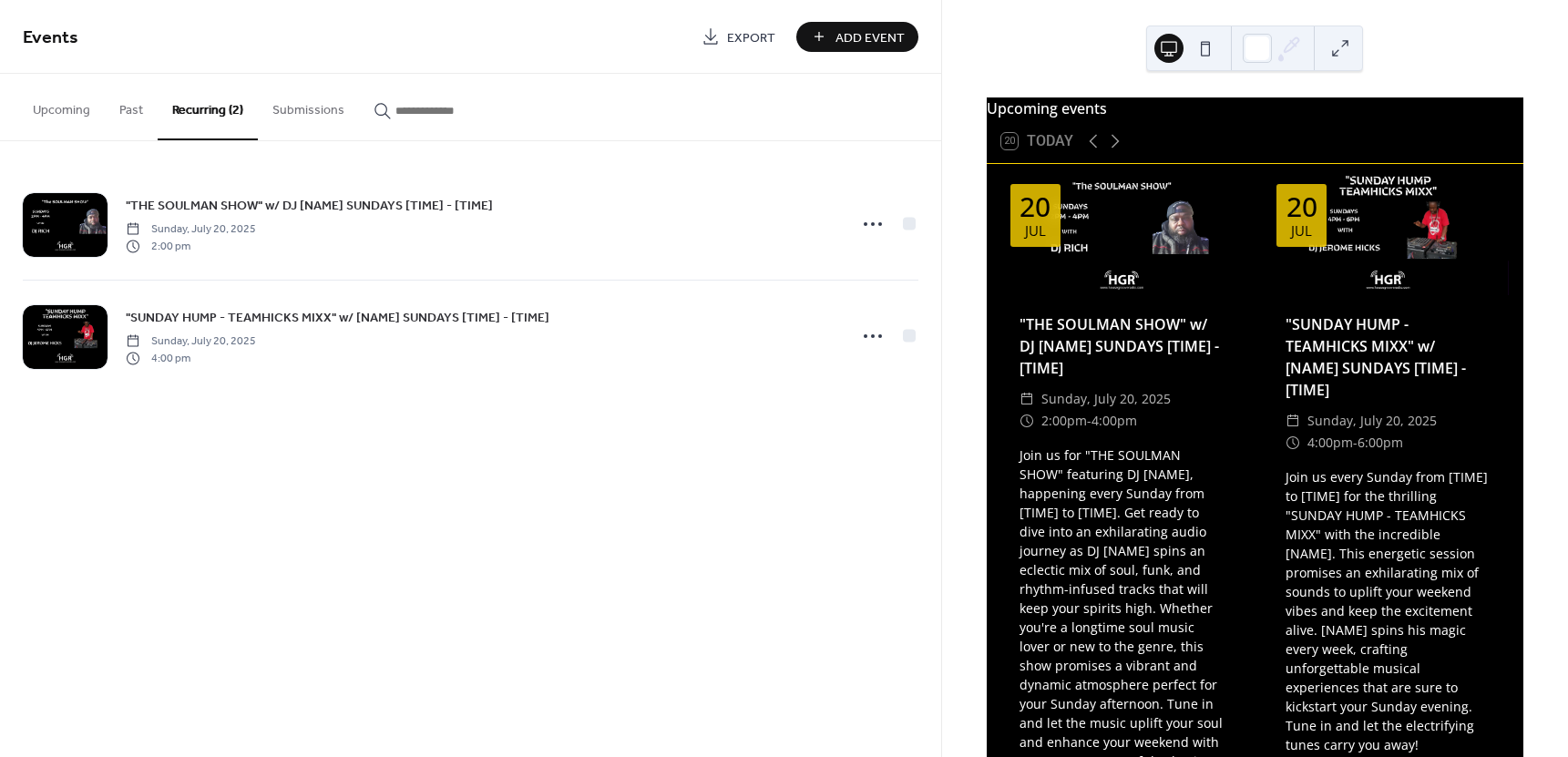 click on "Add Event" at bounding box center [870, 37] 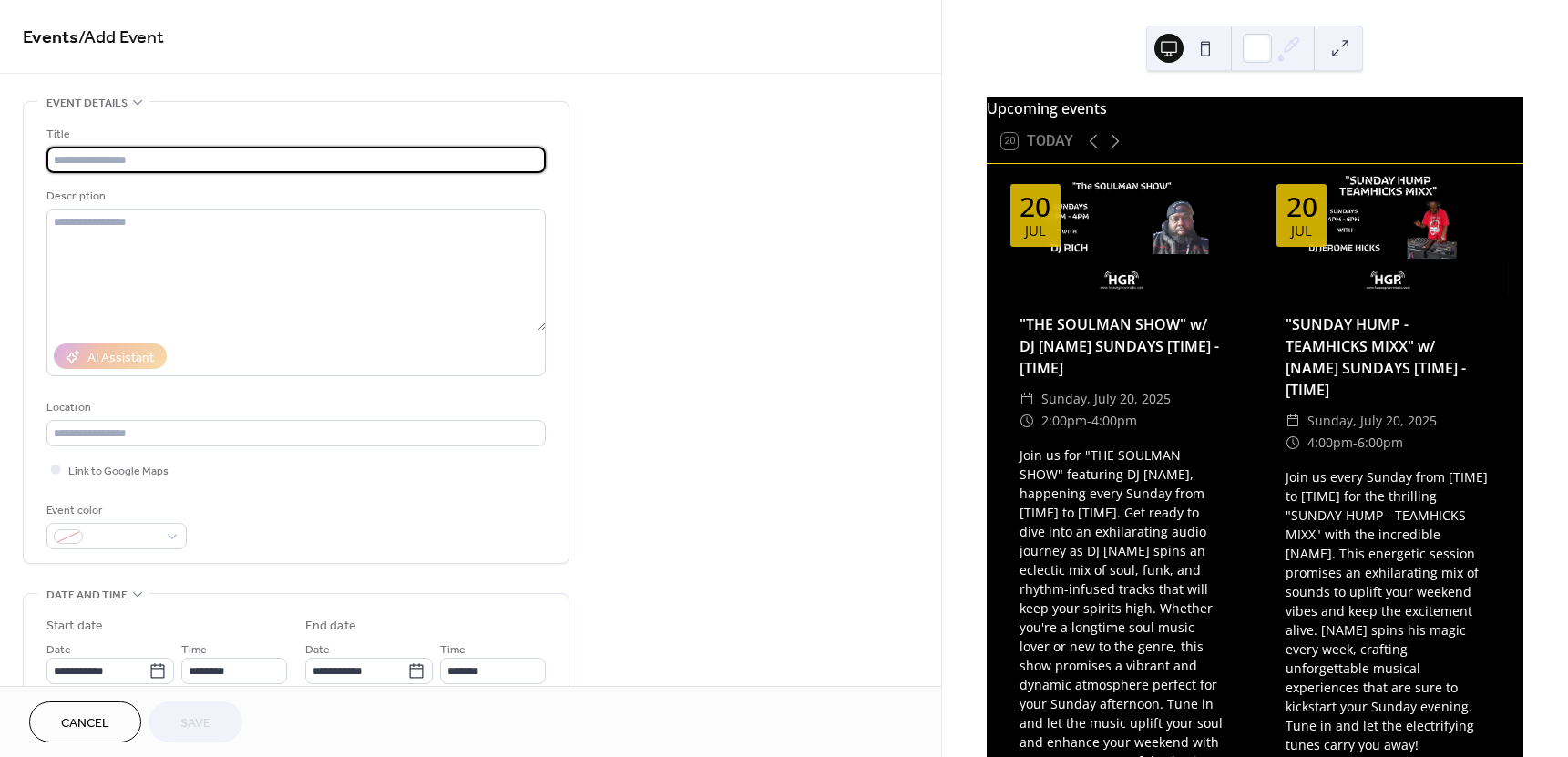 click at bounding box center [296, 159] 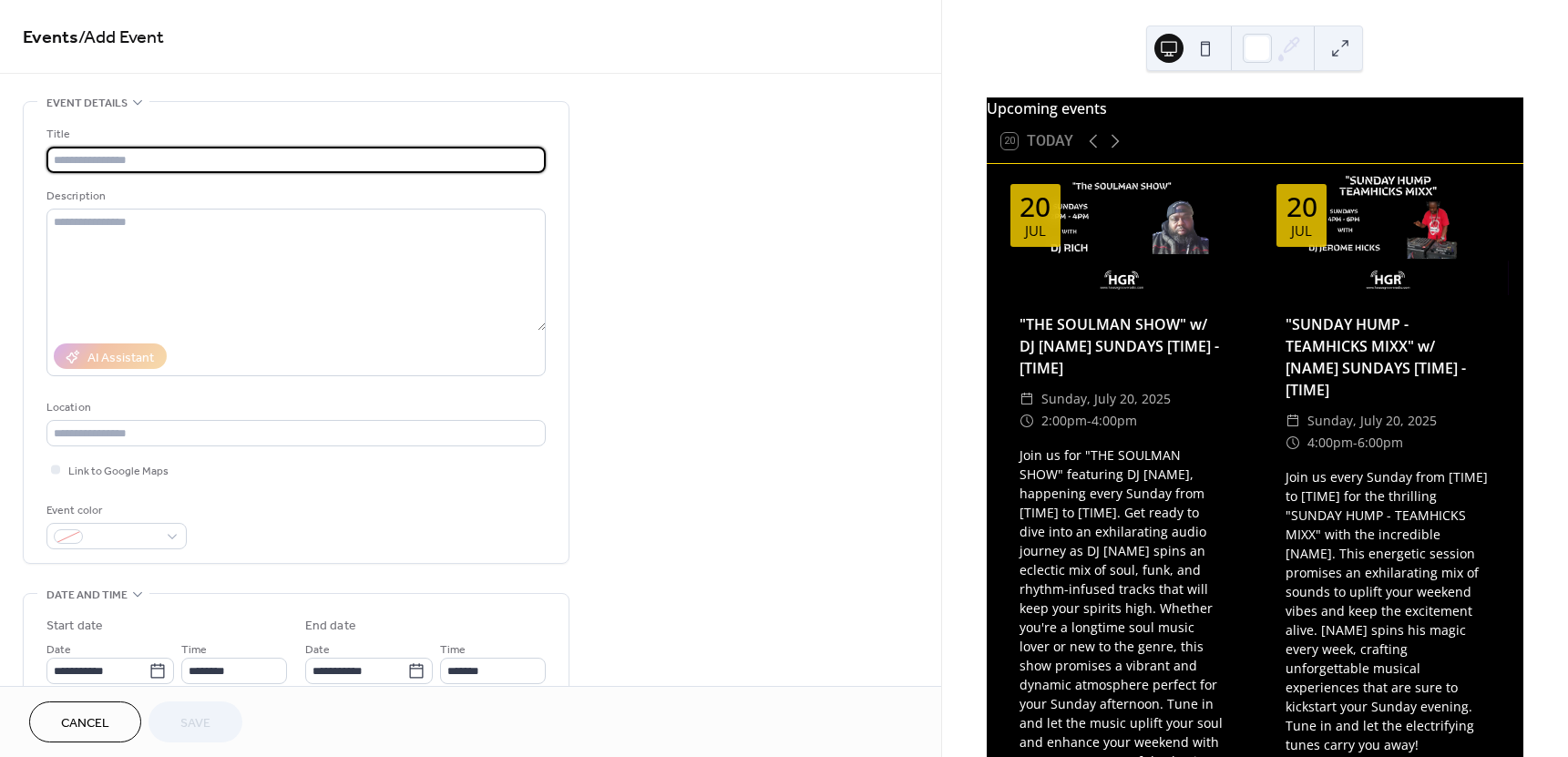 paste on "**********" 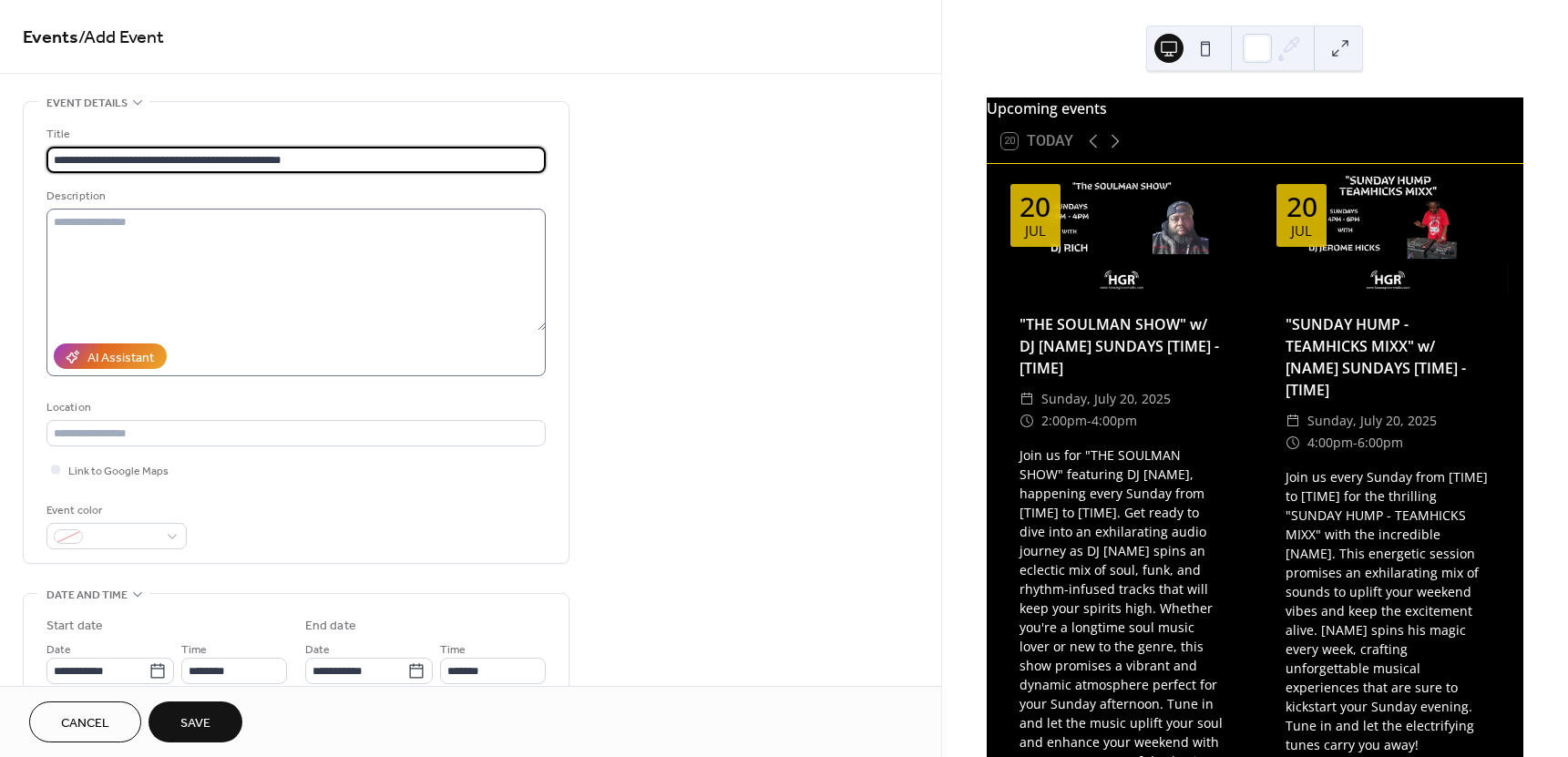 type on "**********" 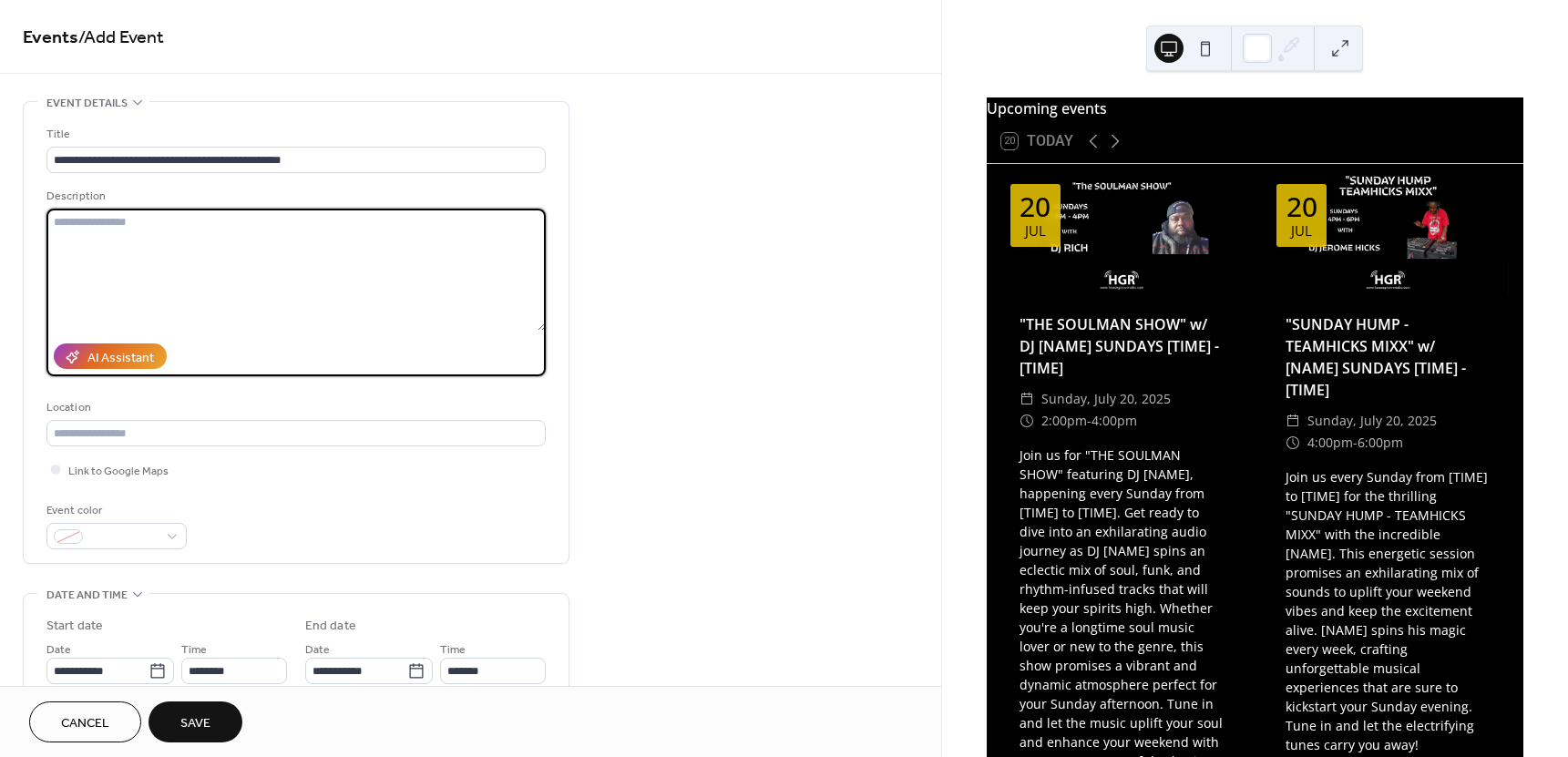 click at bounding box center [296, 270] 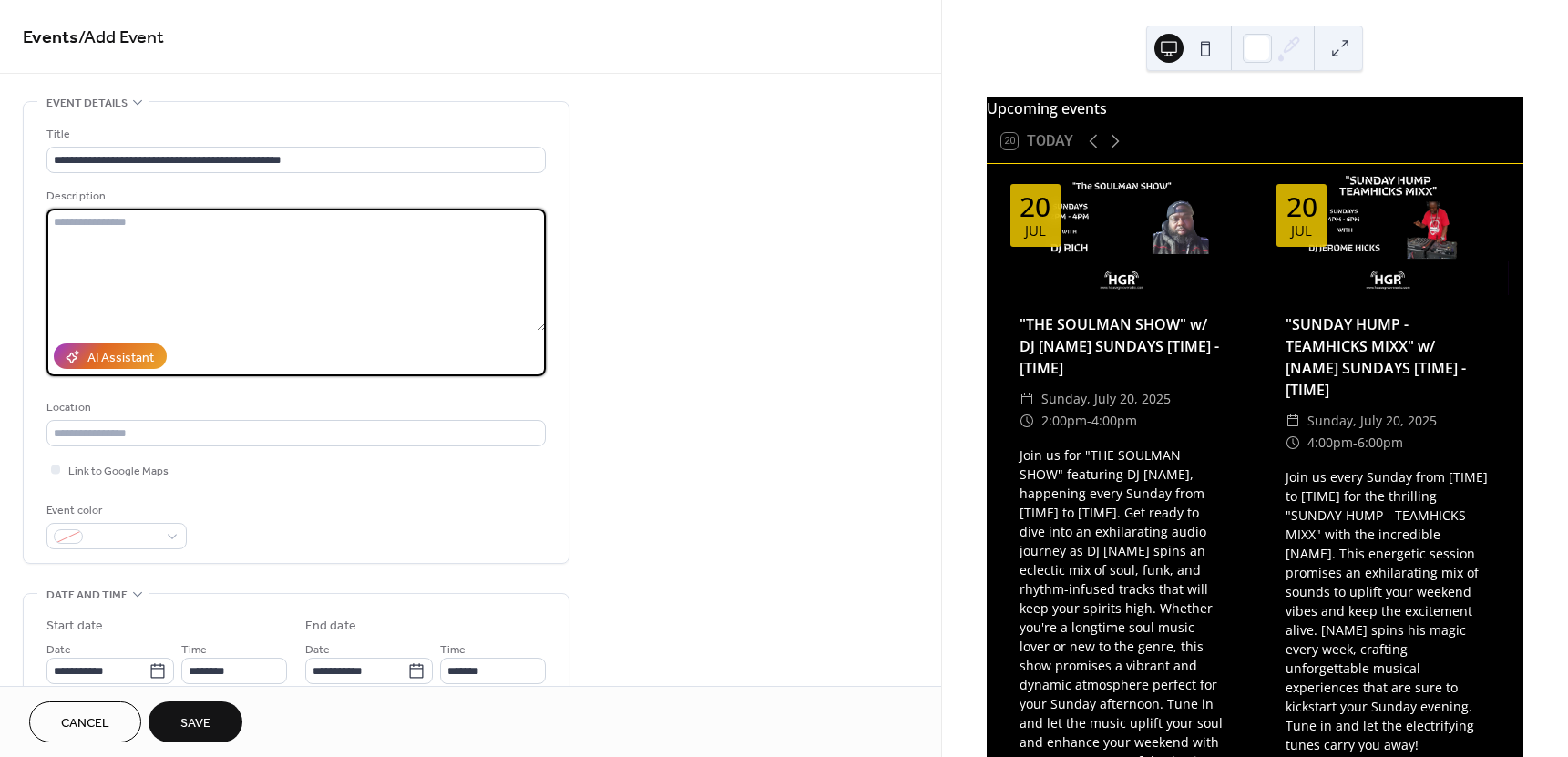 paste on "**********" 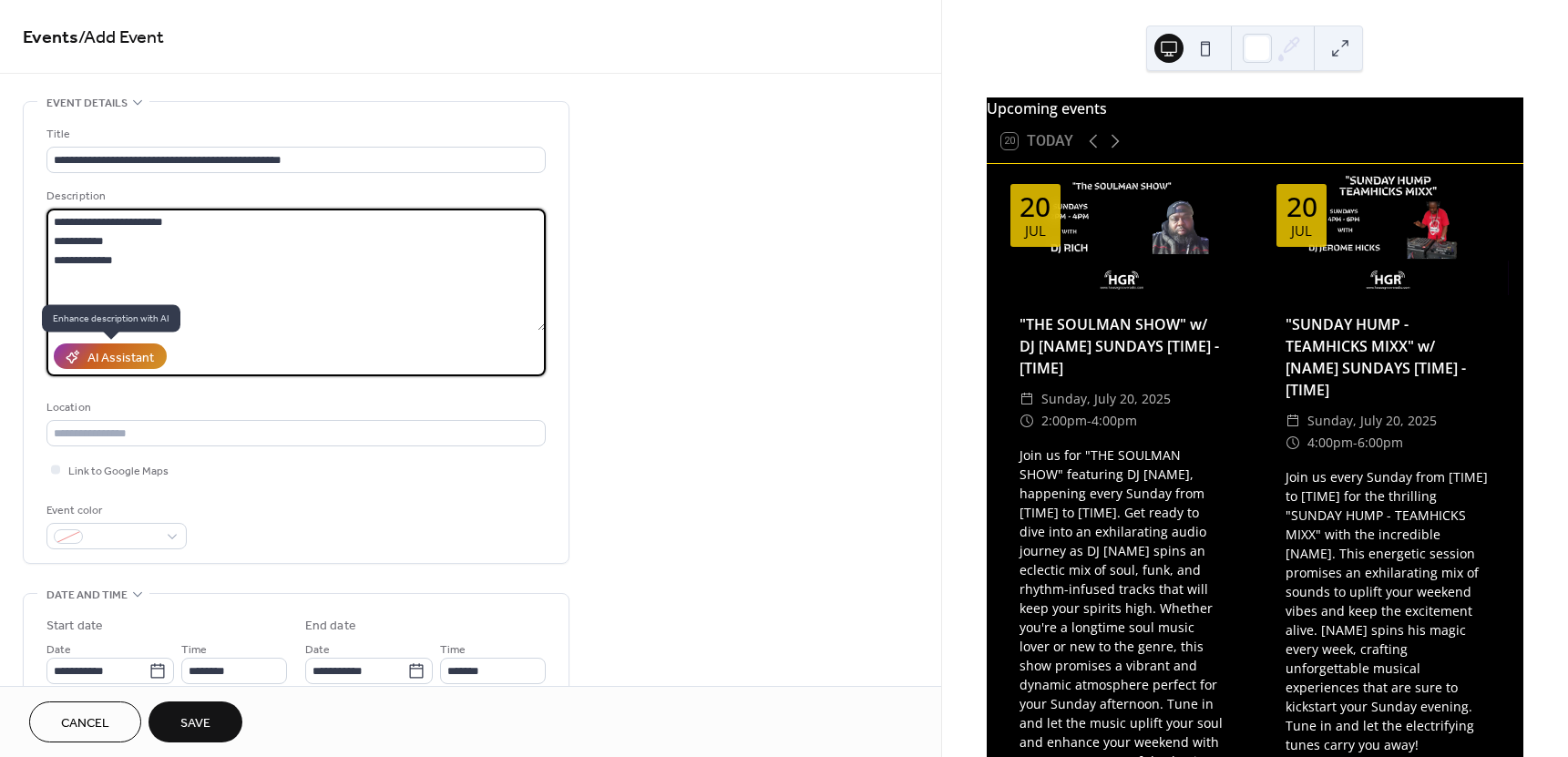 type on "**********" 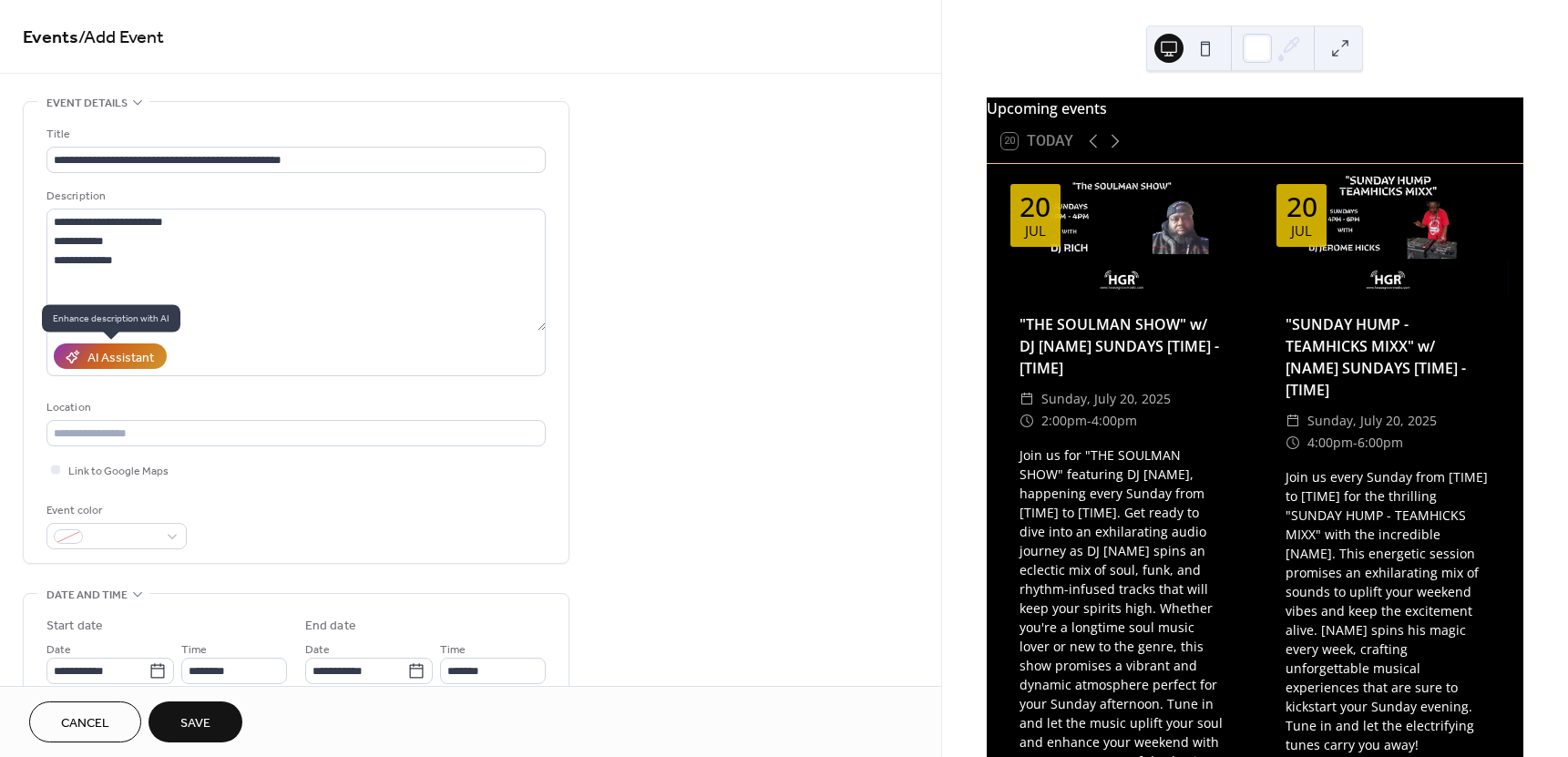 click on "AI Assistant" at bounding box center [120, 357] 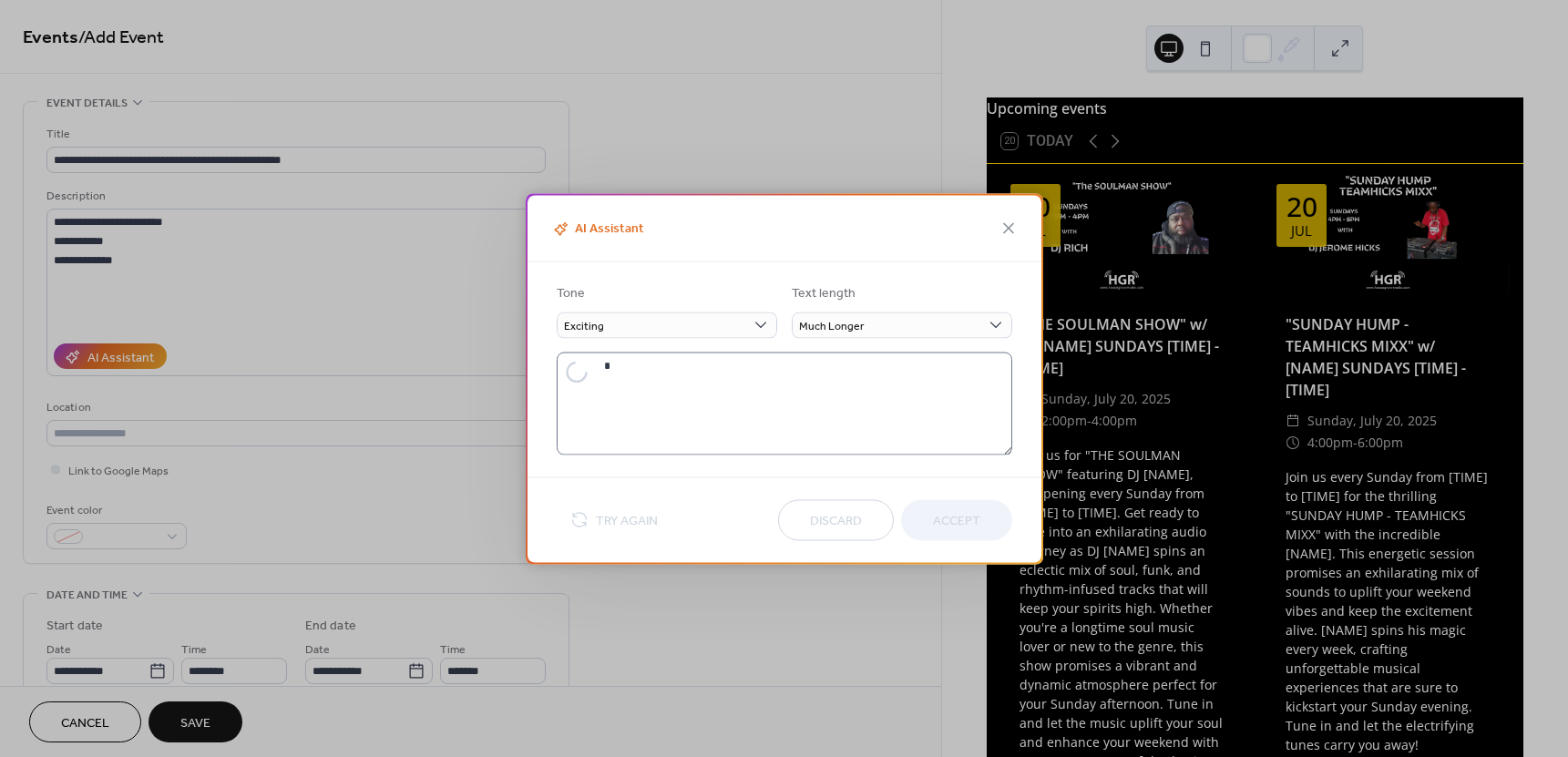 type on "**********" 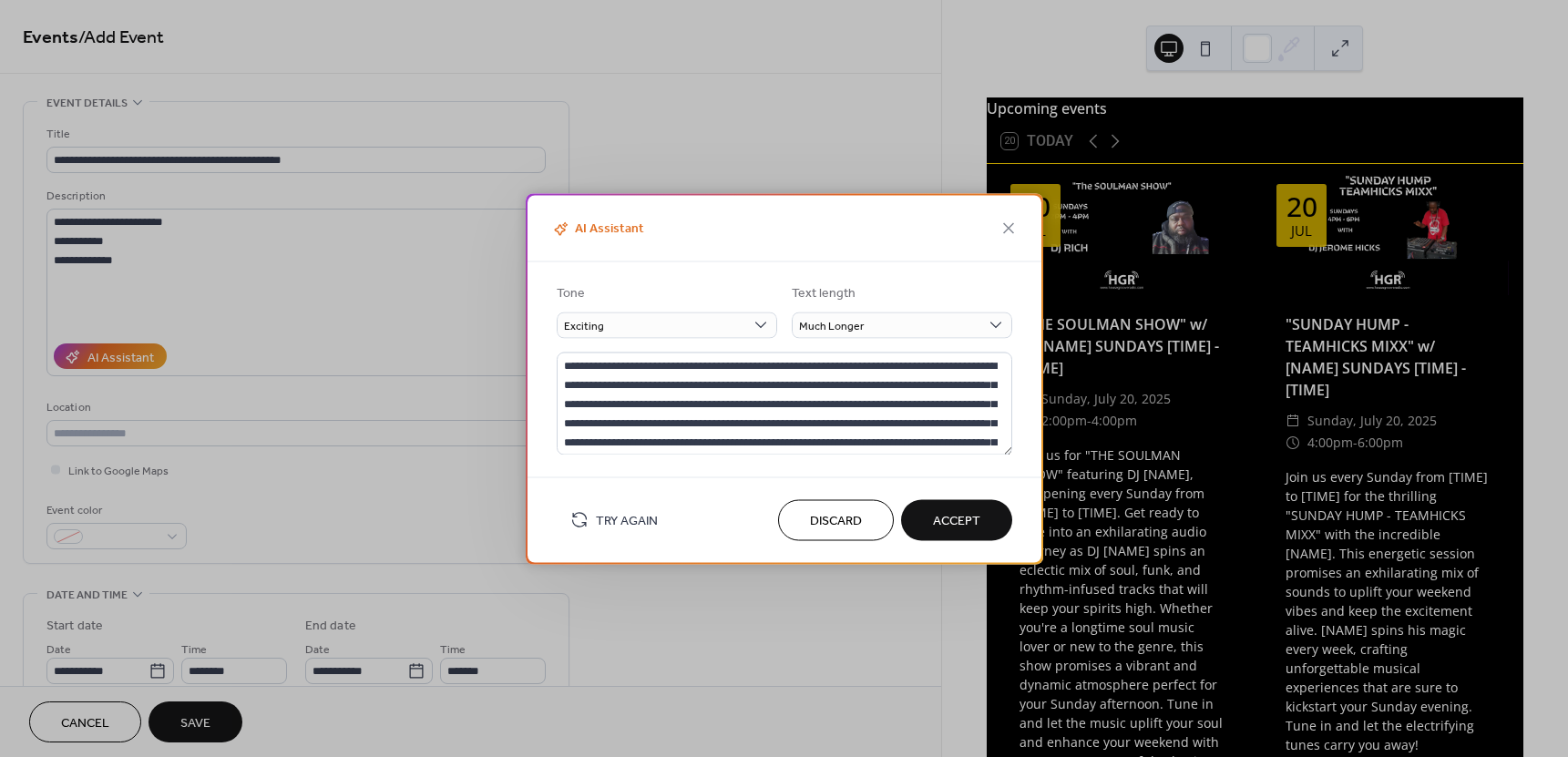 click on "Accept" at bounding box center (957, 521) 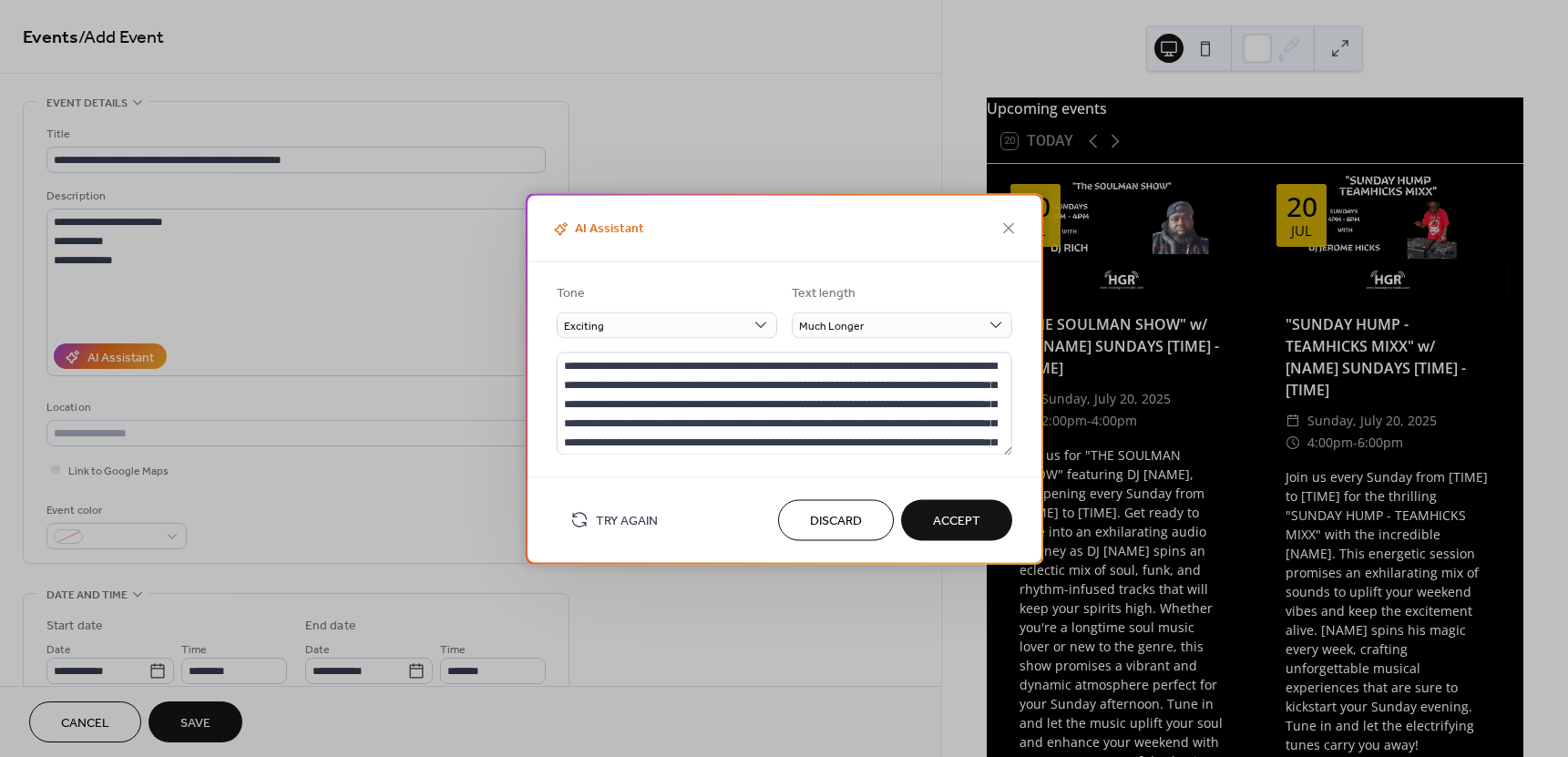 type on "**********" 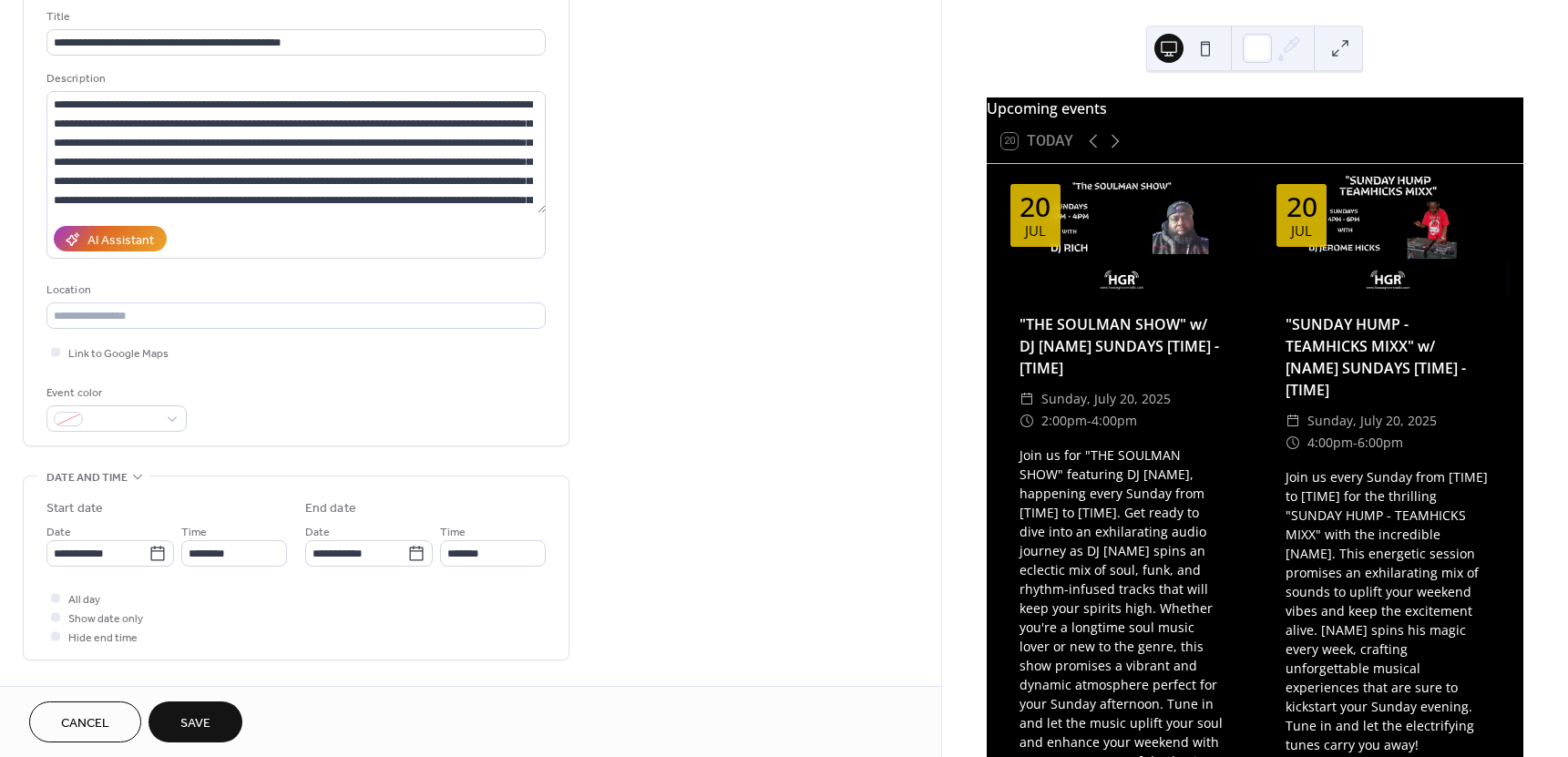 scroll, scrollTop: 121, scrollLeft: 0, axis: vertical 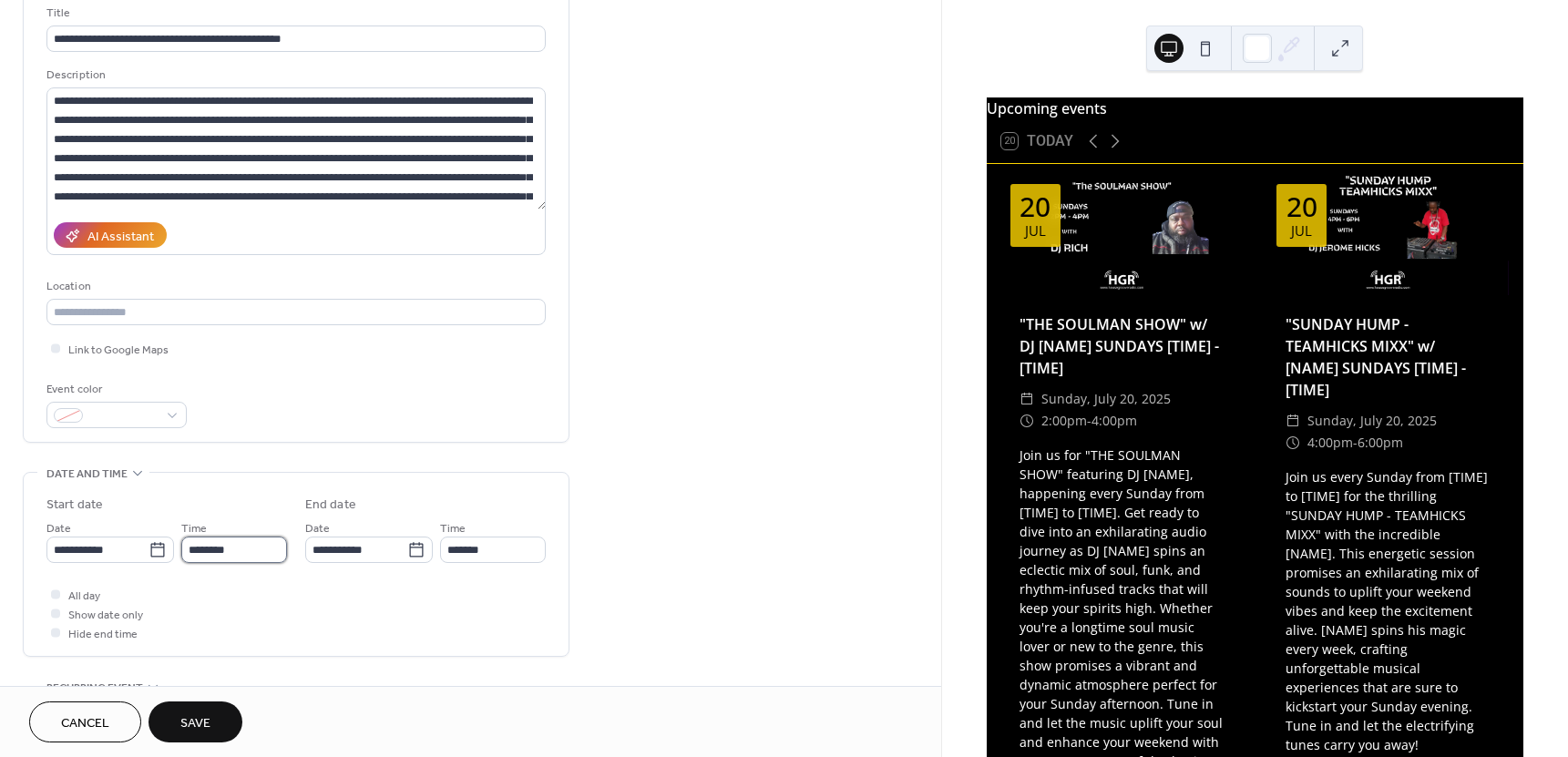 click on "********" at bounding box center [234, 549] 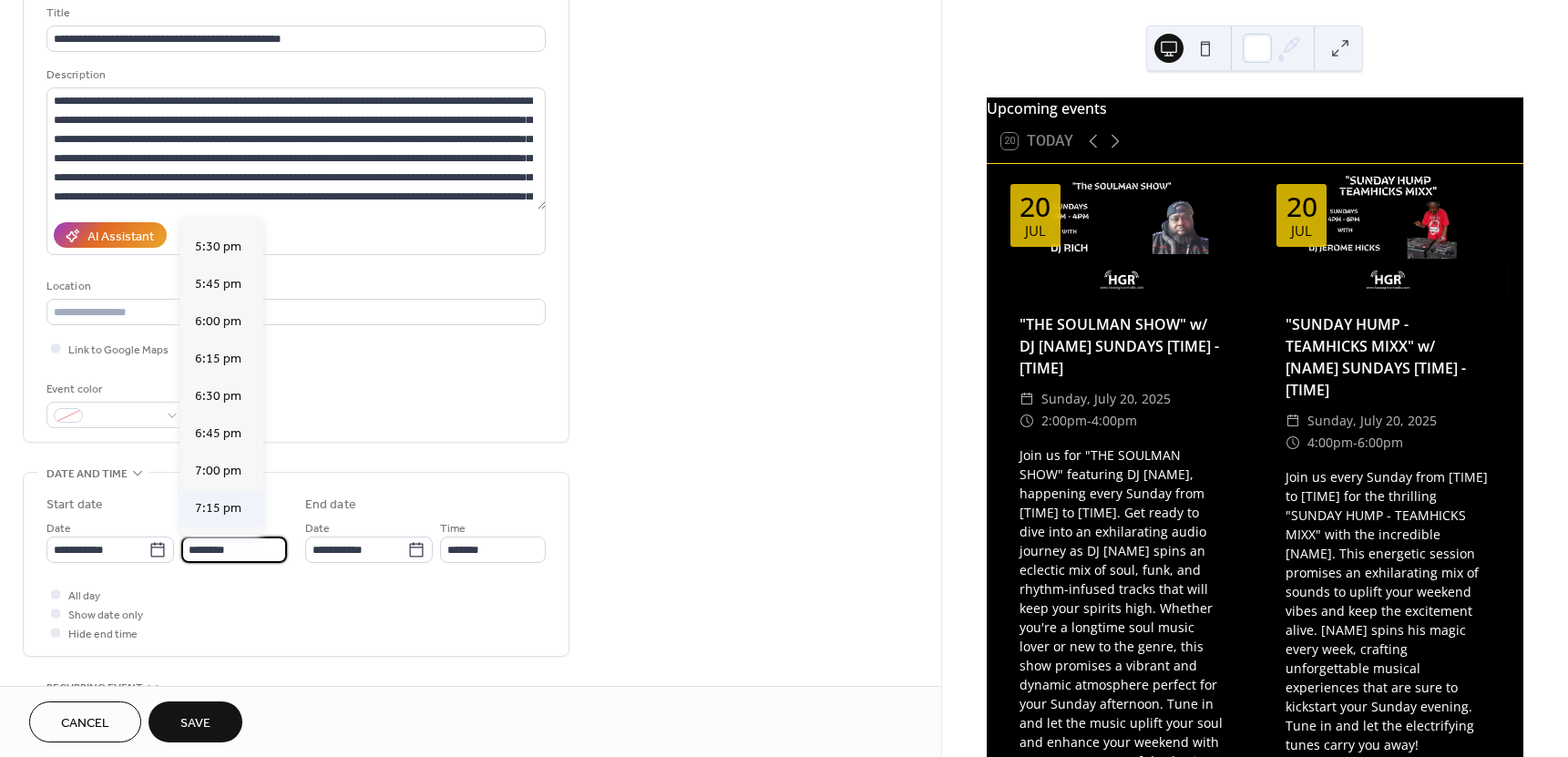 scroll, scrollTop: 2643, scrollLeft: 0, axis: vertical 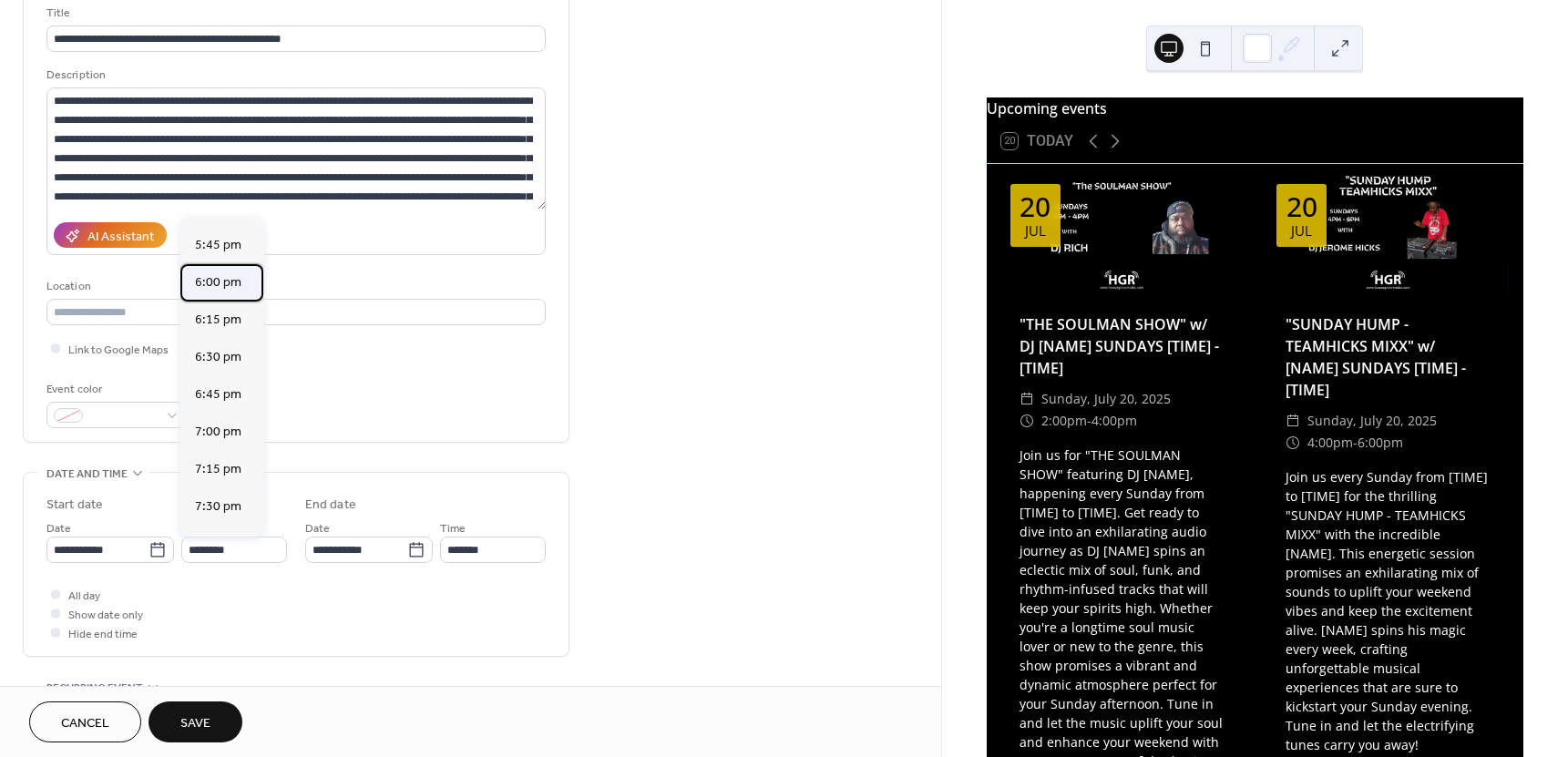 click on "6:00 pm" at bounding box center (218, 282) 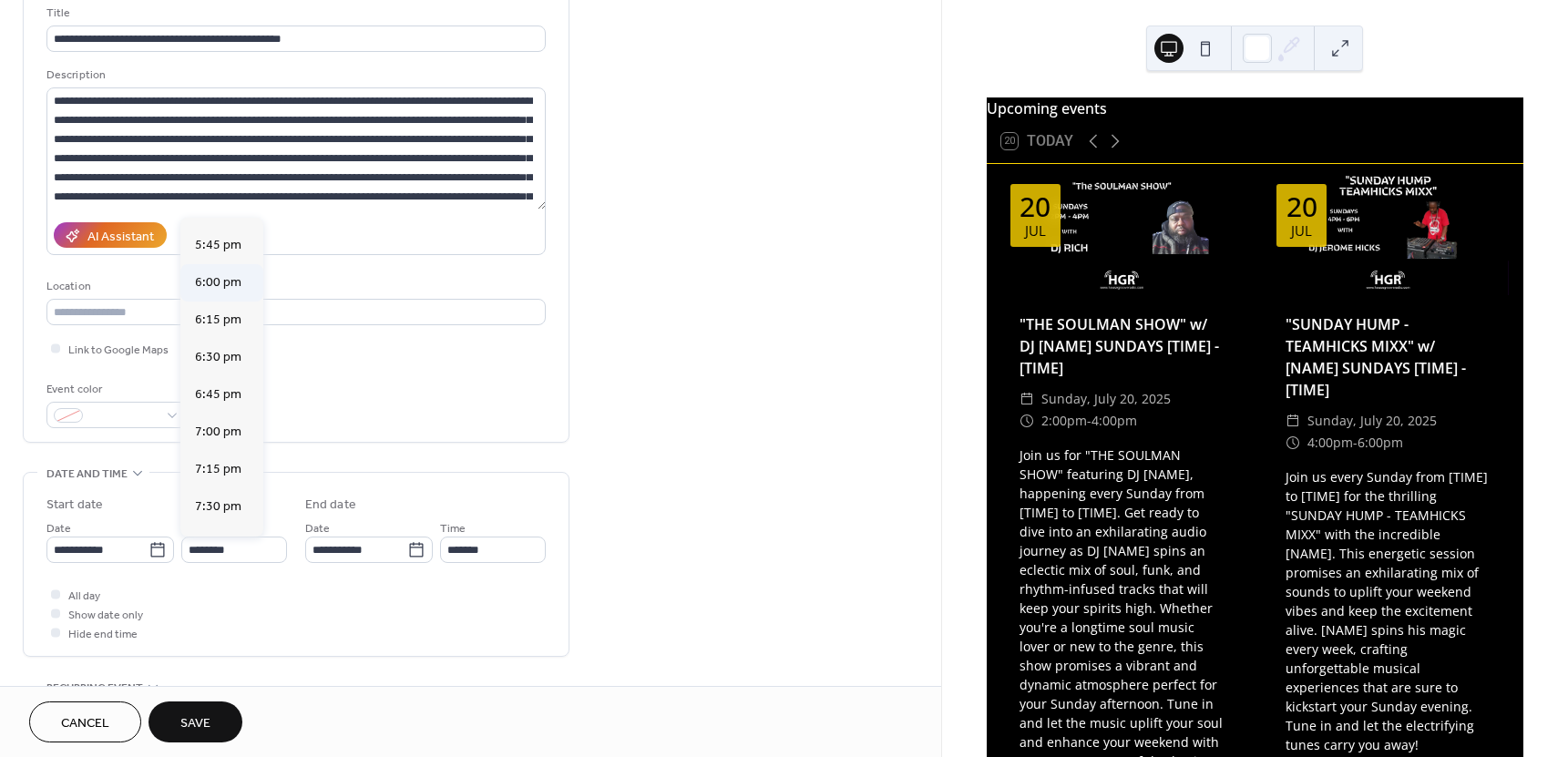 type on "*******" 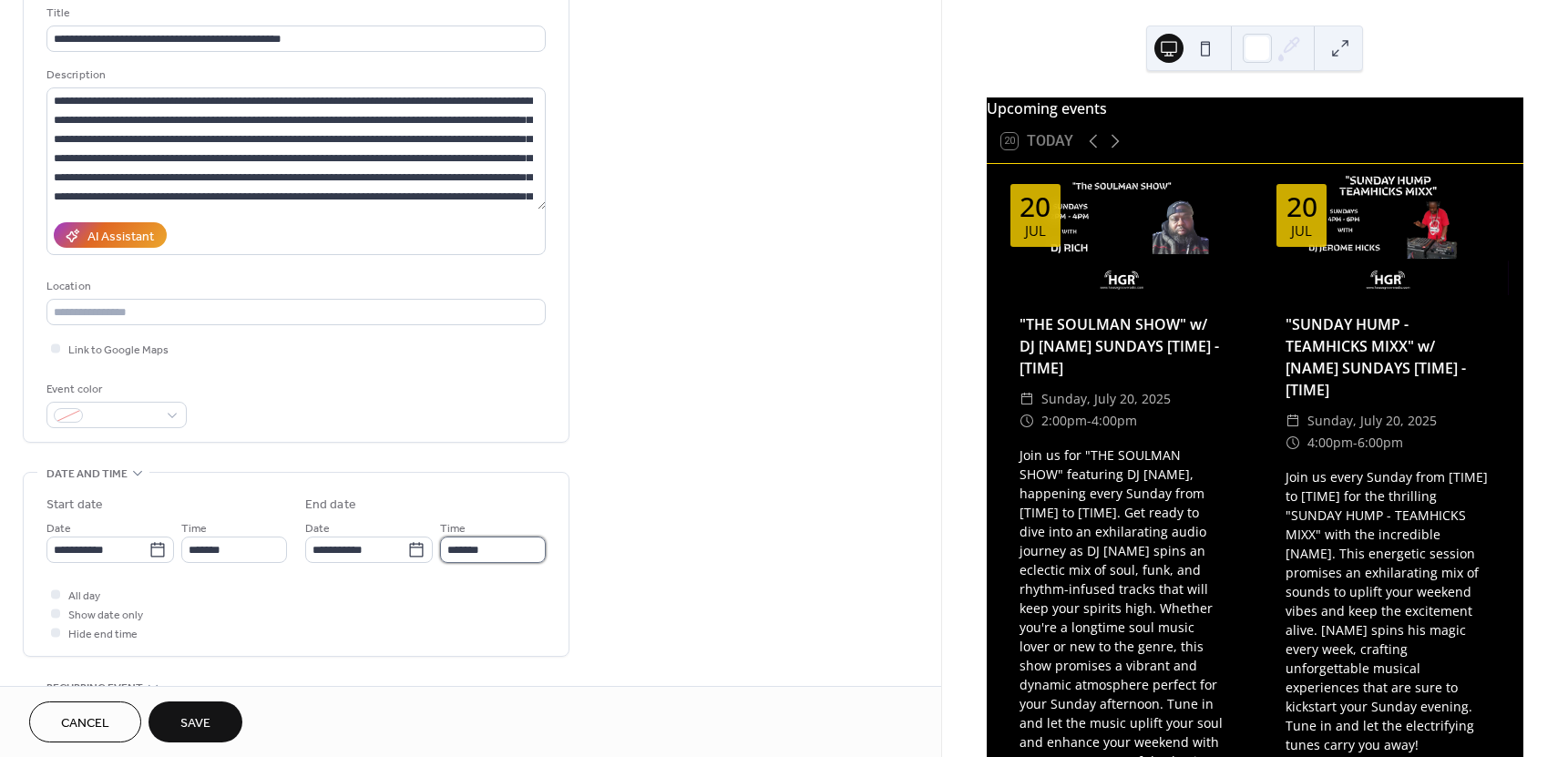 click on "*******" at bounding box center [493, 549] 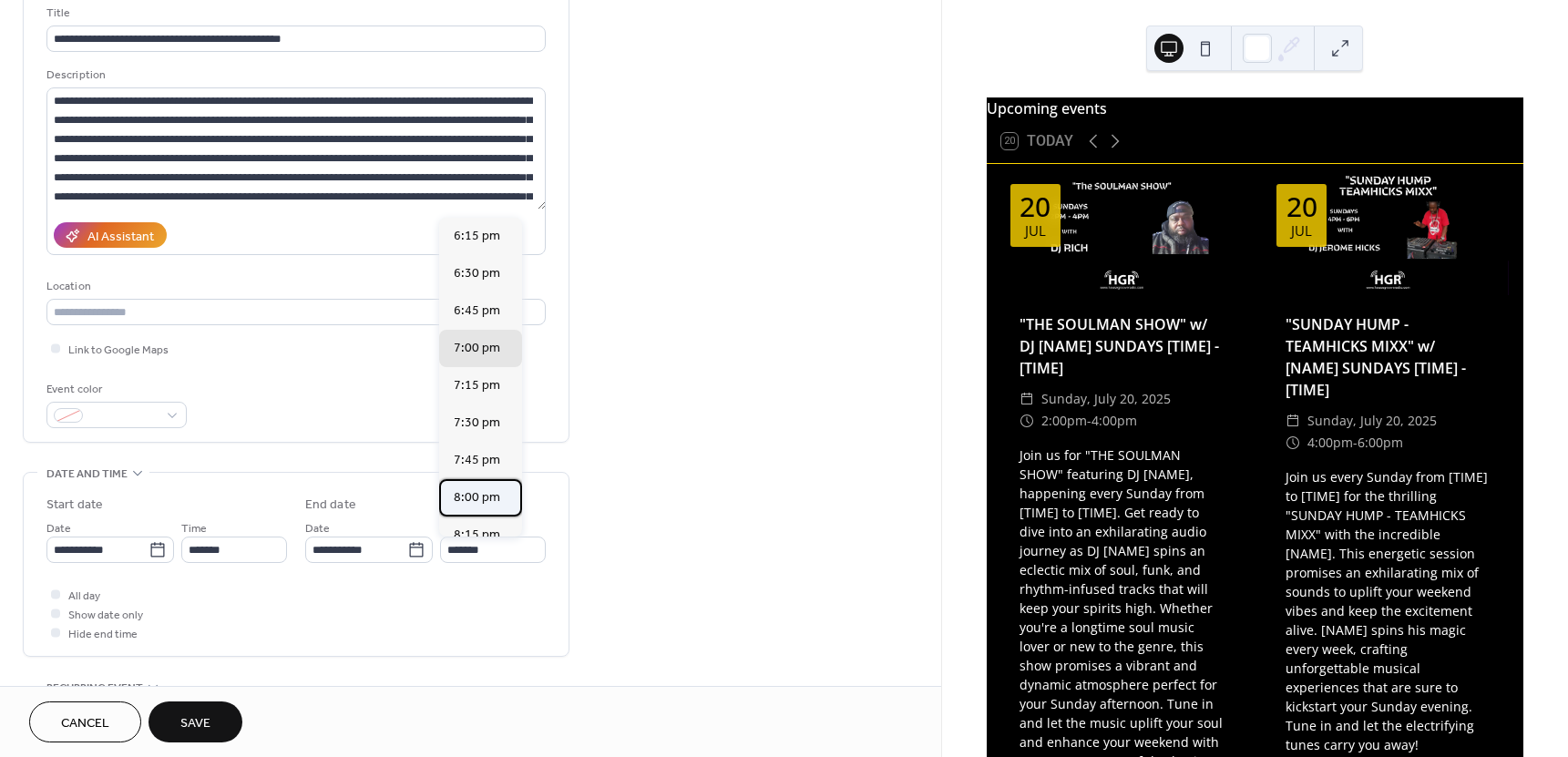 click on "8:00 pm" at bounding box center [477, 497] 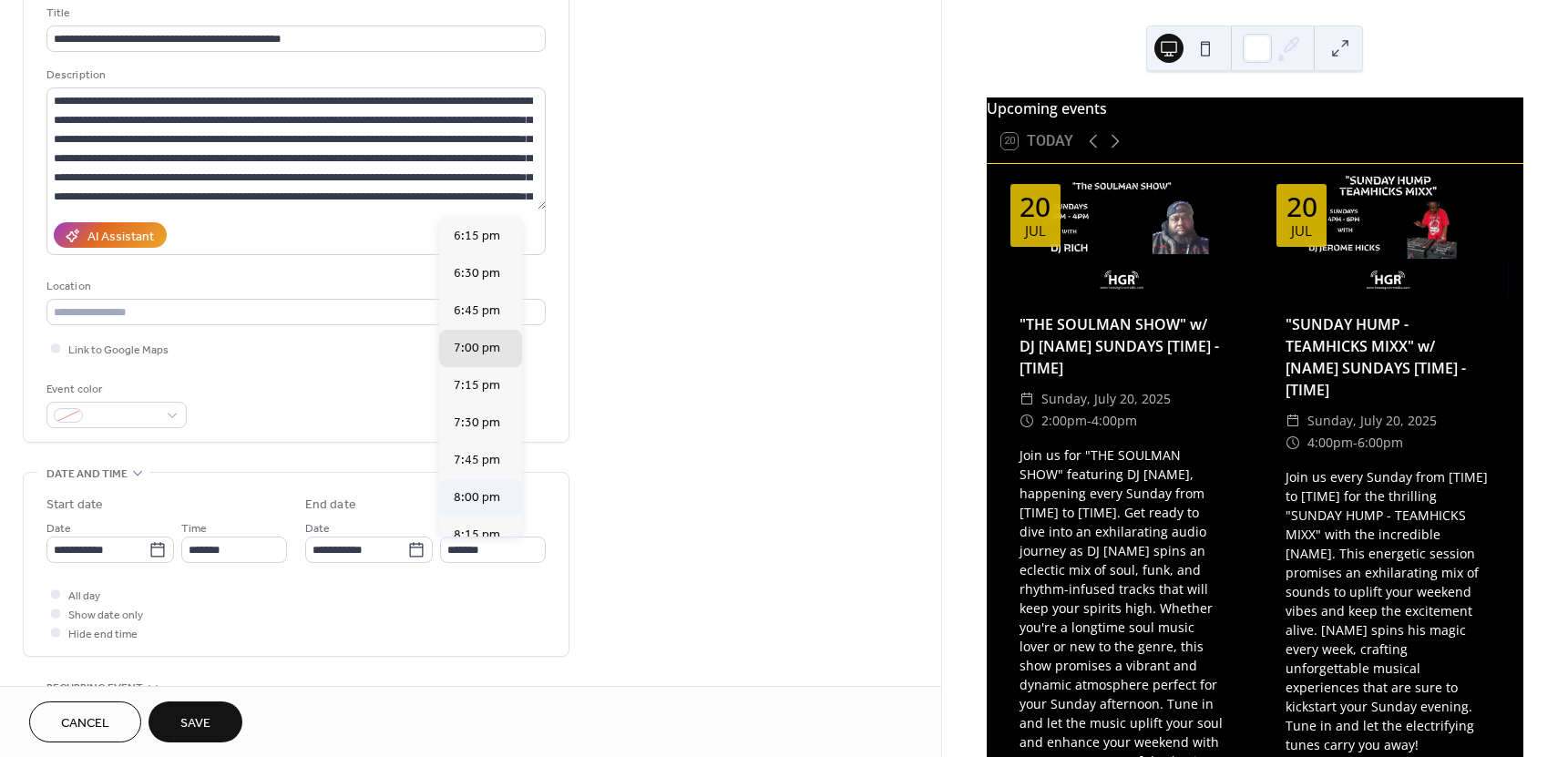 type on "*******" 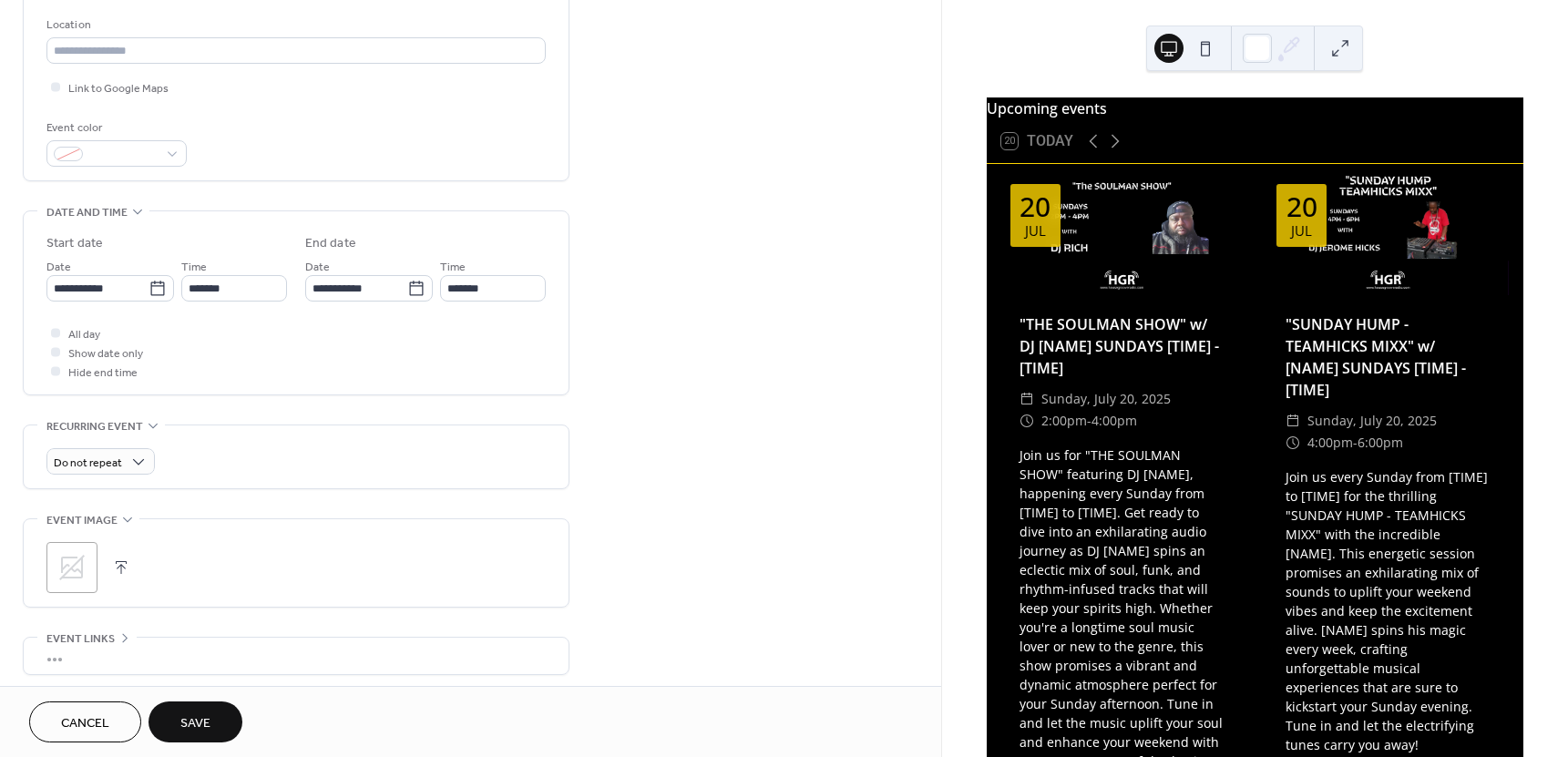scroll, scrollTop: 486, scrollLeft: 0, axis: vertical 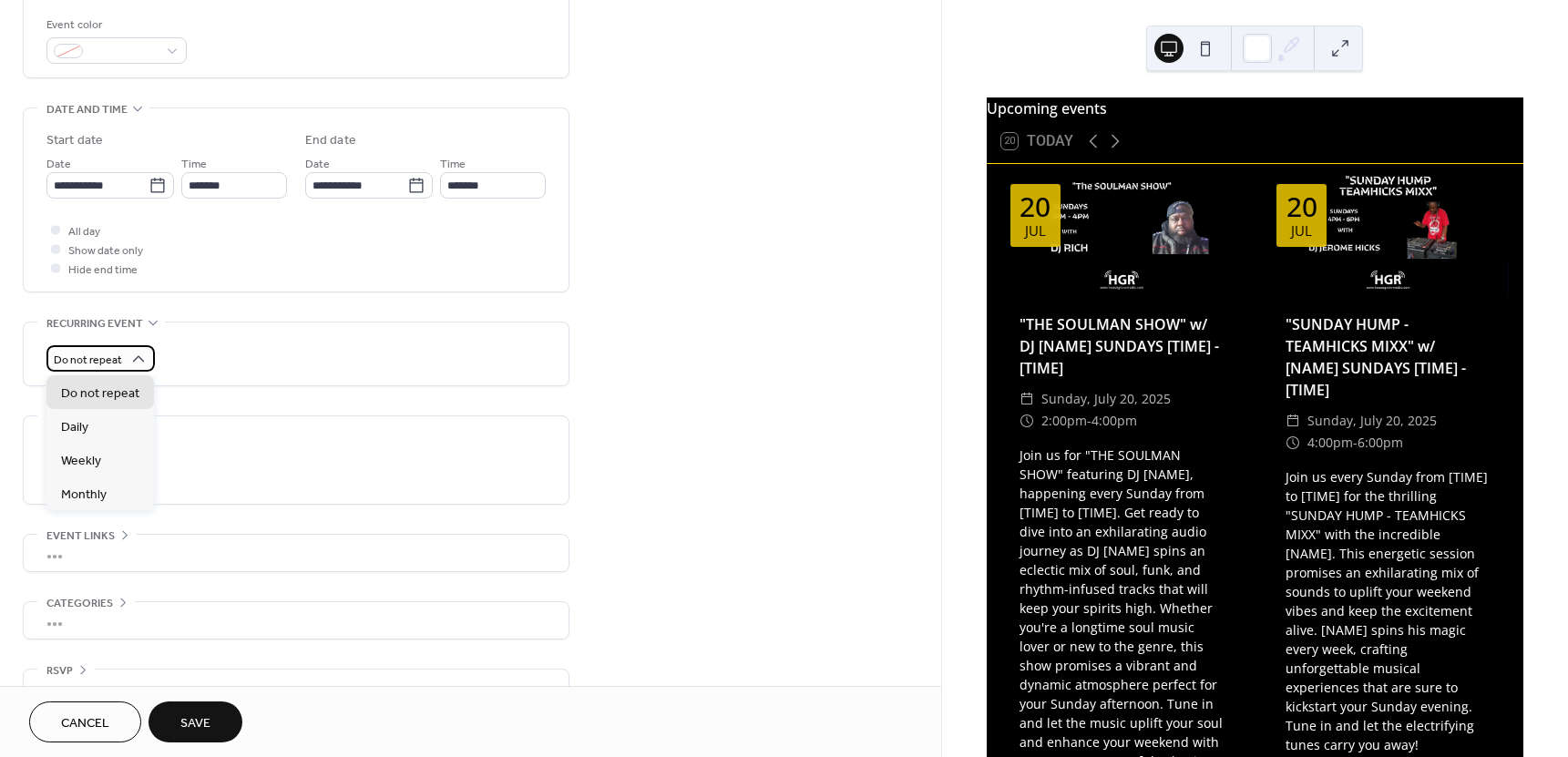 click on "Do not repeat" at bounding box center (87, 360) 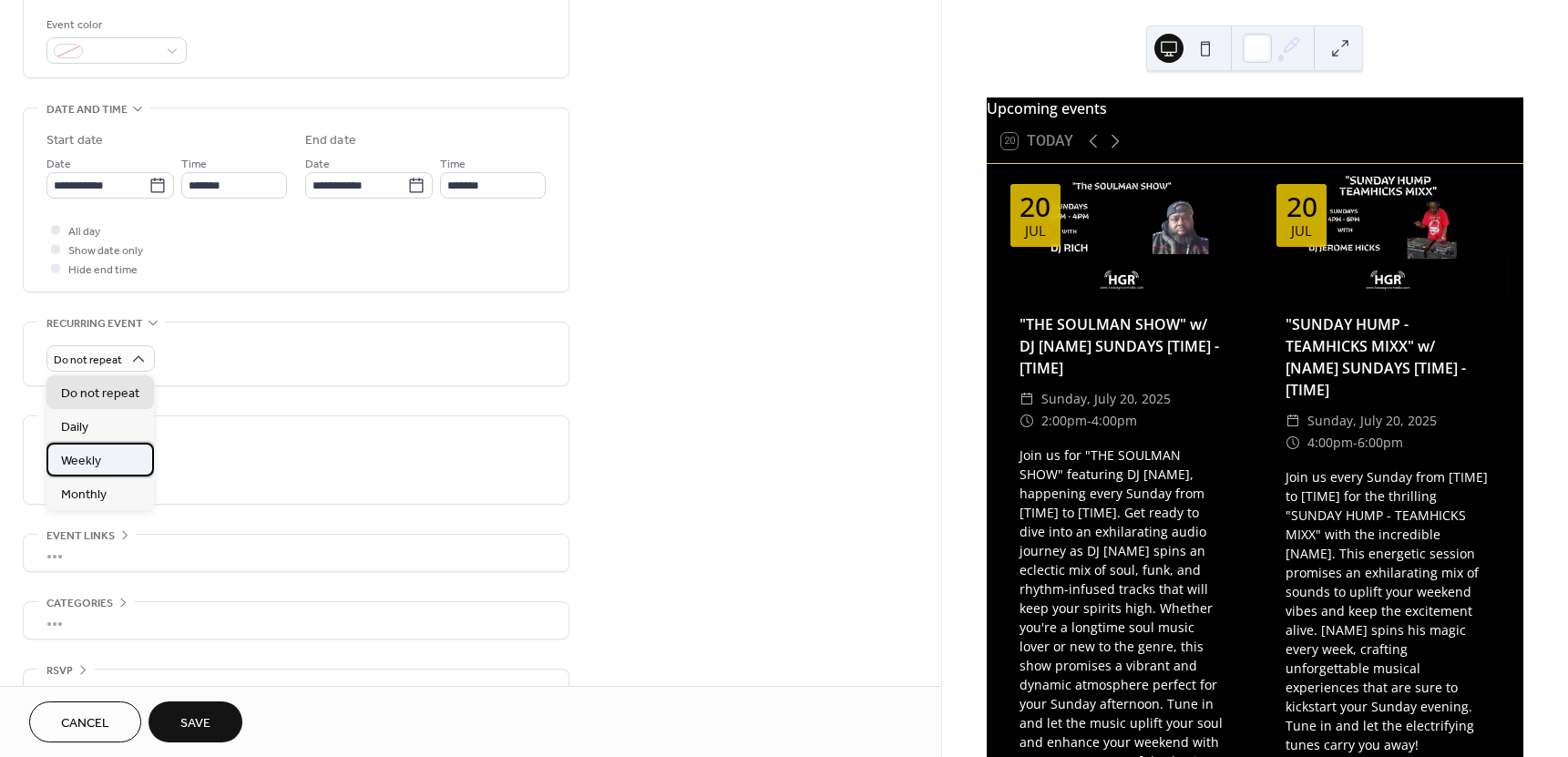 click on "Weekly" at bounding box center (81, 461) 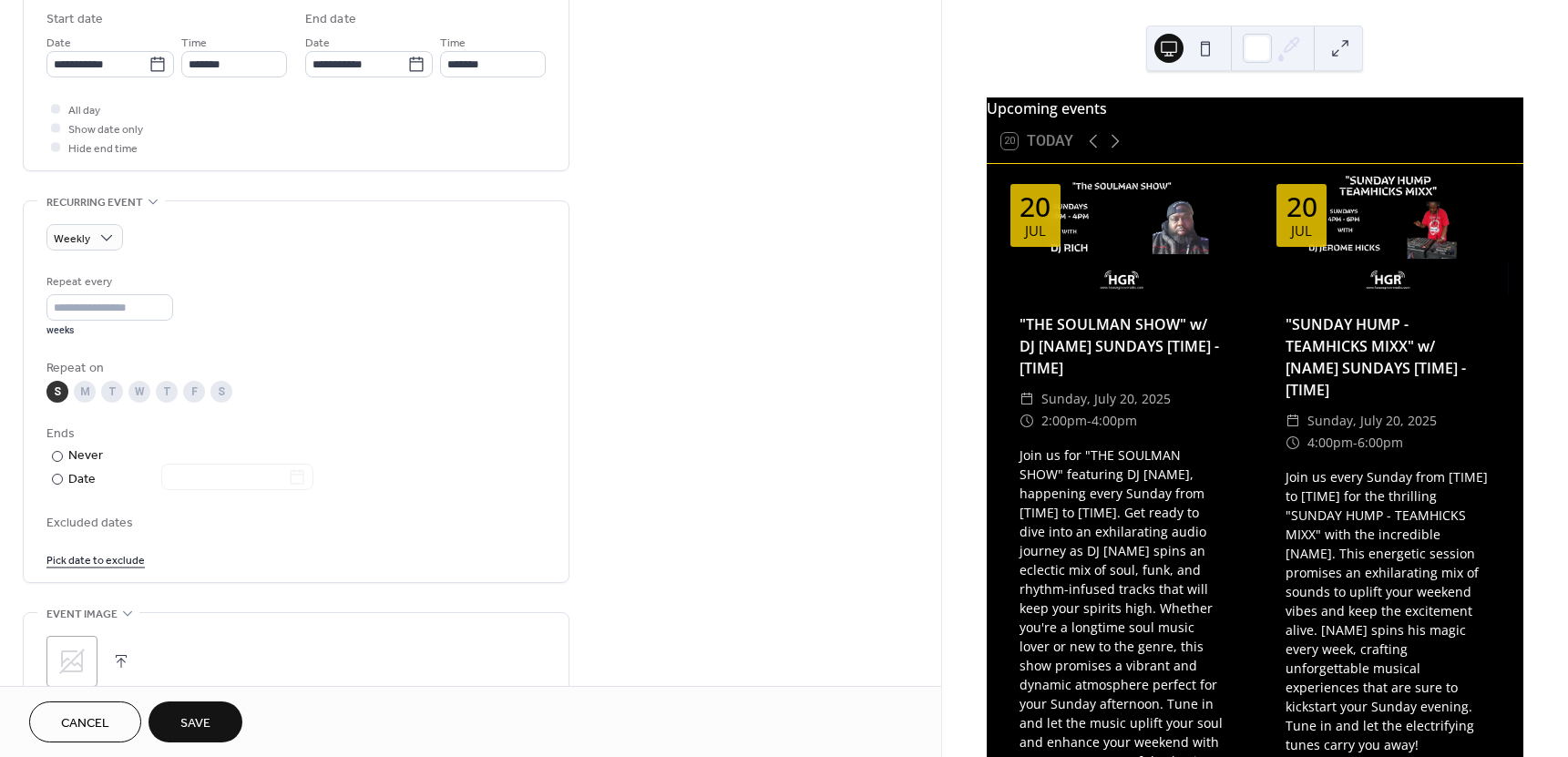 scroll, scrollTop: 608, scrollLeft: 0, axis: vertical 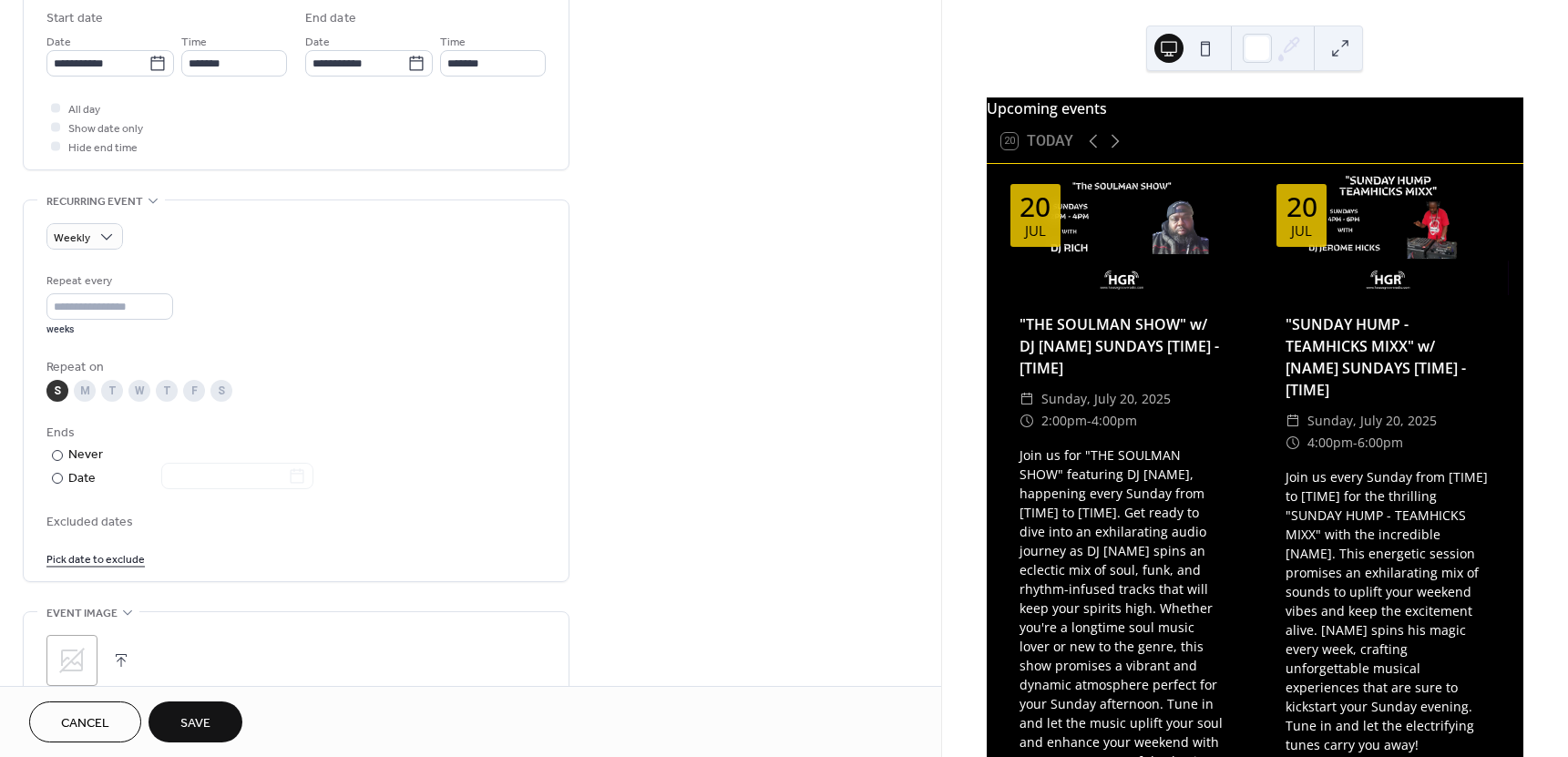 click at bounding box center (121, 660) 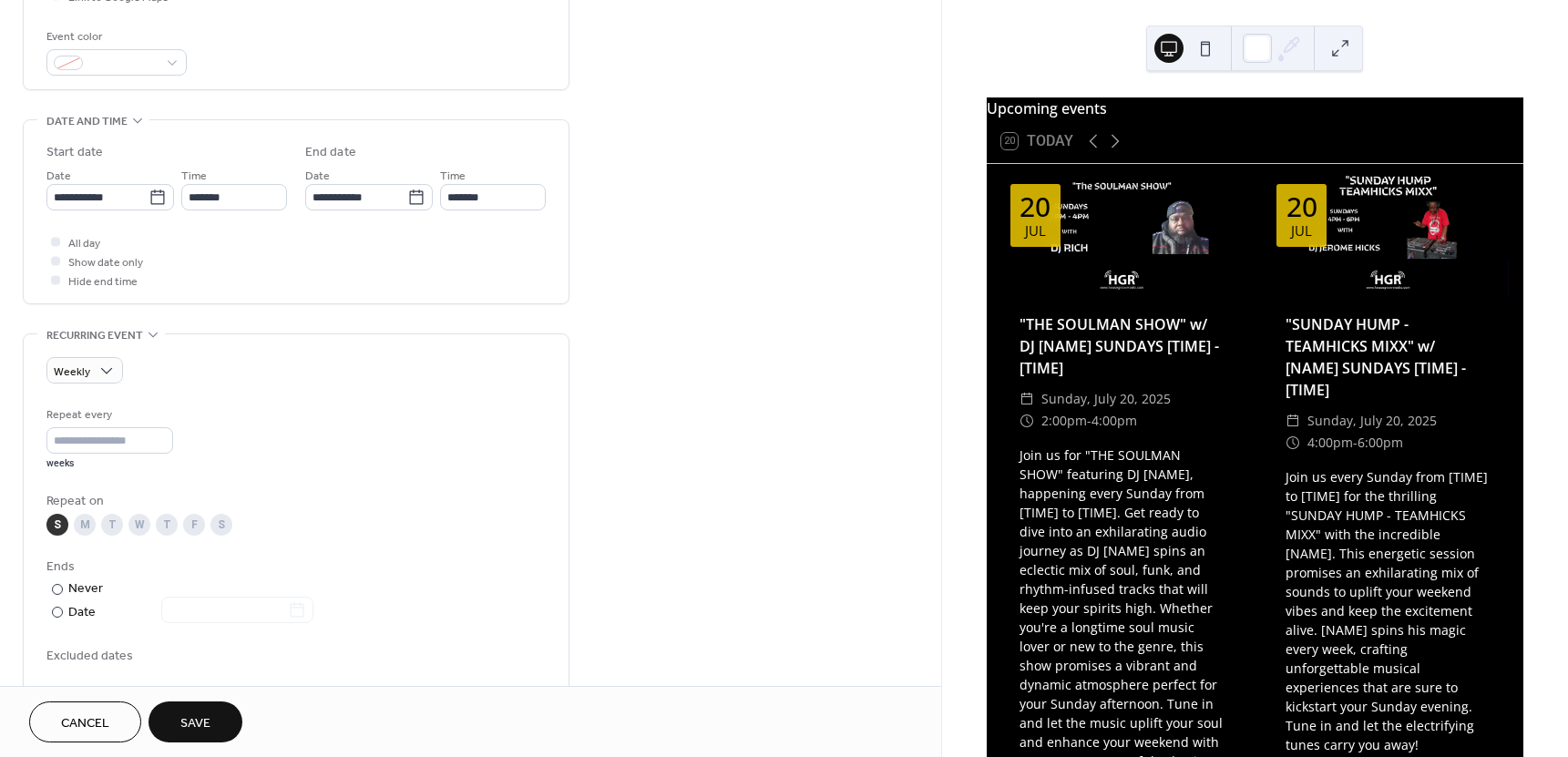 scroll, scrollTop: 486, scrollLeft: 0, axis: vertical 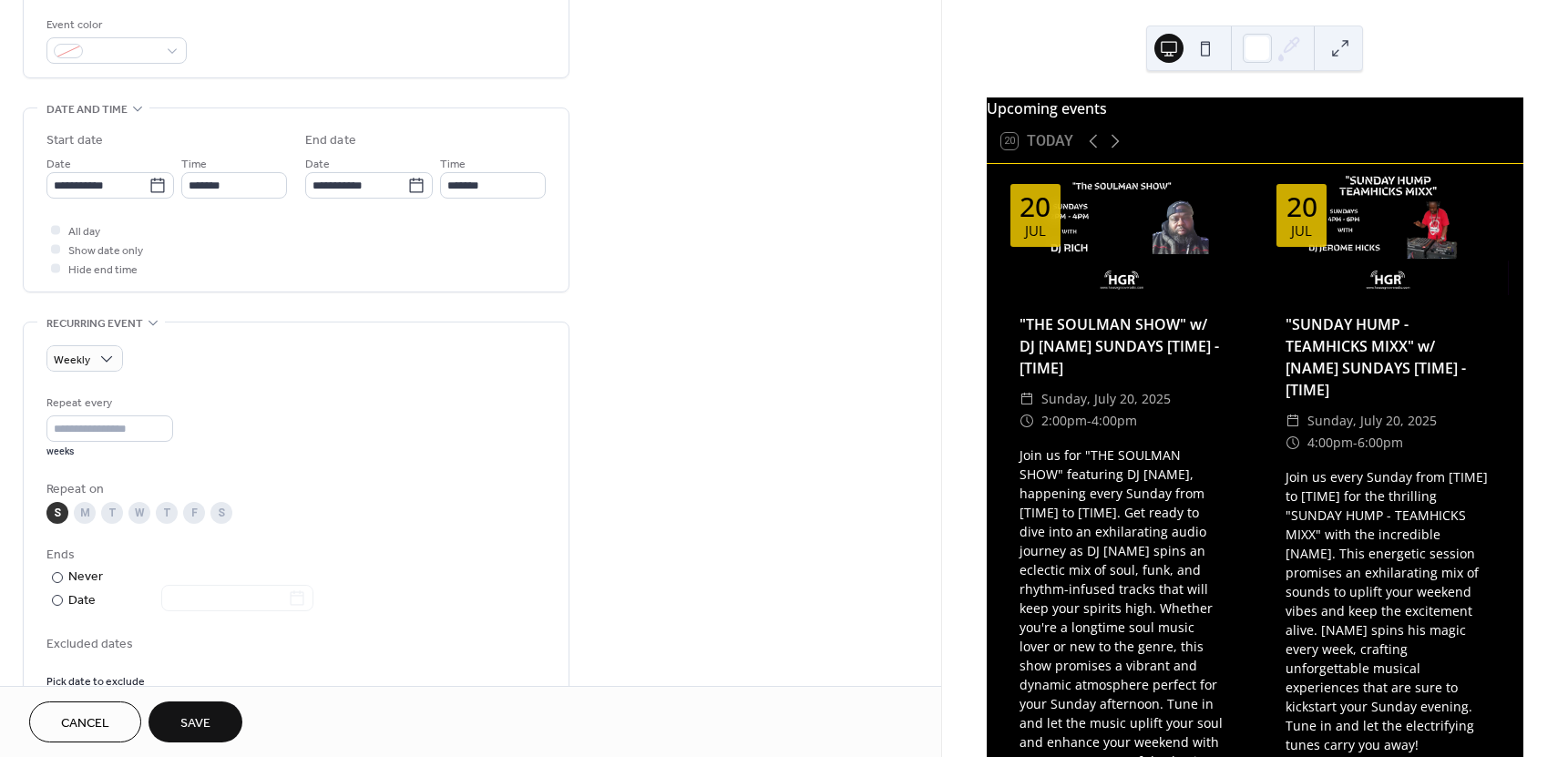 click on "Save" at bounding box center (195, 721) 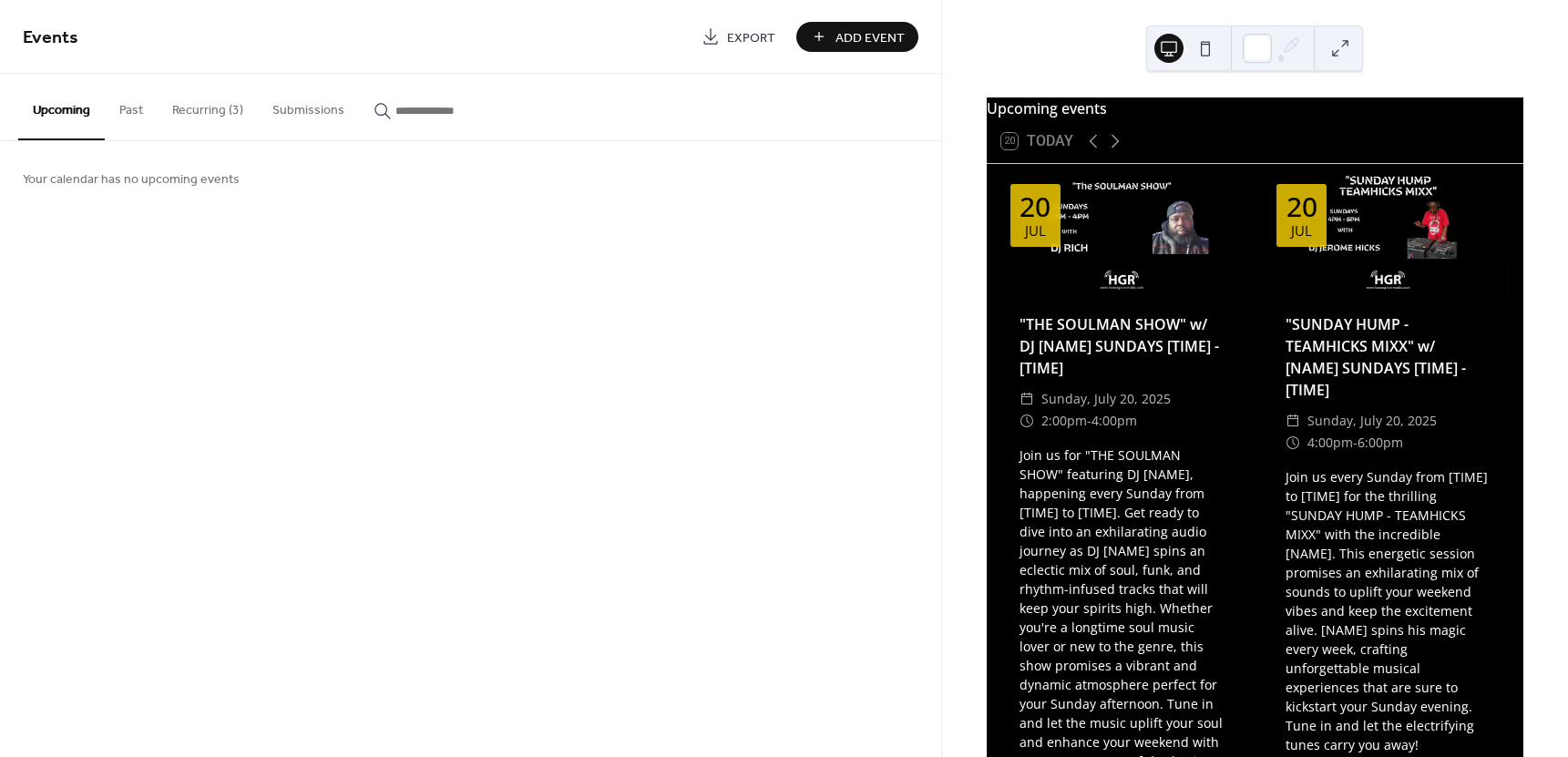 click on "Recurring (3)" at bounding box center [208, 106] 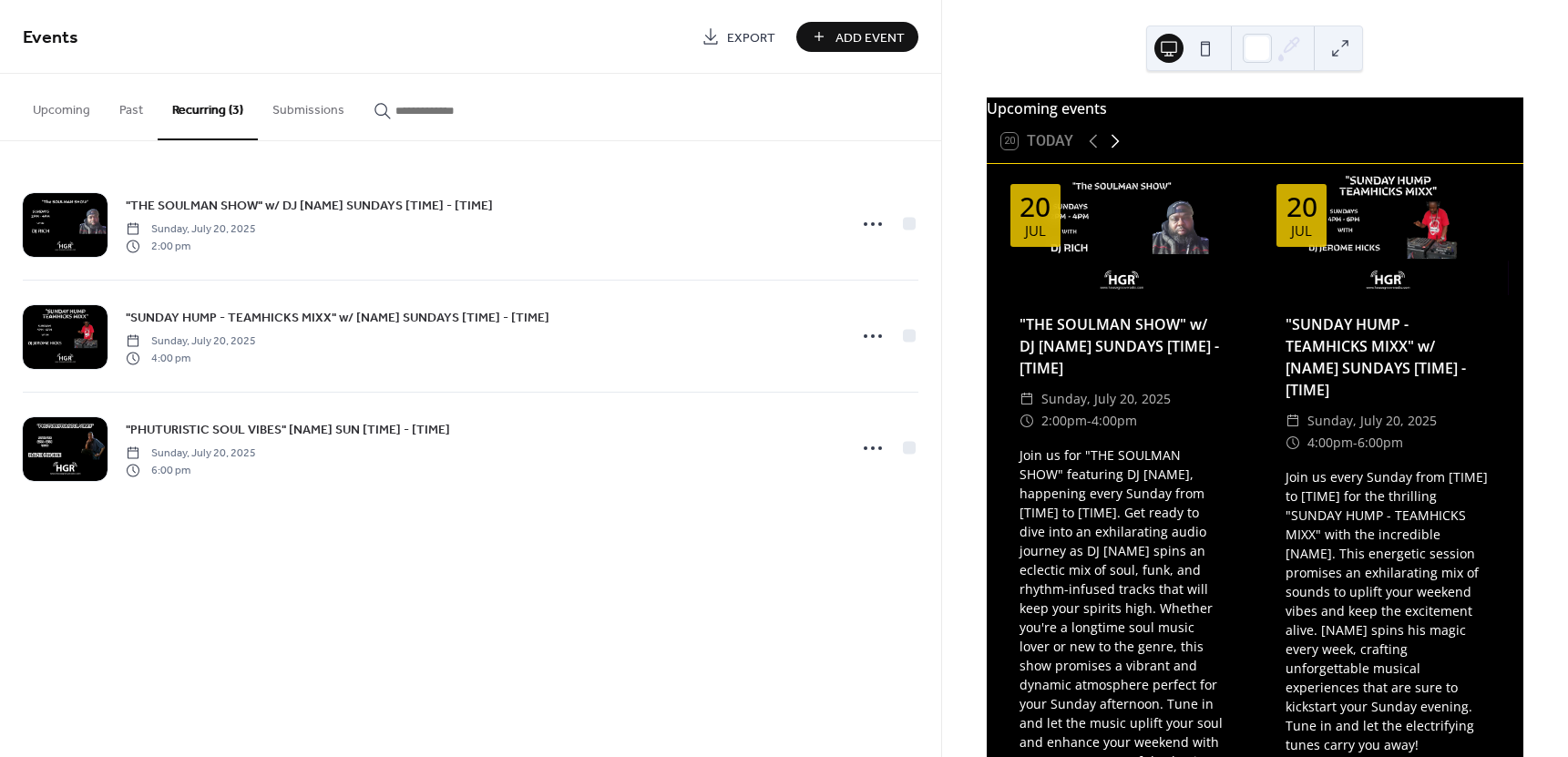 click 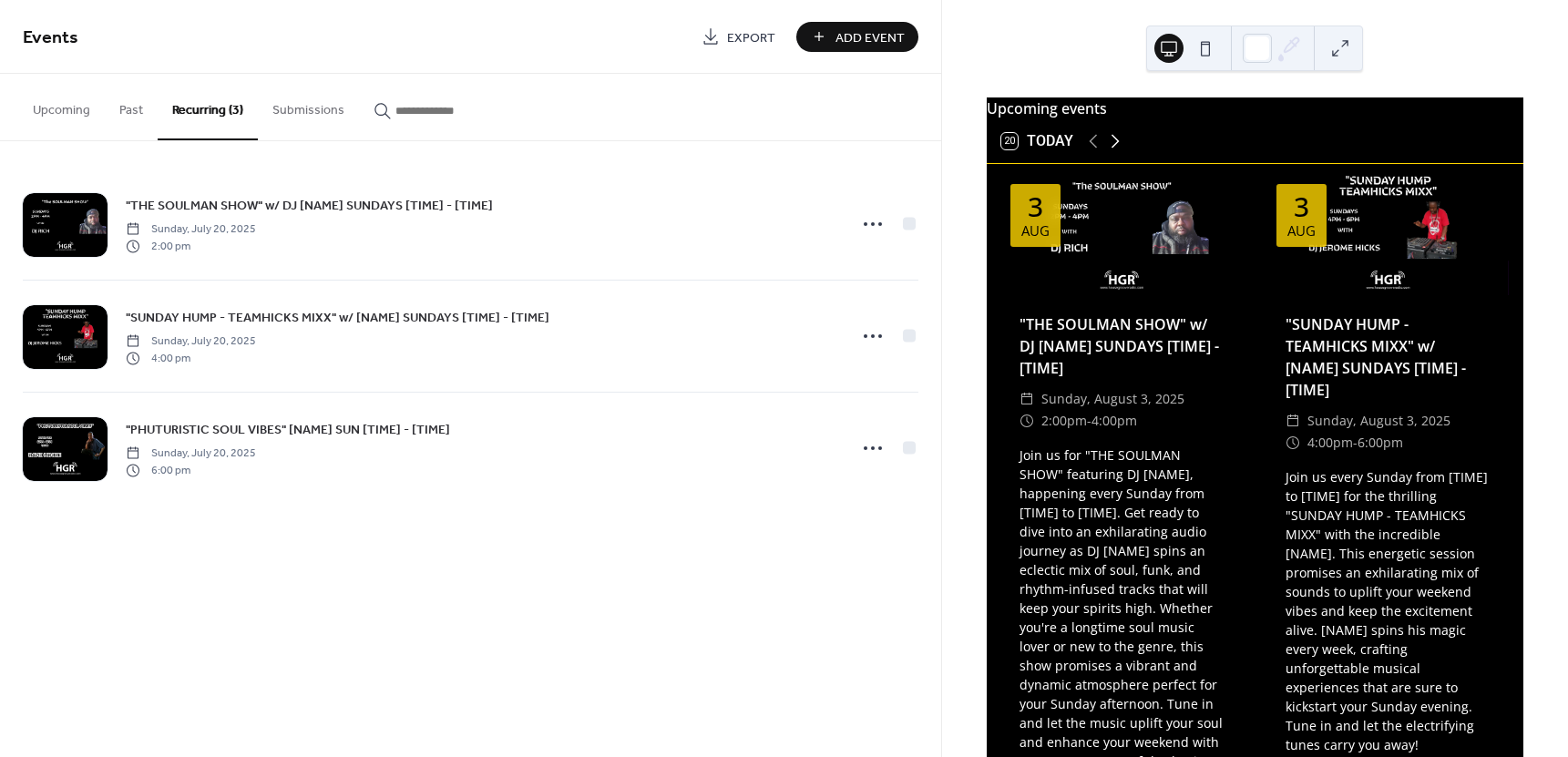 click 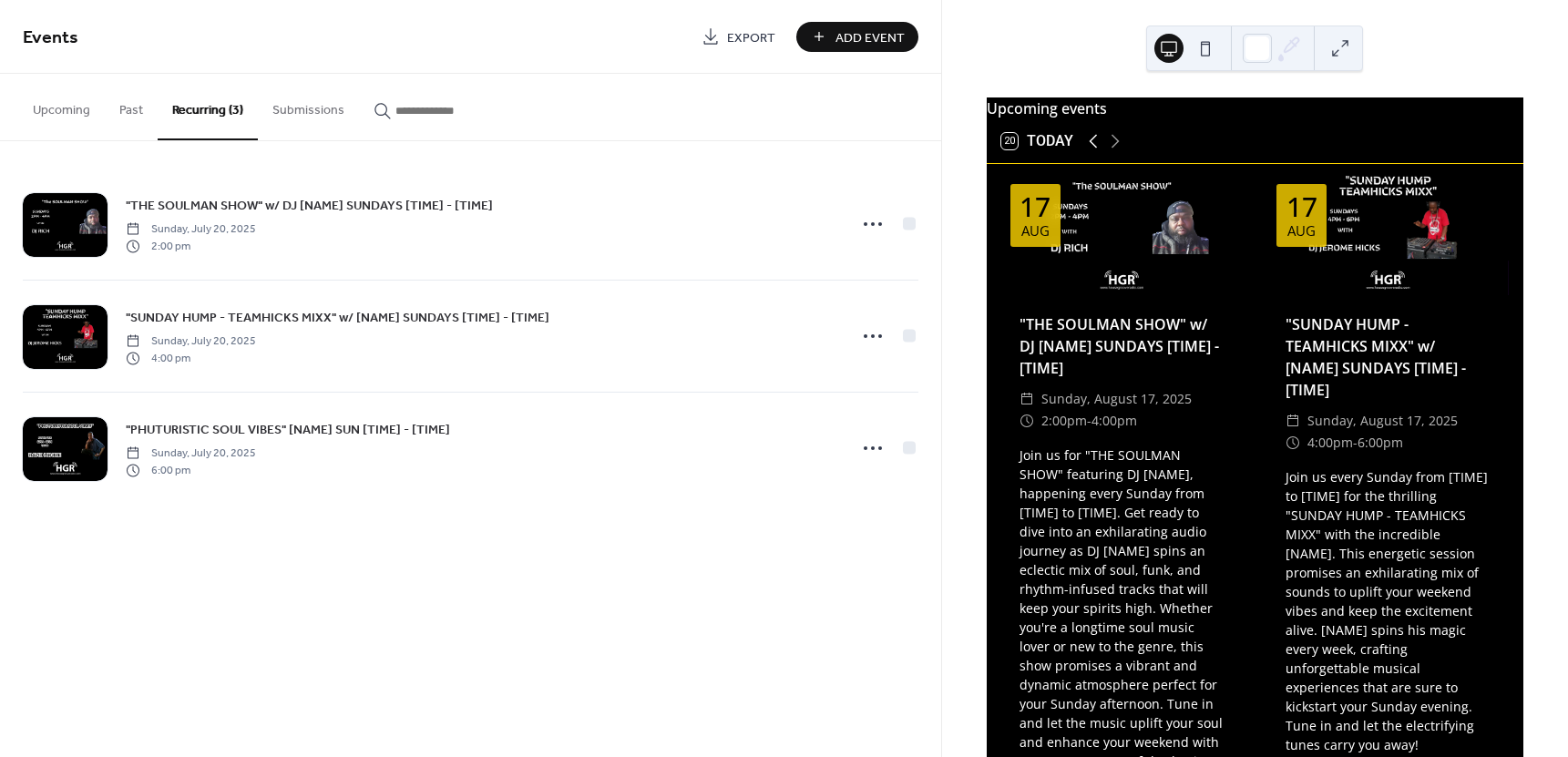click 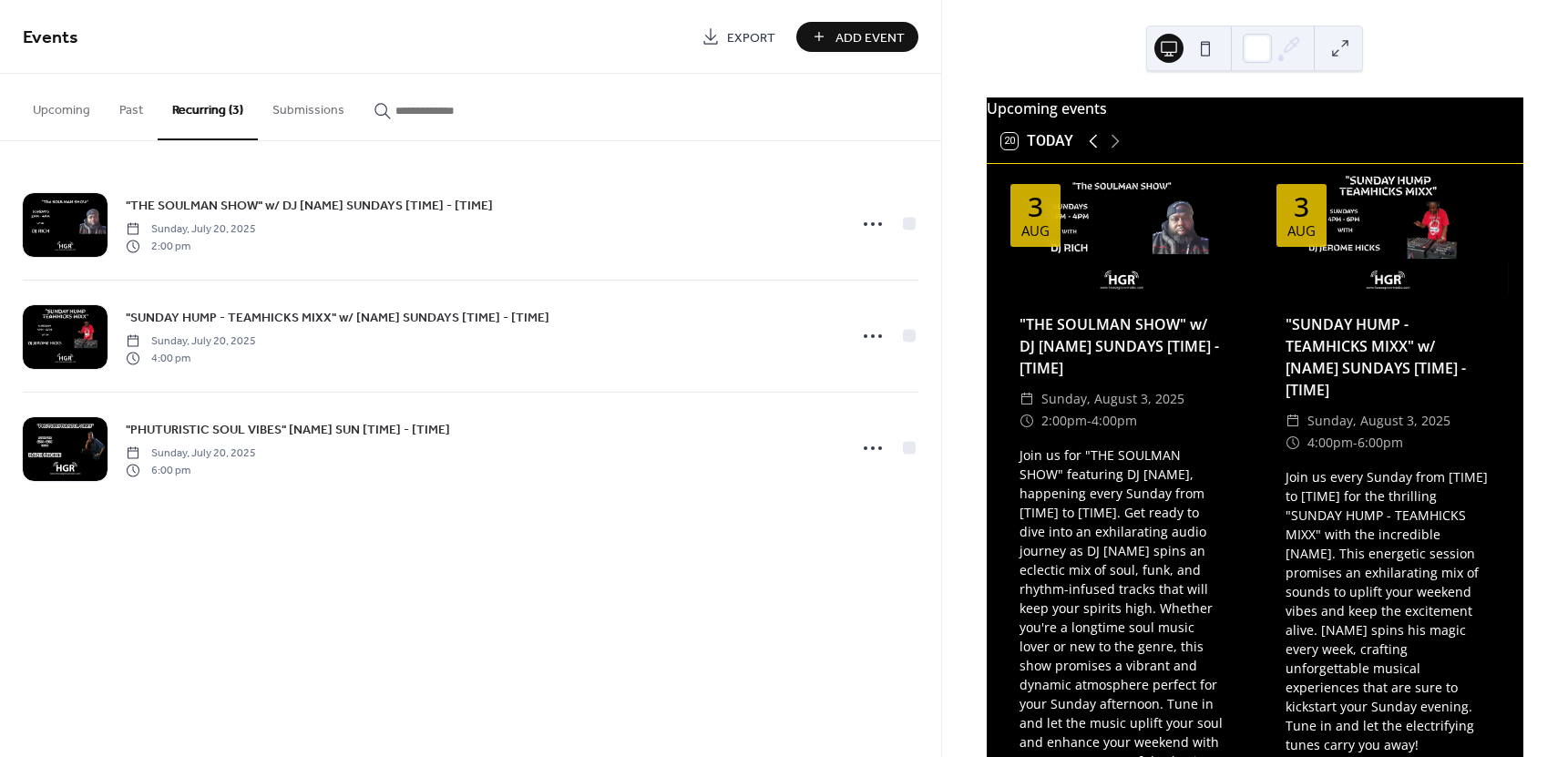 click 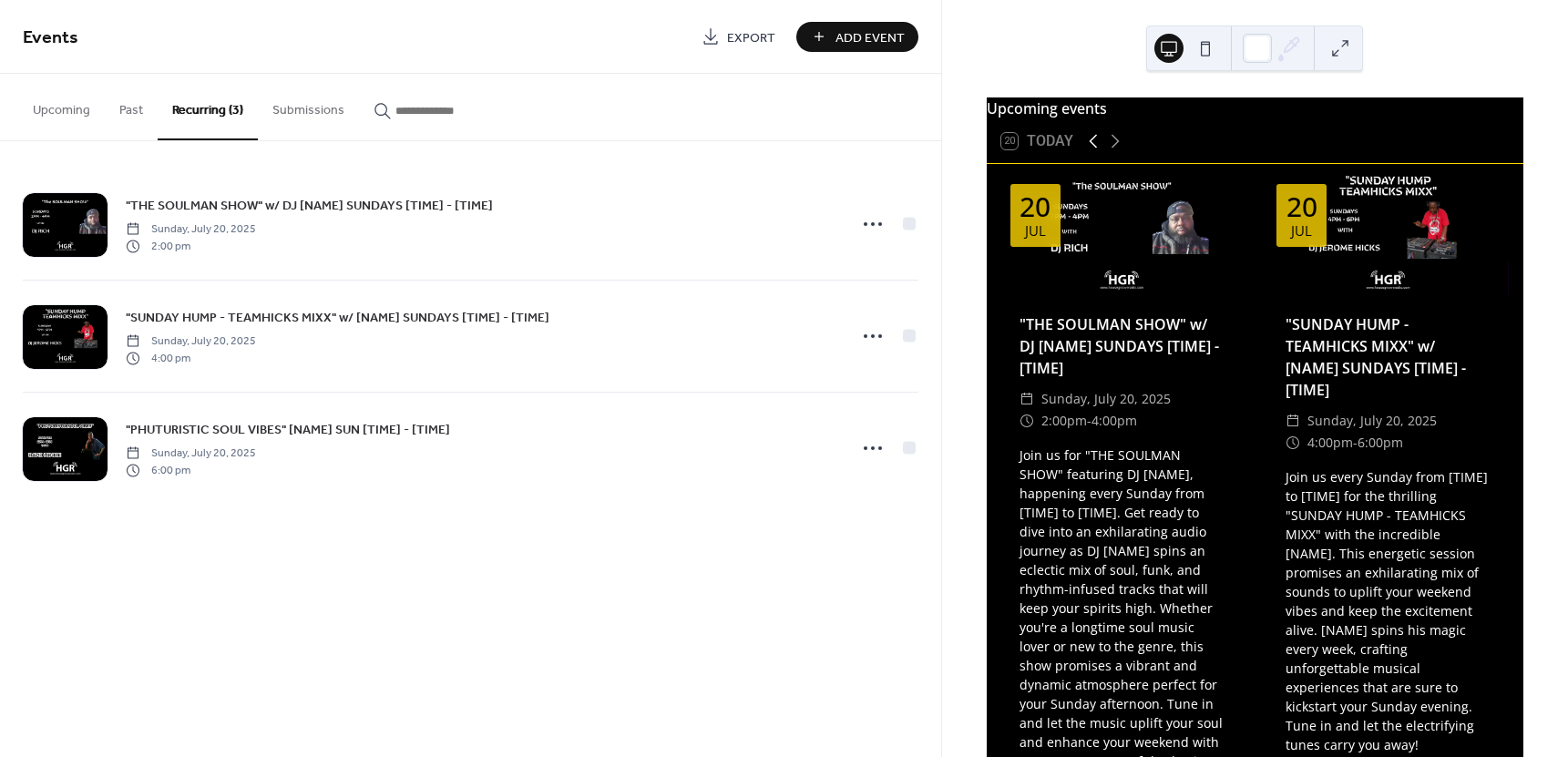click 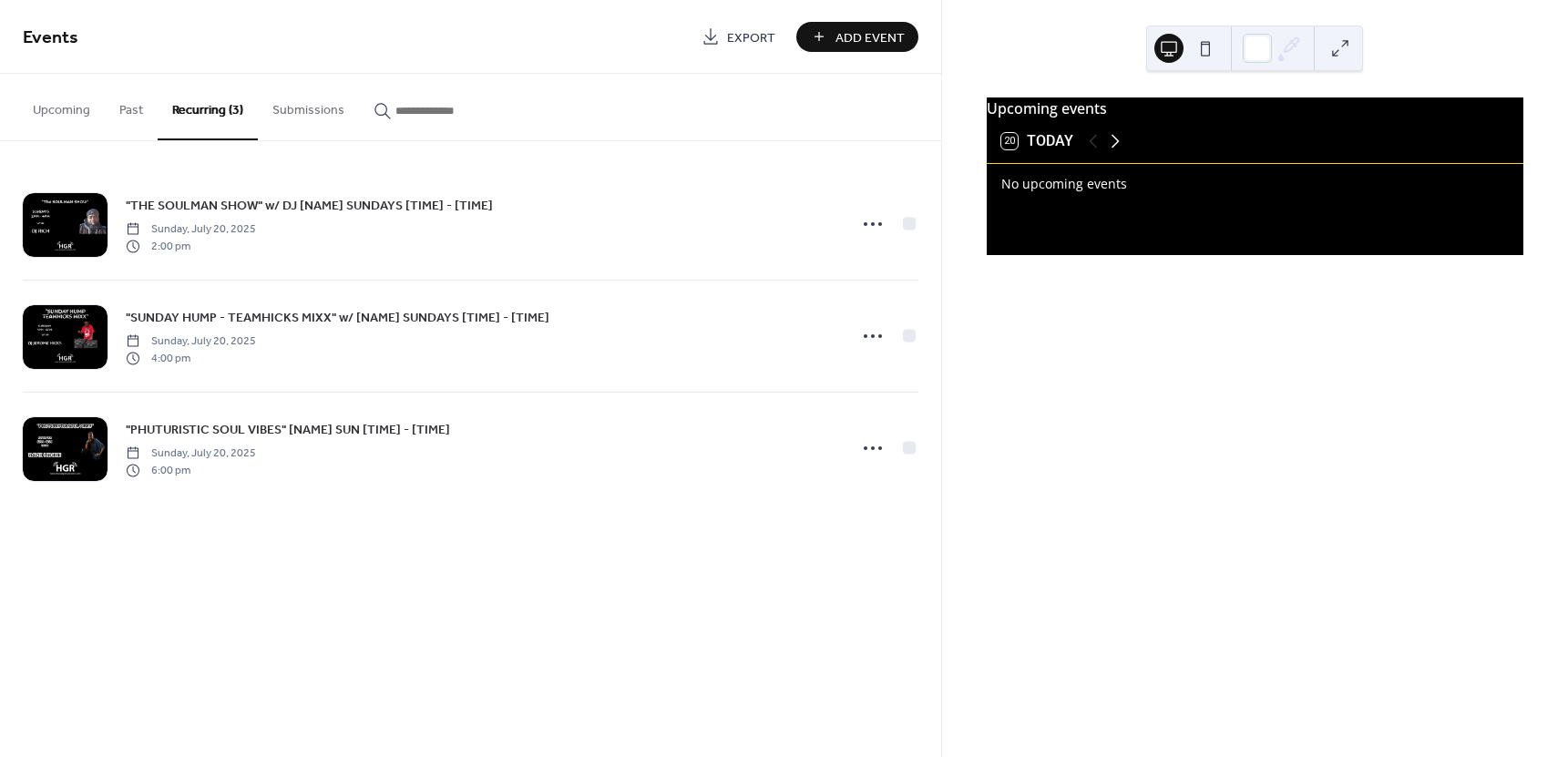 click 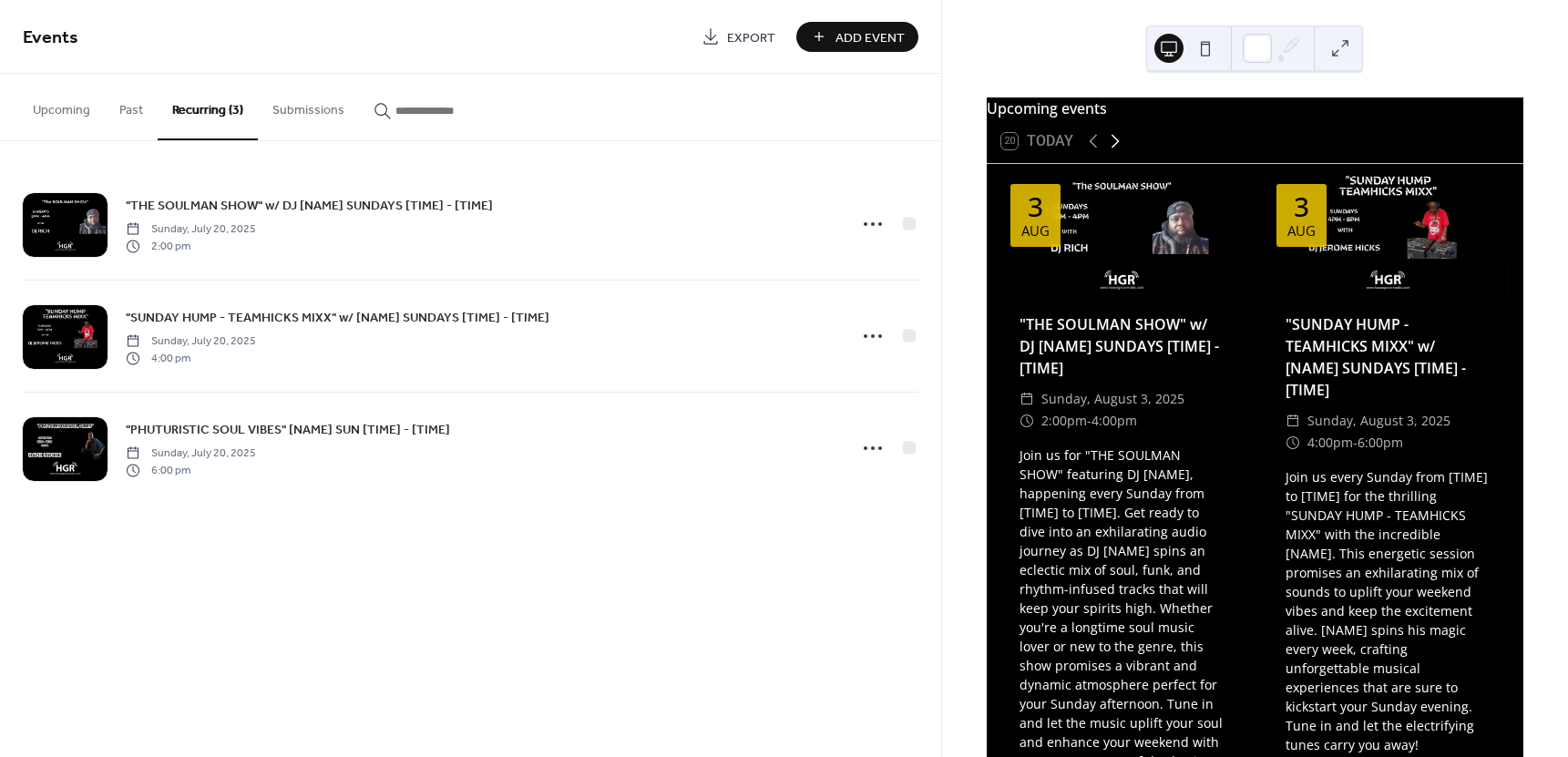 click 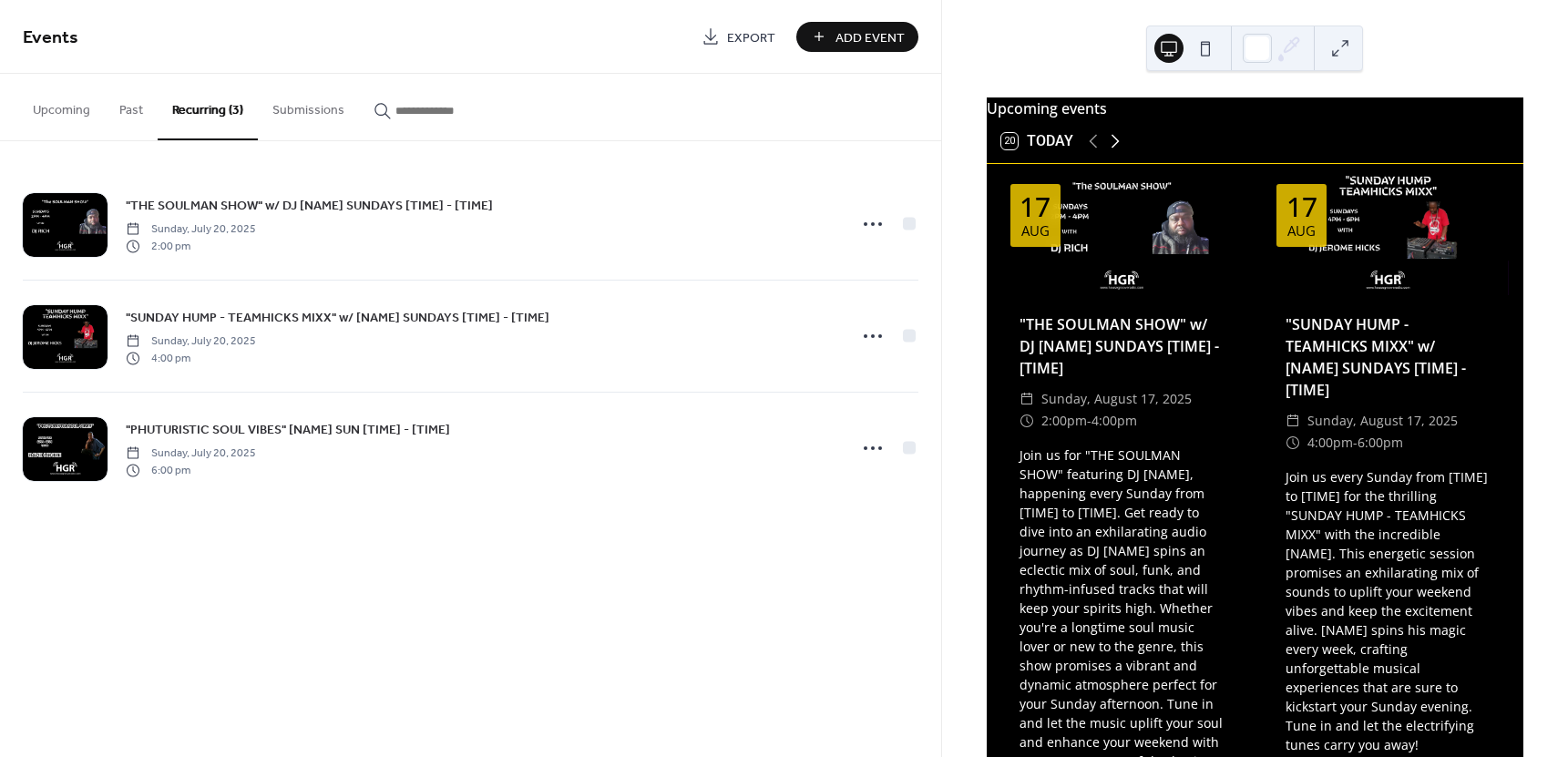click 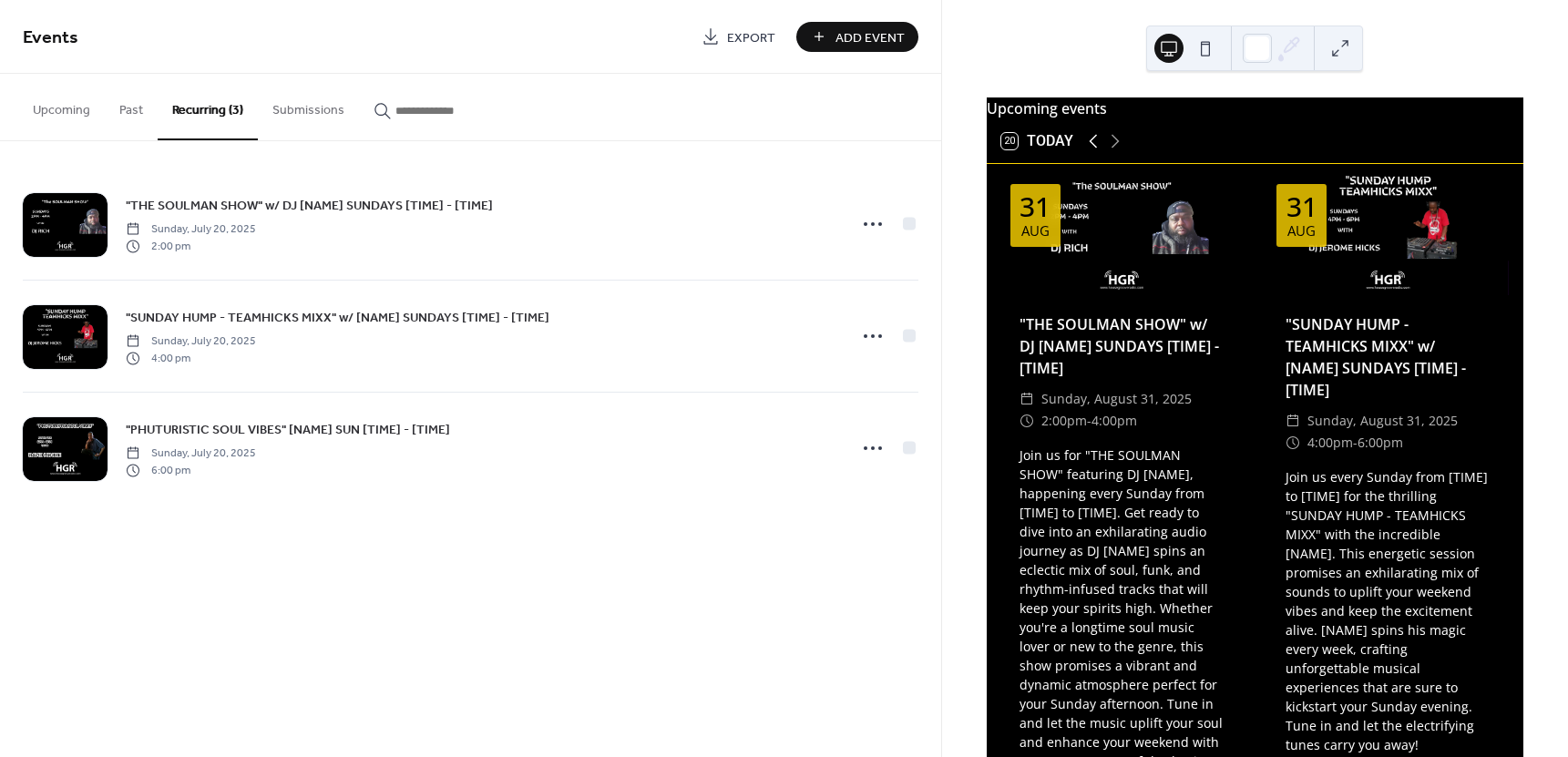 click 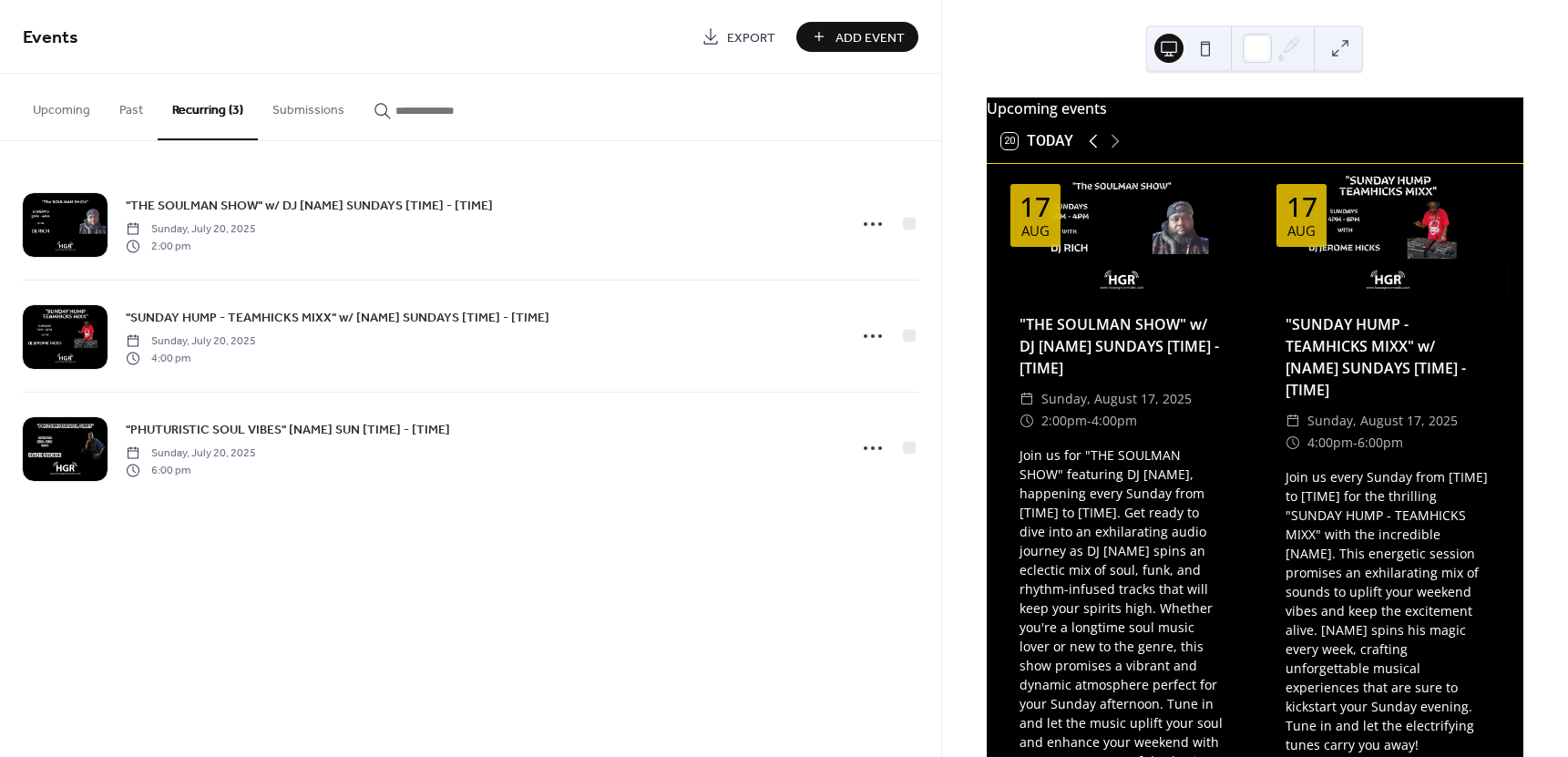 click 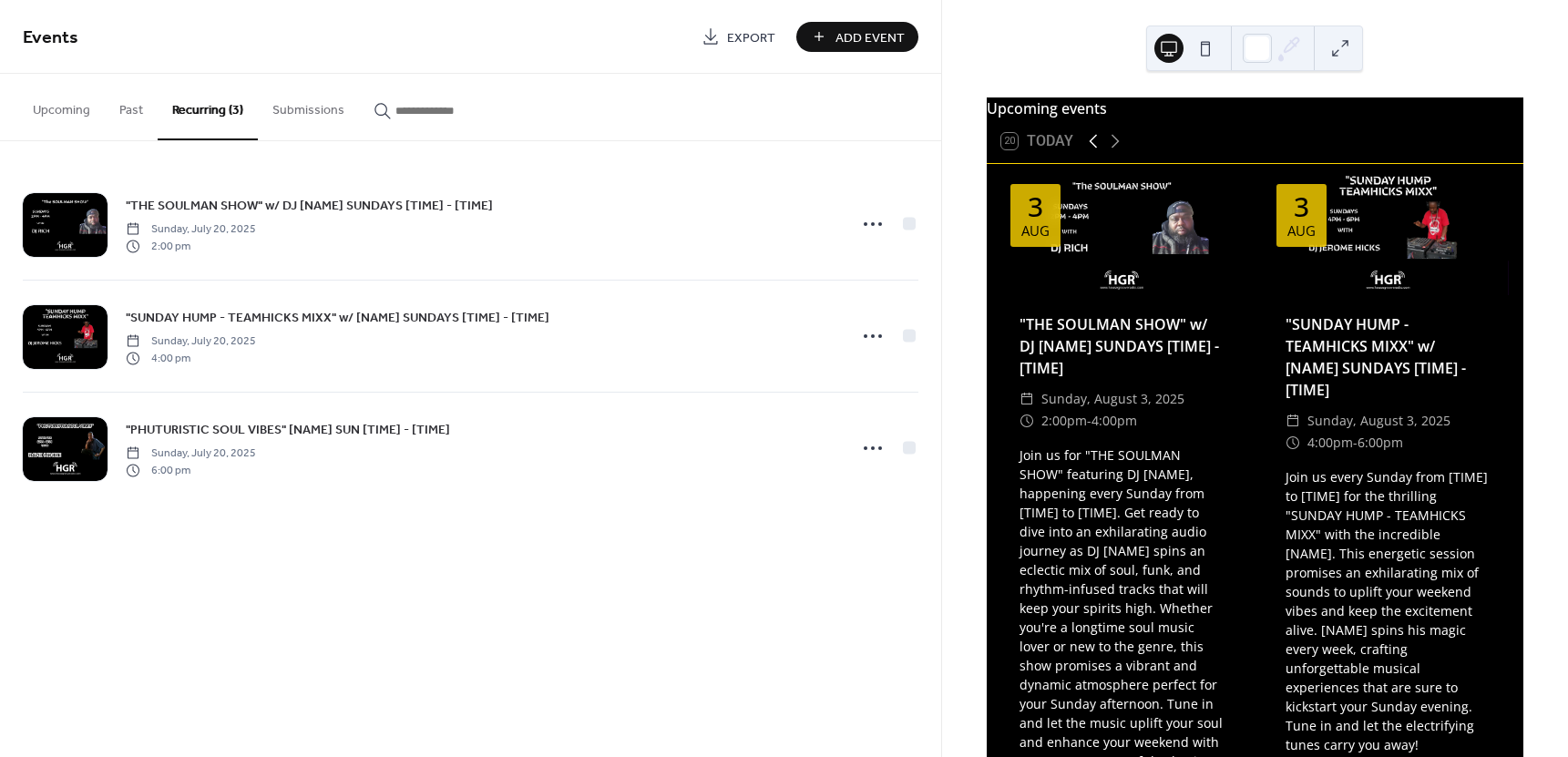 click 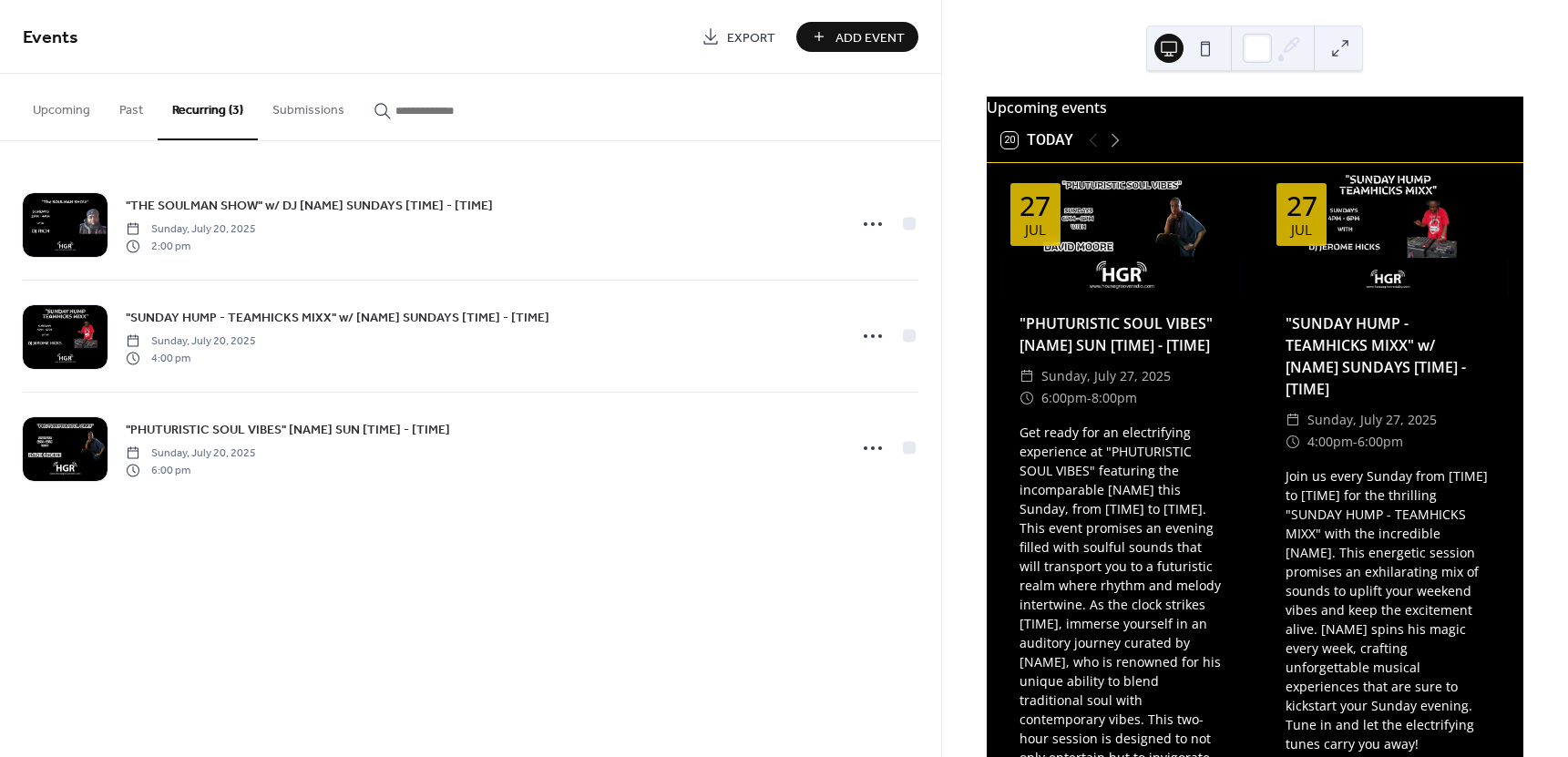 scroll, scrollTop: 0, scrollLeft: 0, axis: both 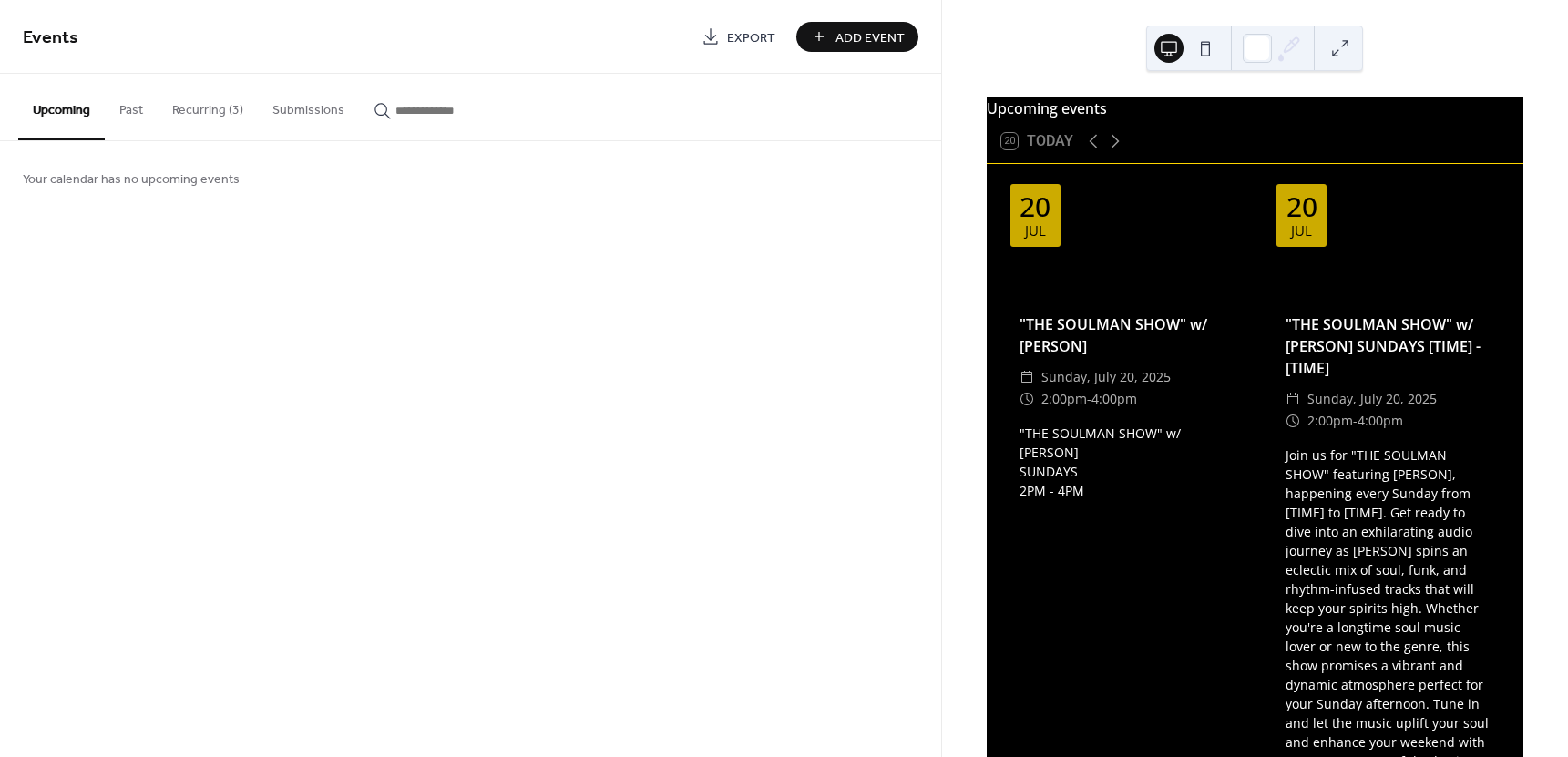 click on "Submissions" at bounding box center [308, 106] 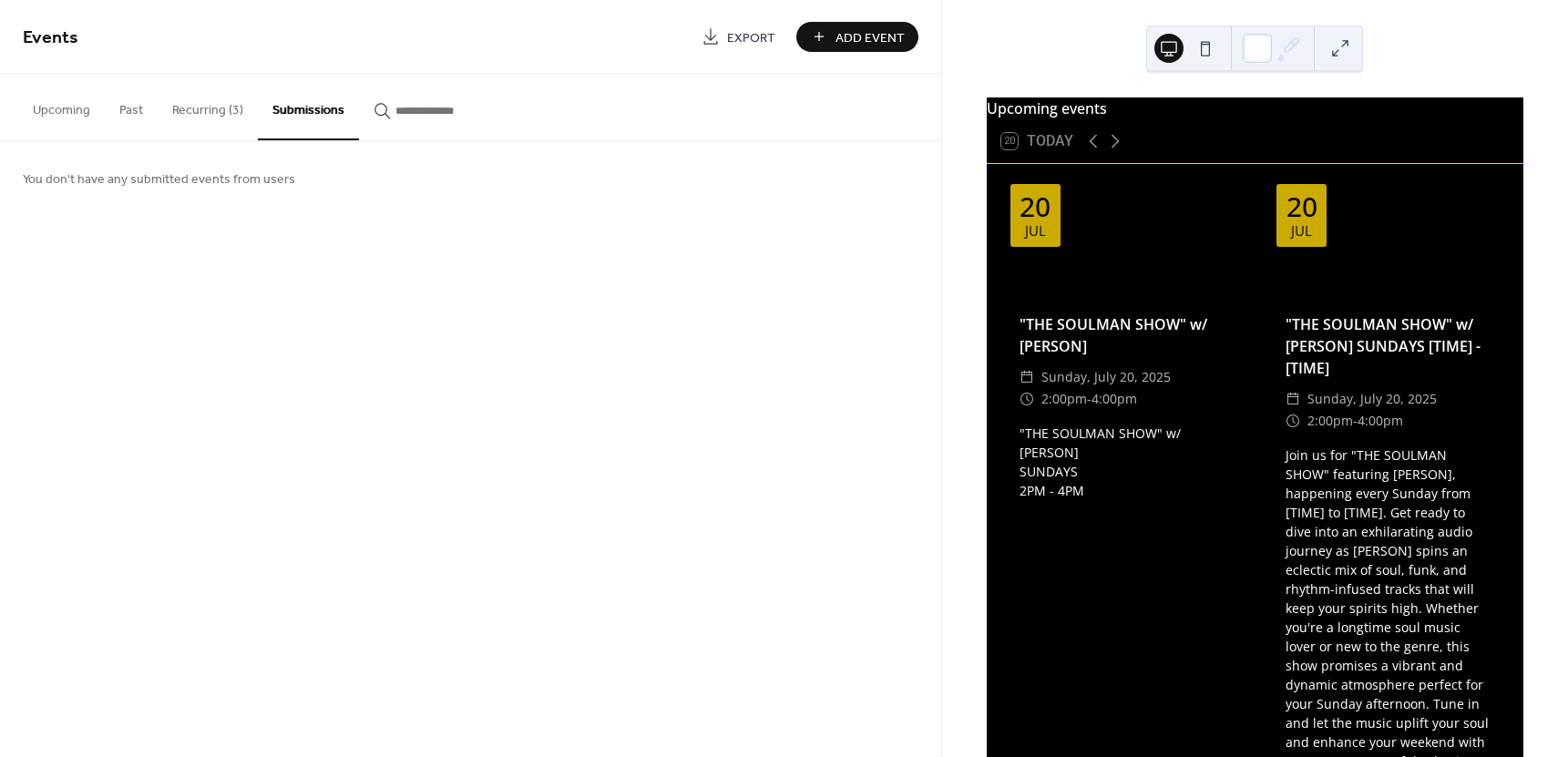 click on "Recurring (3)" at bounding box center (208, 106) 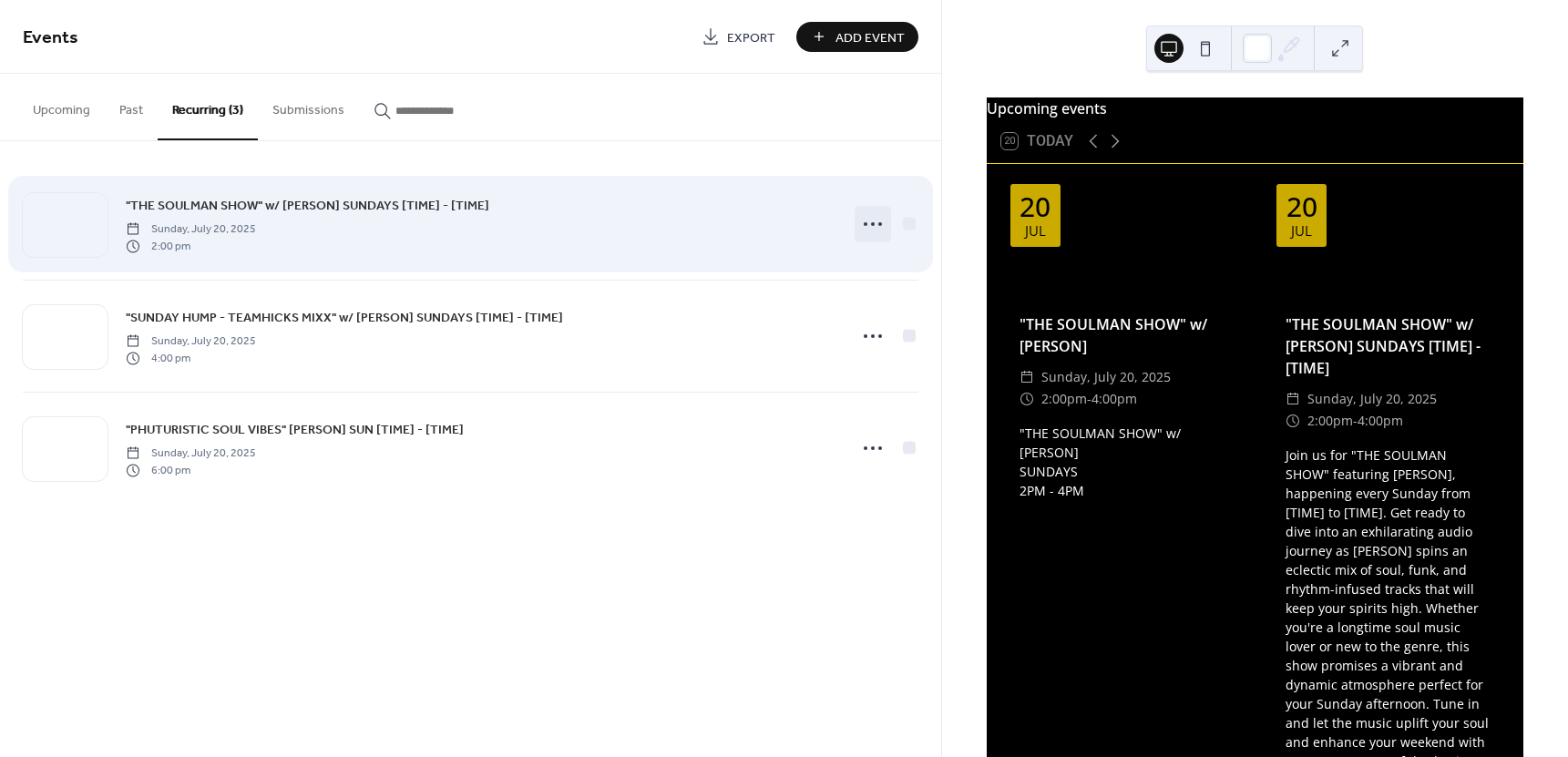 click 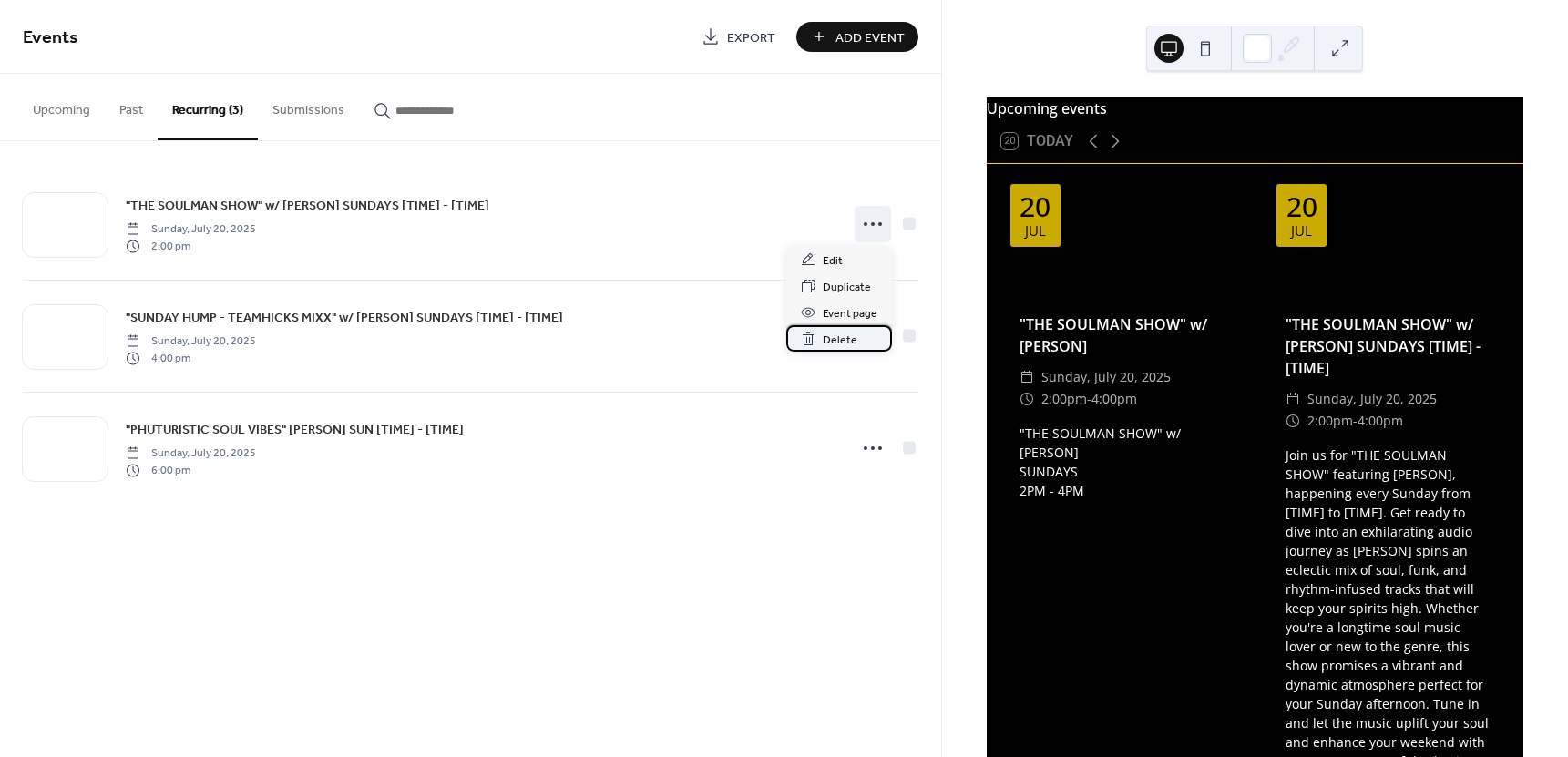 click on "Delete" at bounding box center [840, 340] 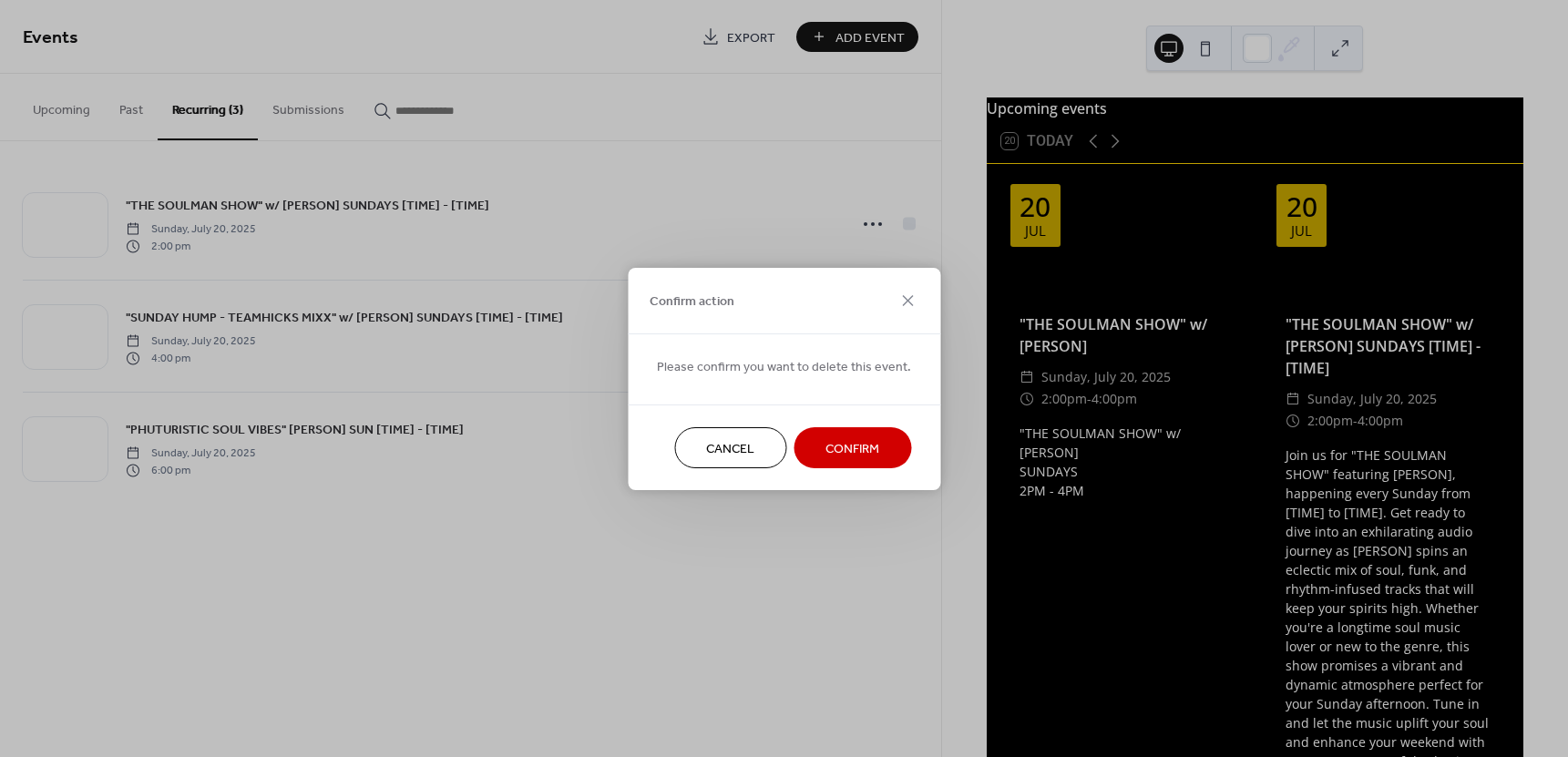 click on "Confirm" at bounding box center [852, 448] 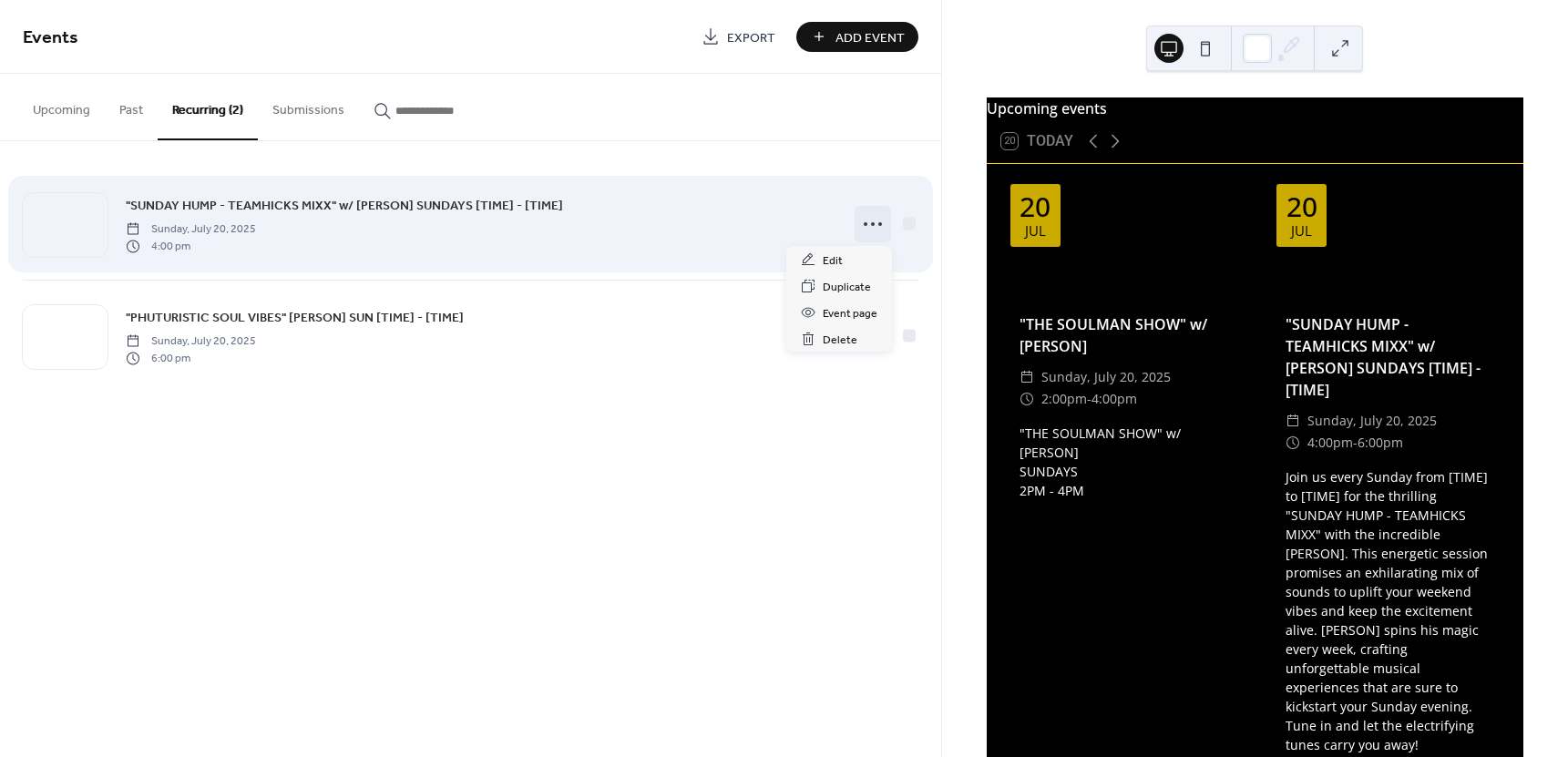 click 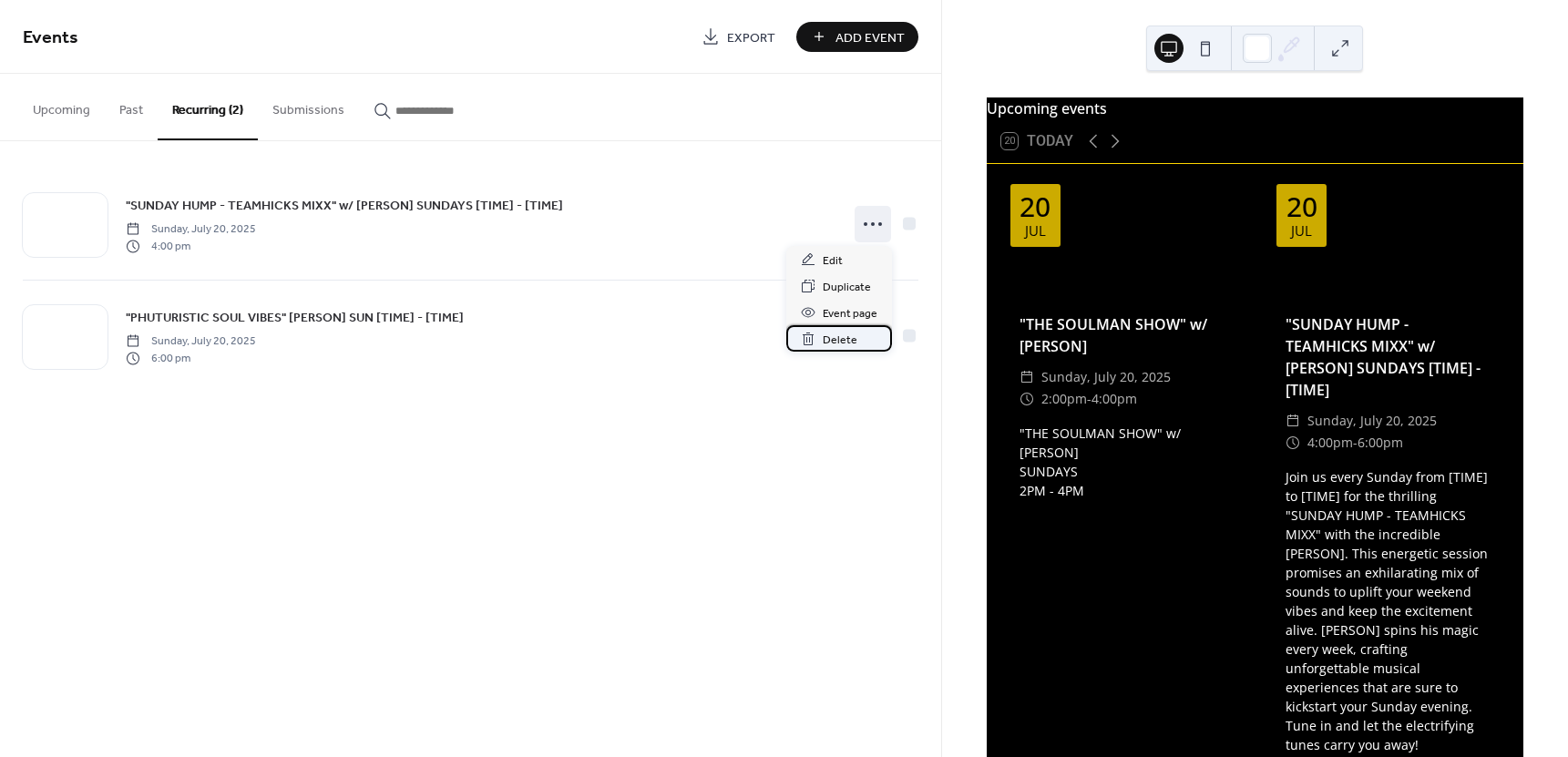 click on "Delete" at bounding box center [840, 340] 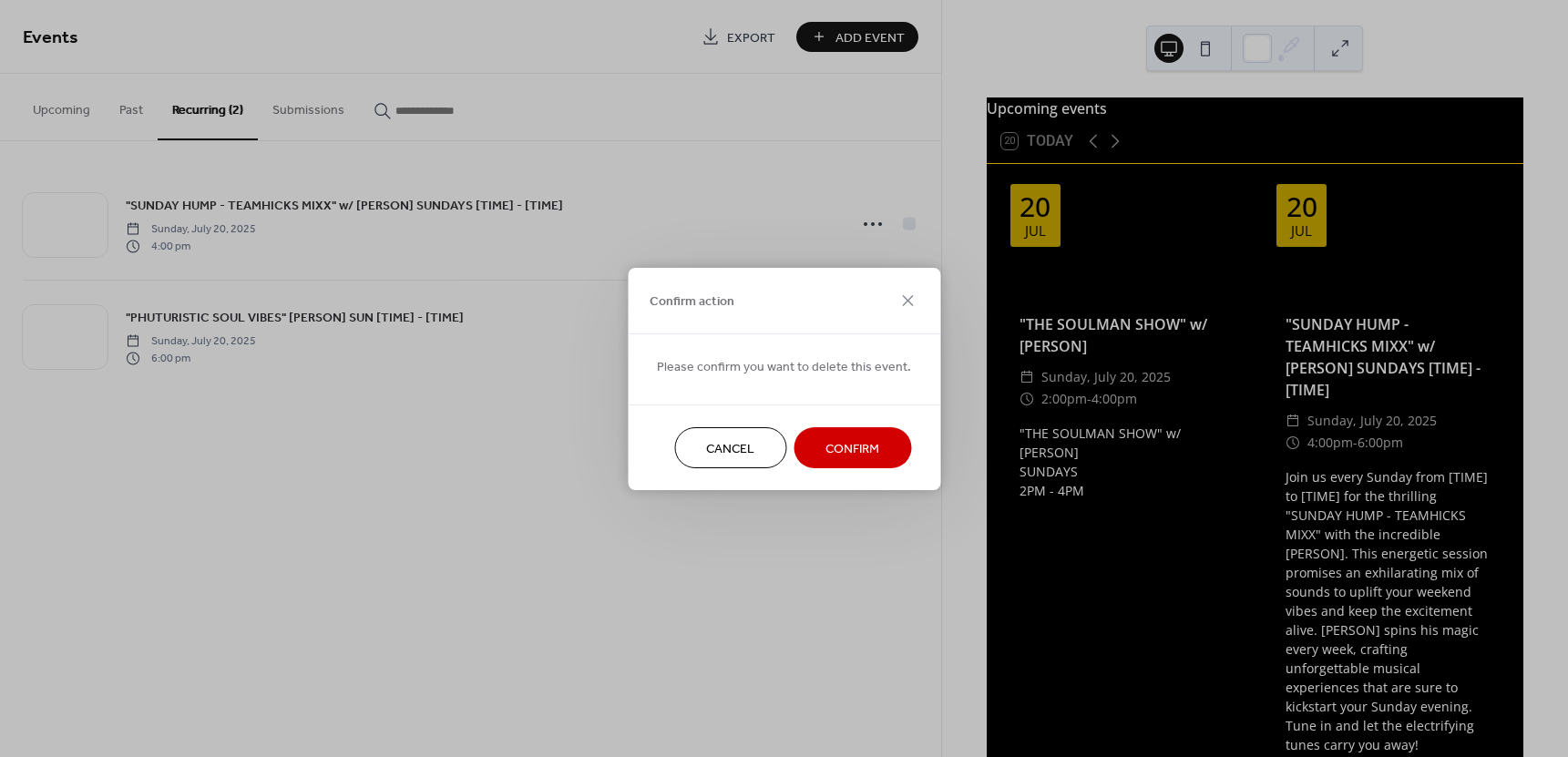 click on "Confirm" at bounding box center (852, 448) 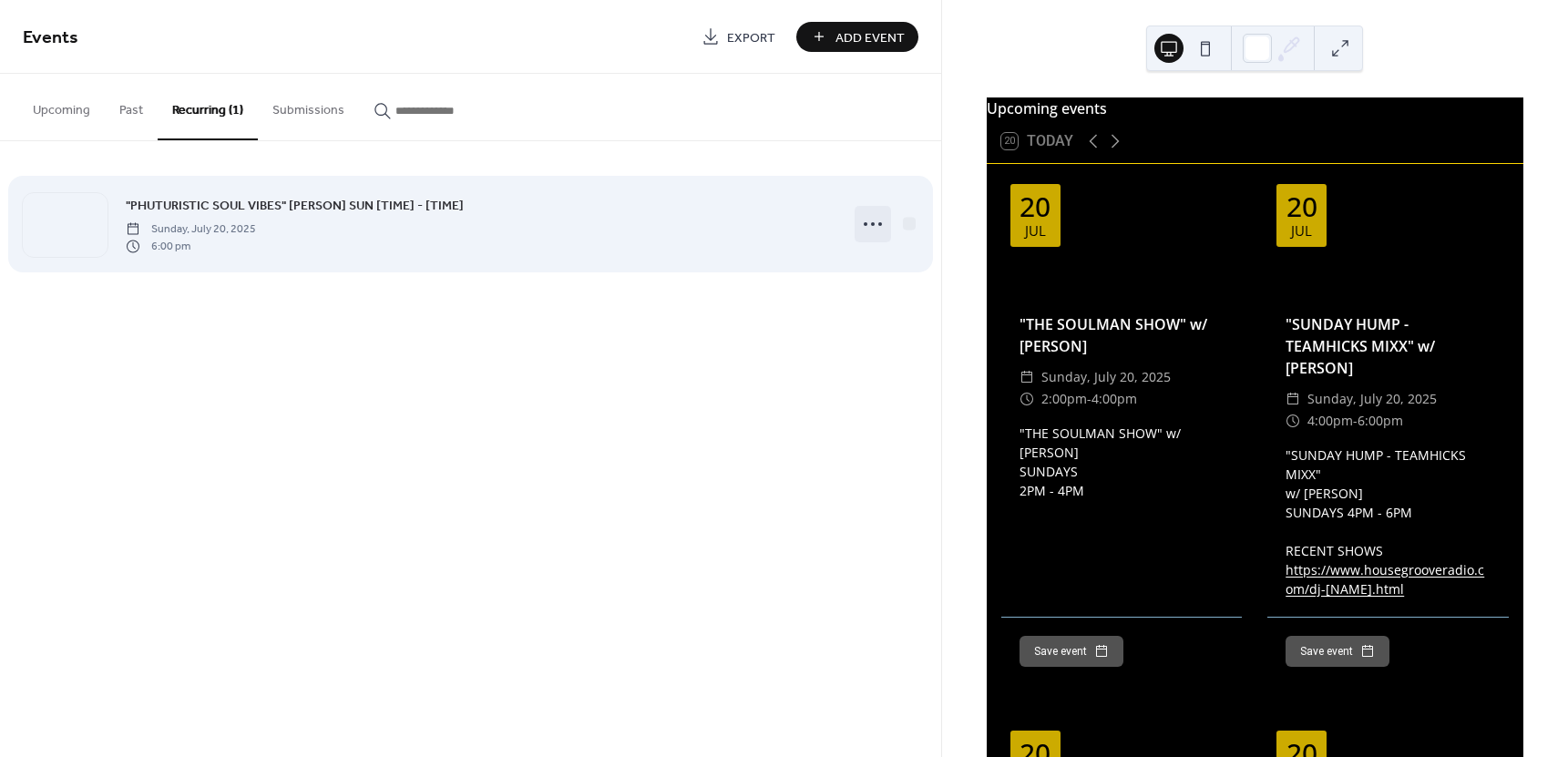 click 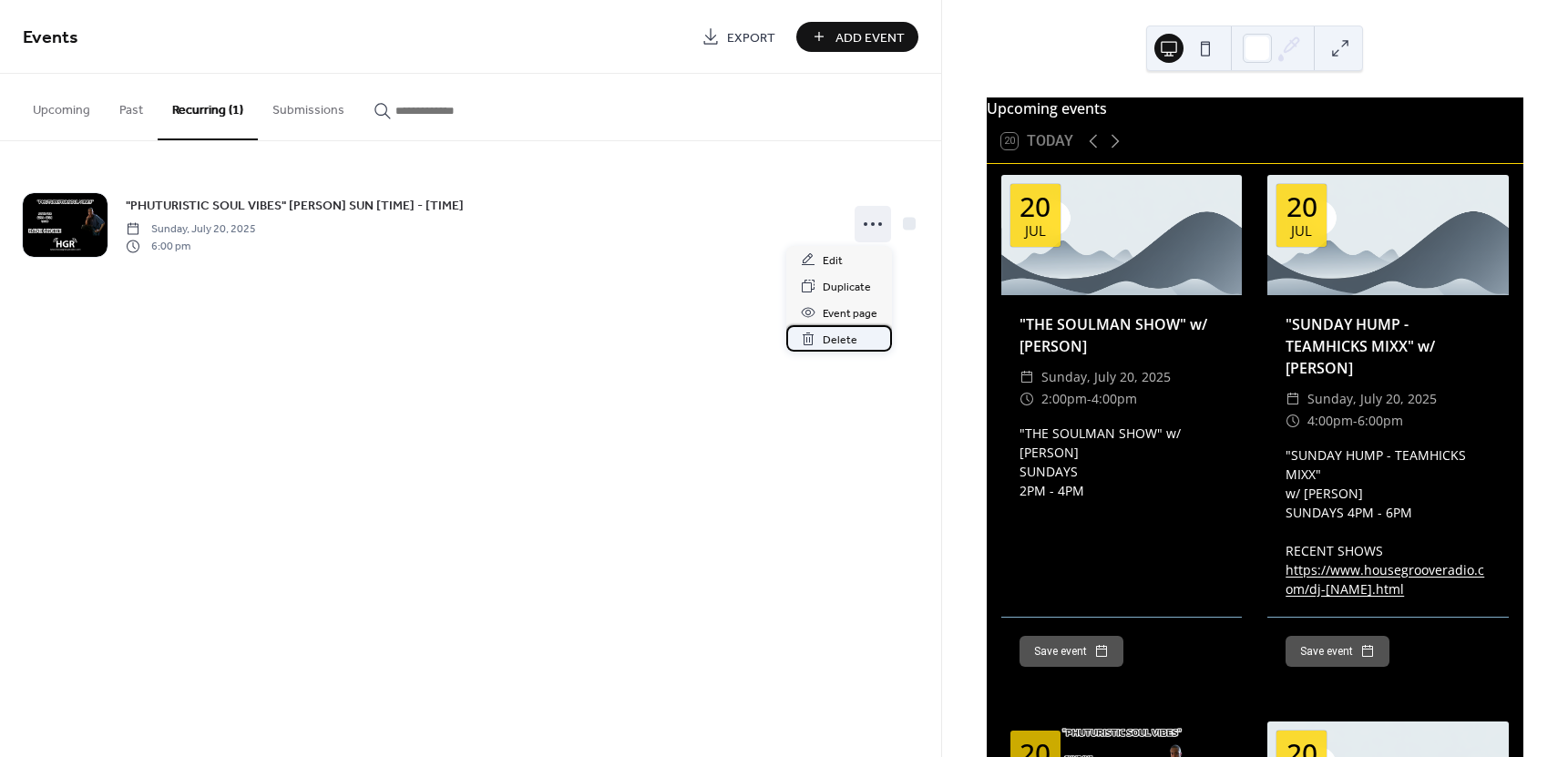 click on "Delete" at bounding box center (840, 340) 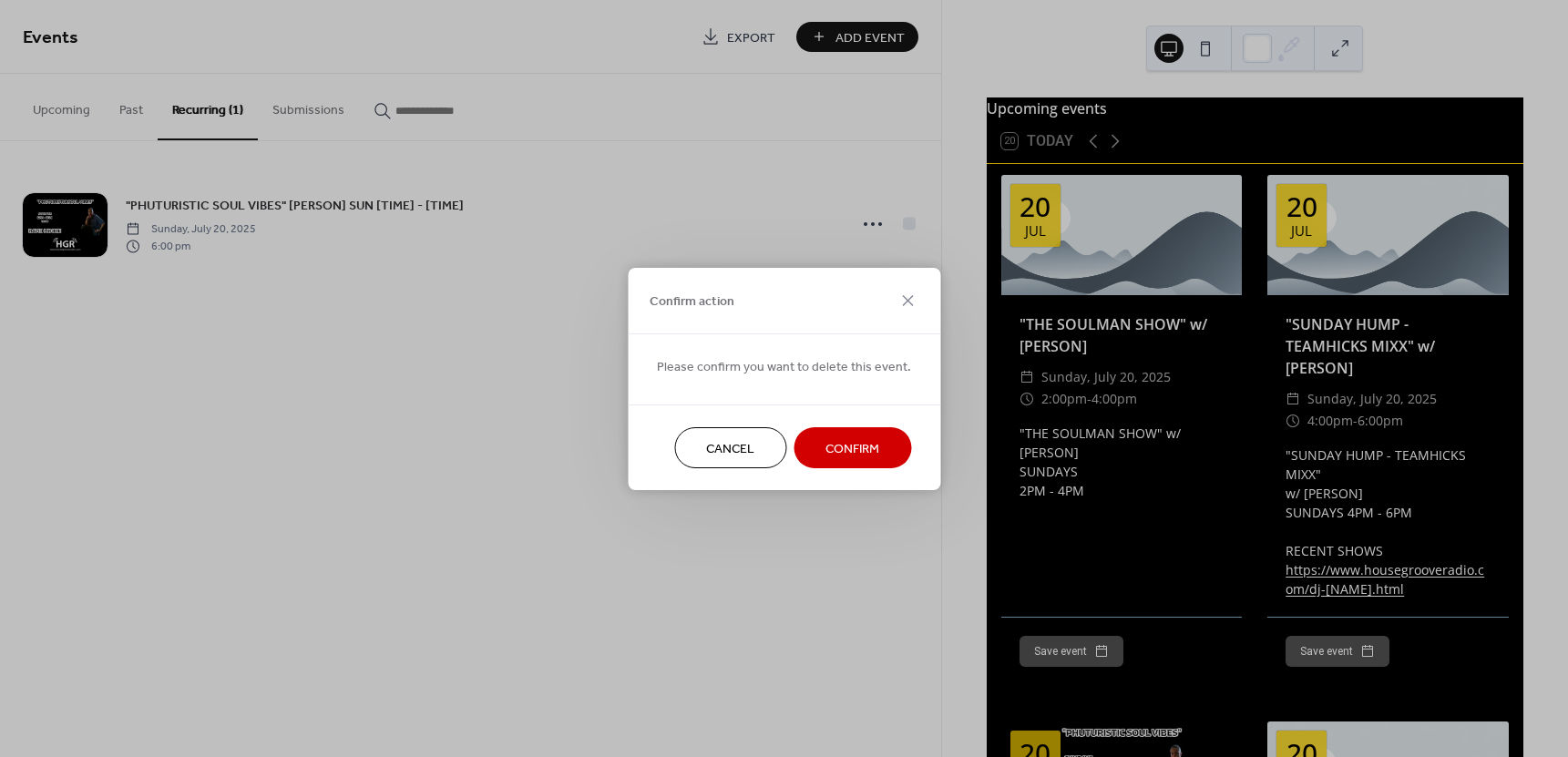 click on "Confirm" at bounding box center [852, 448] 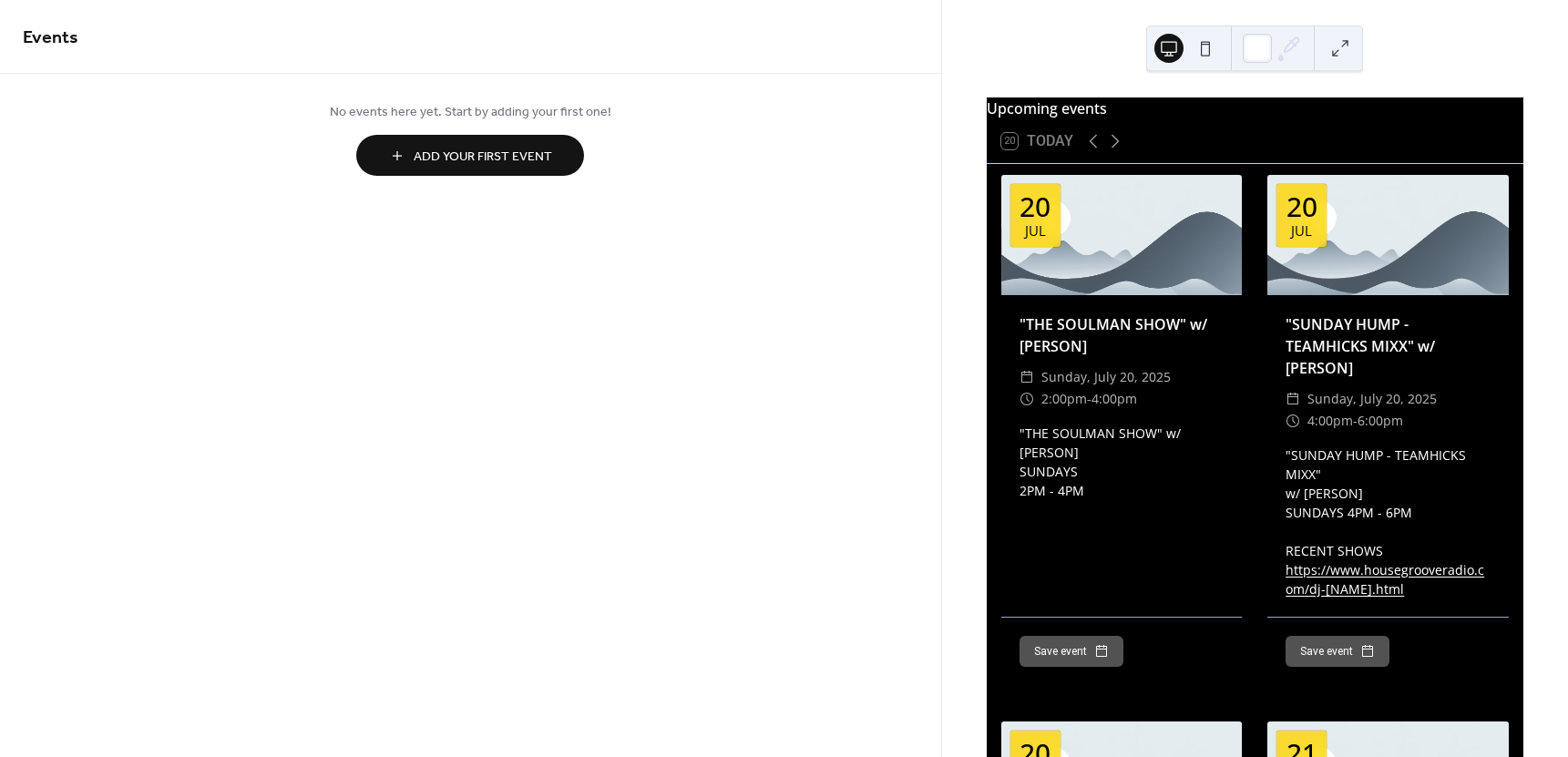 click at bounding box center (1122, 235) 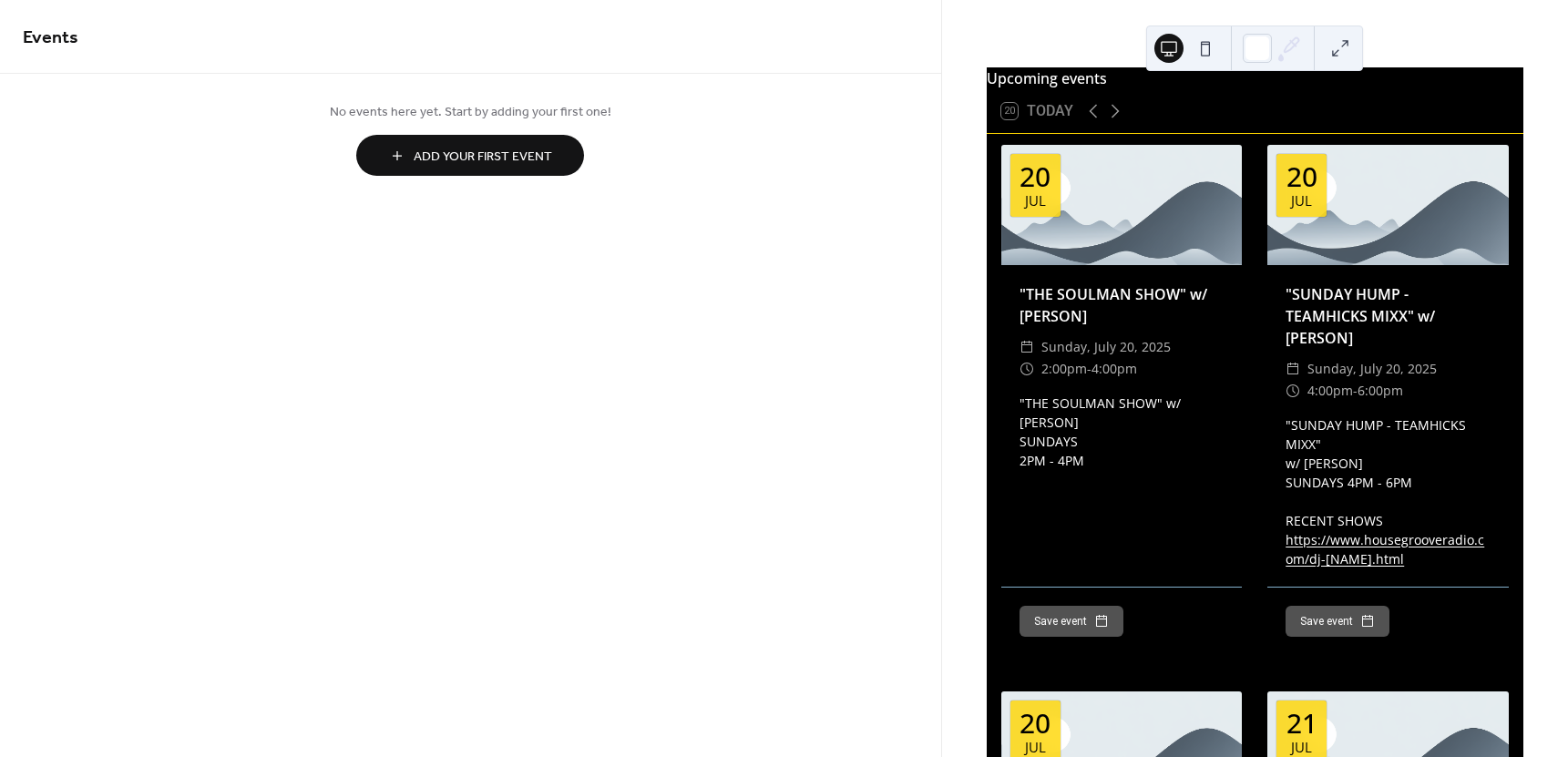 scroll, scrollTop: 0, scrollLeft: 0, axis: both 